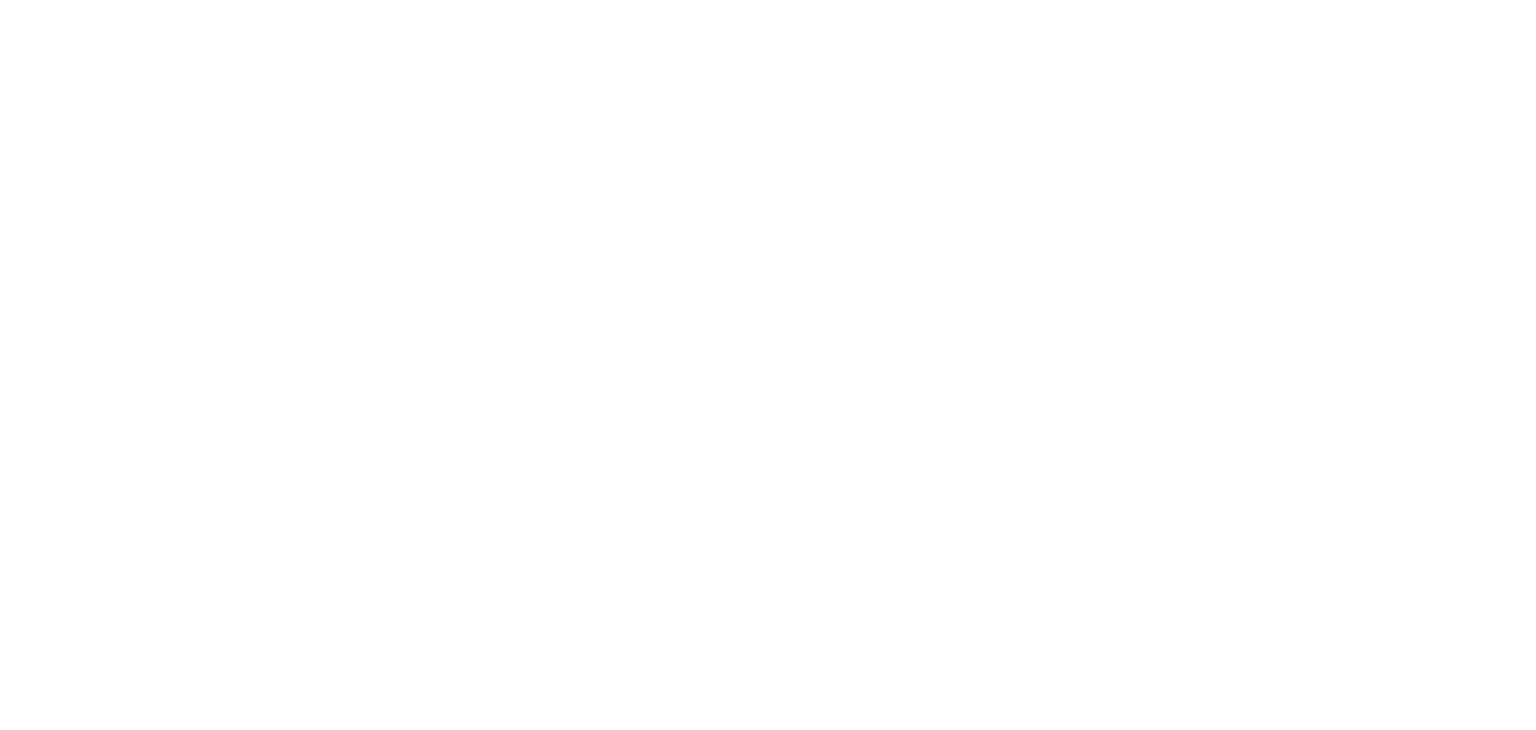 scroll, scrollTop: 0, scrollLeft: 0, axis: both 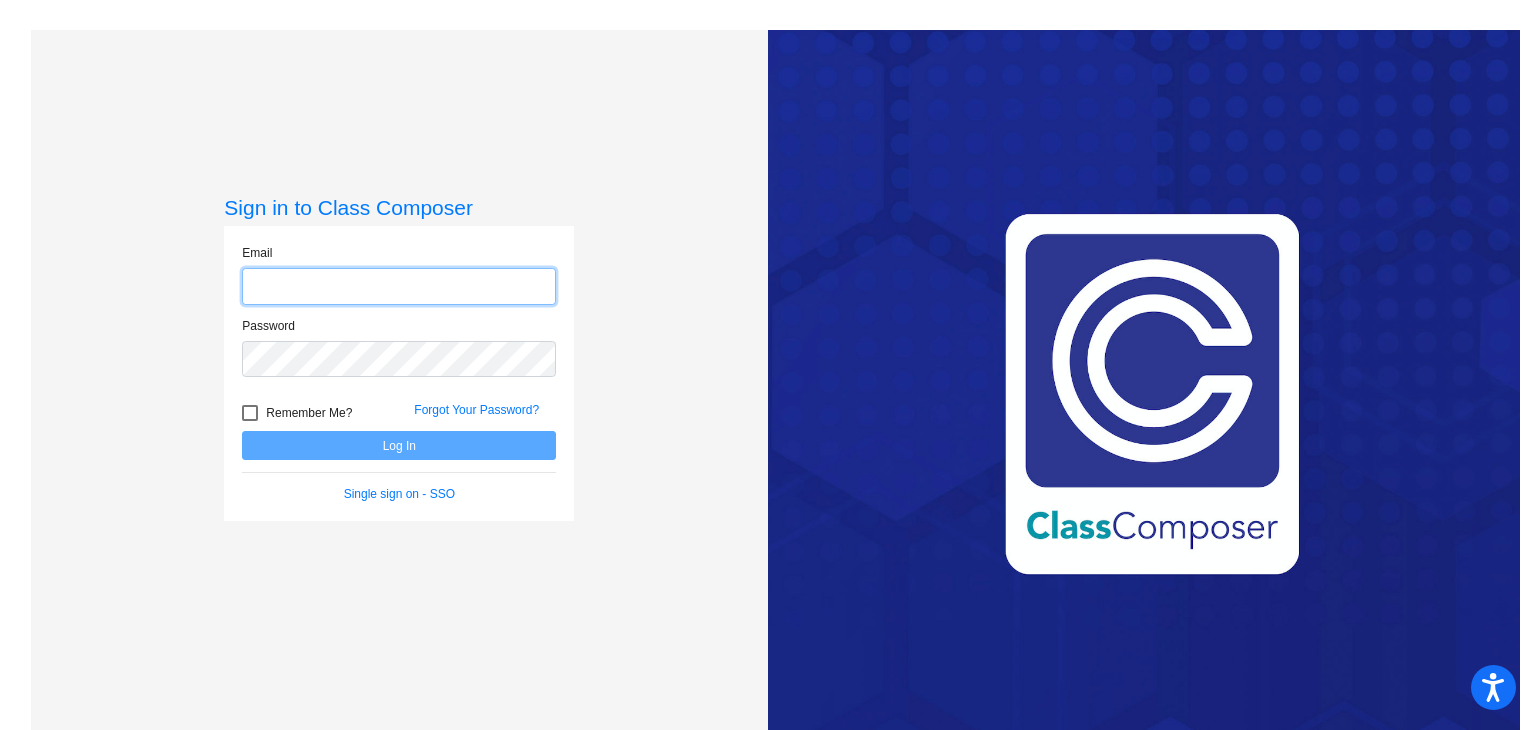 type on "[EMAIL_ADDRESS][DOMAIN_NAME]" 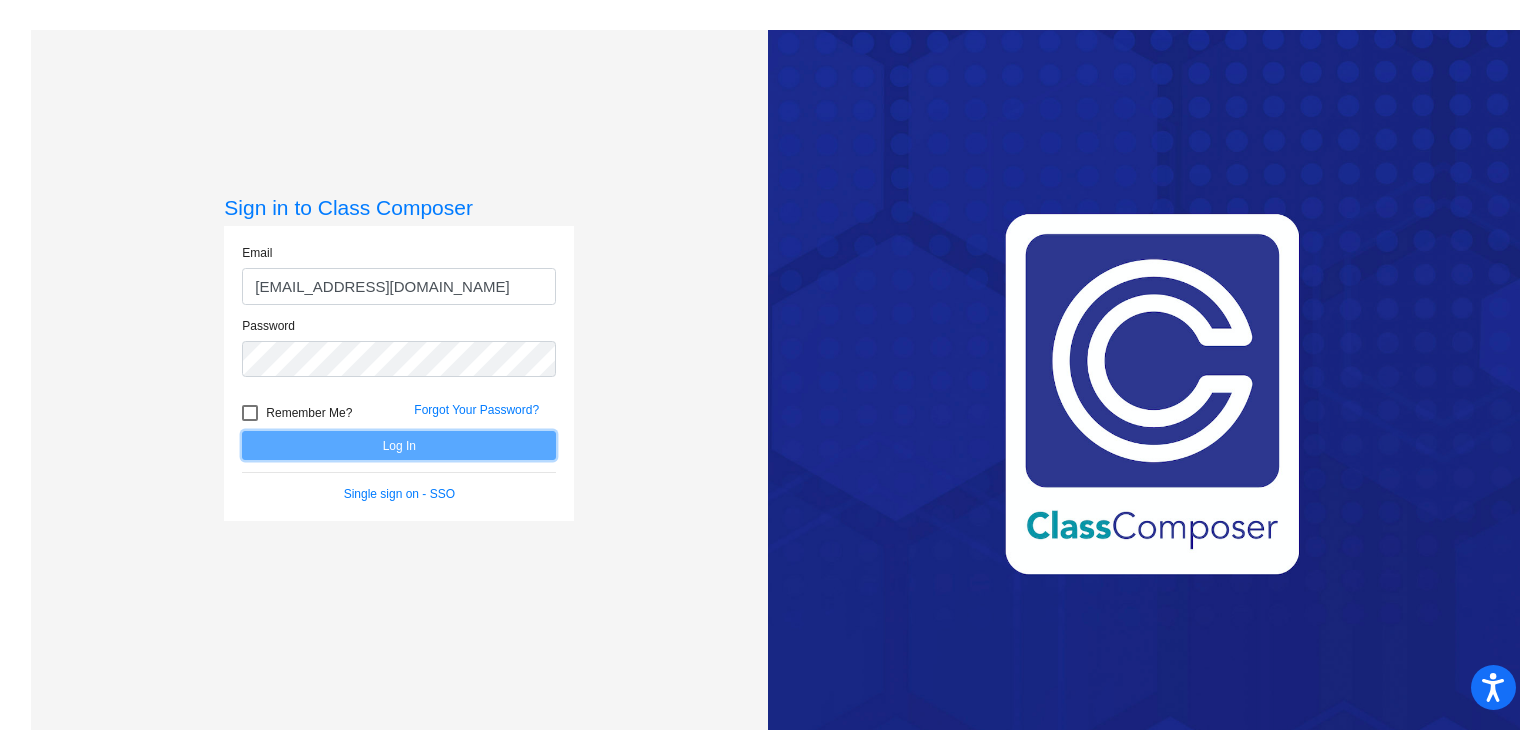 click on "Log In" 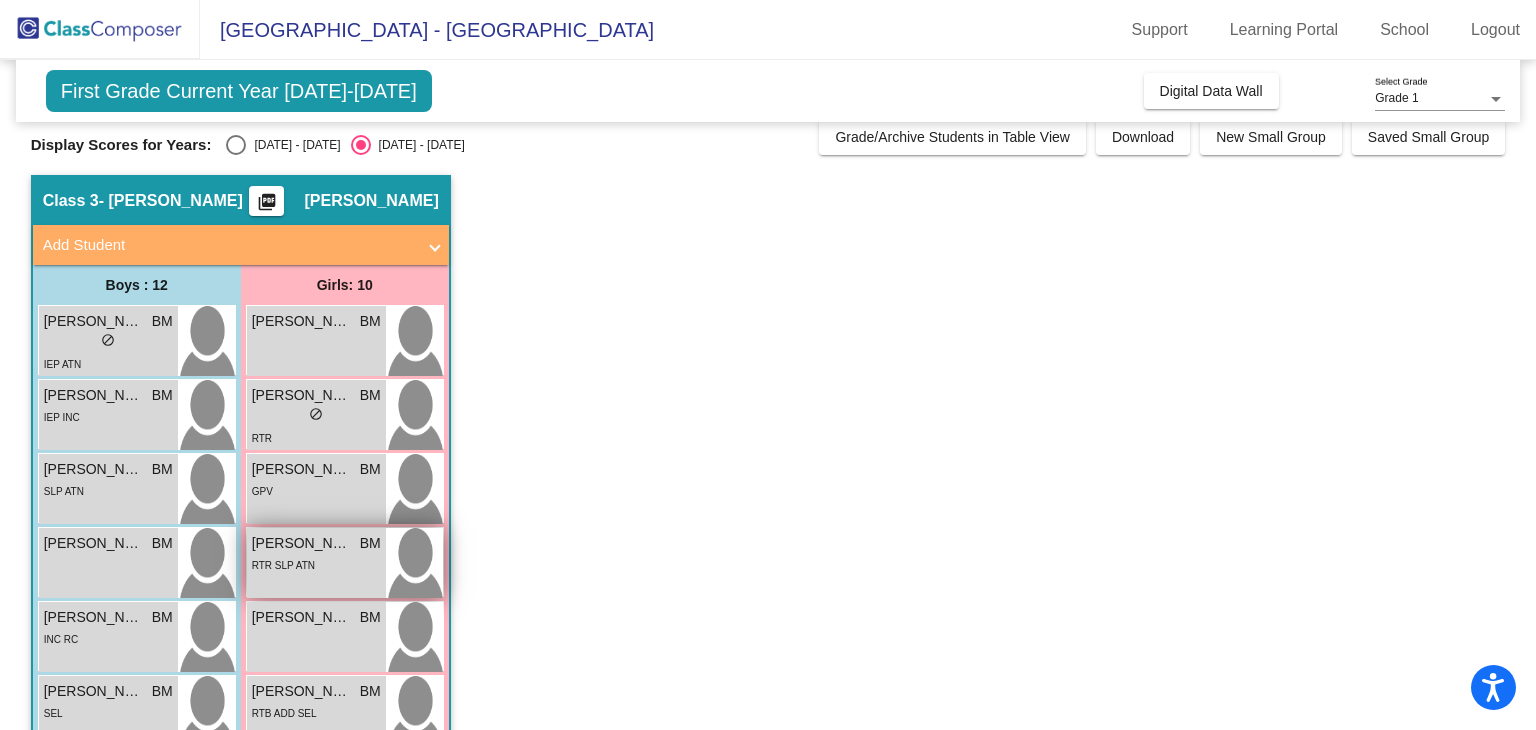 scroll, scrollTop: 0, scrollLeft: 0, axis: both 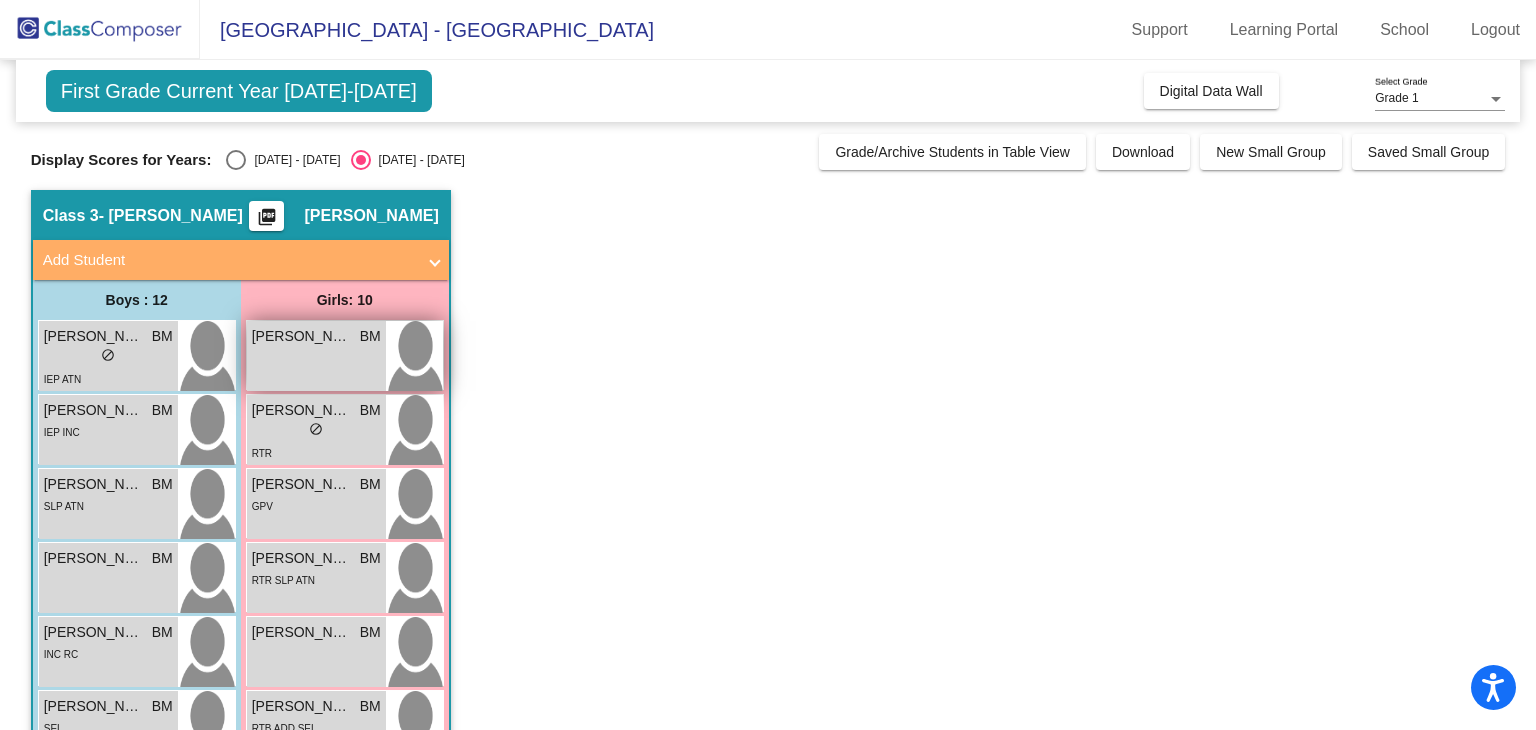 click on "[PERSON_NAME] BM lock do_not_disturb_alt" at bounding box center (316, 356) 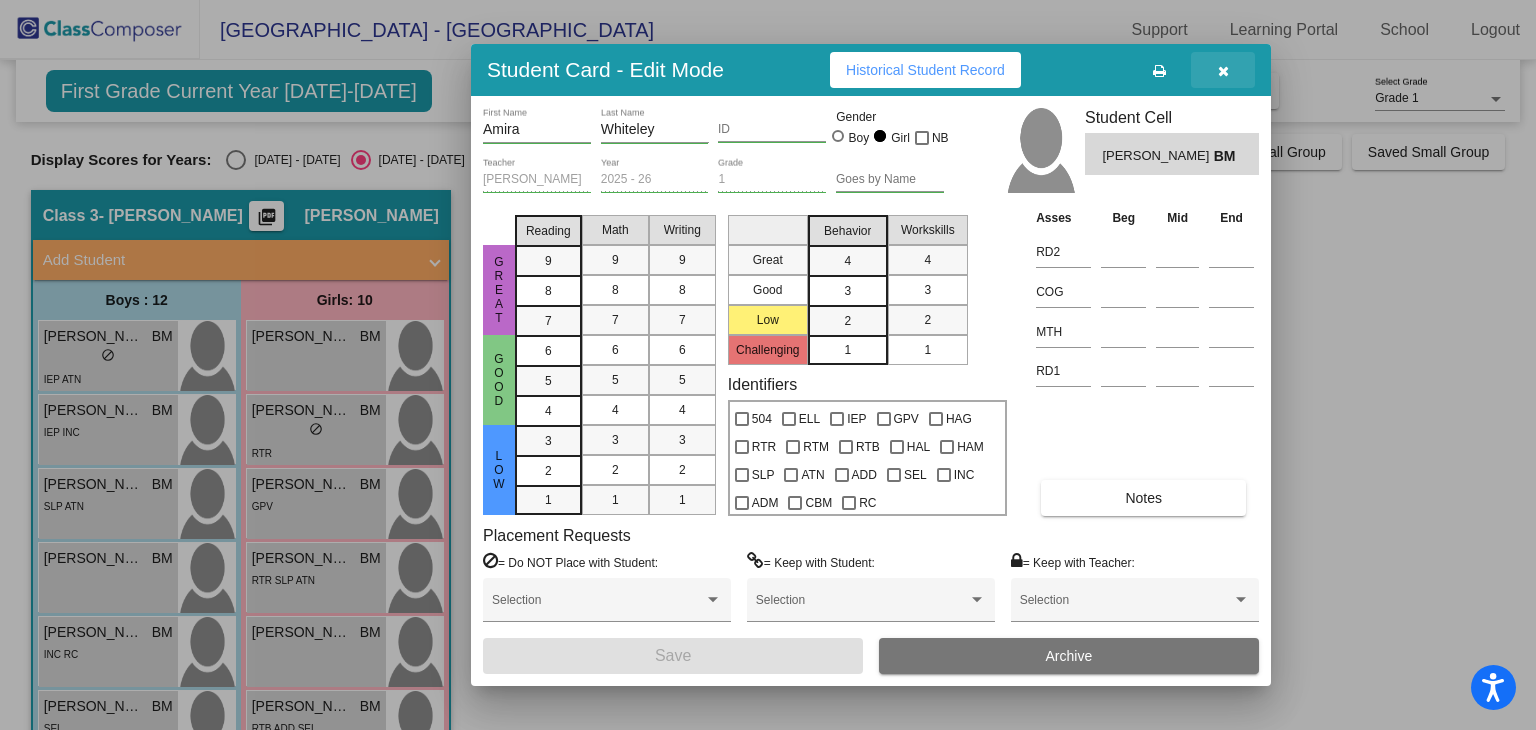 click at bounding box center (1223, 70) 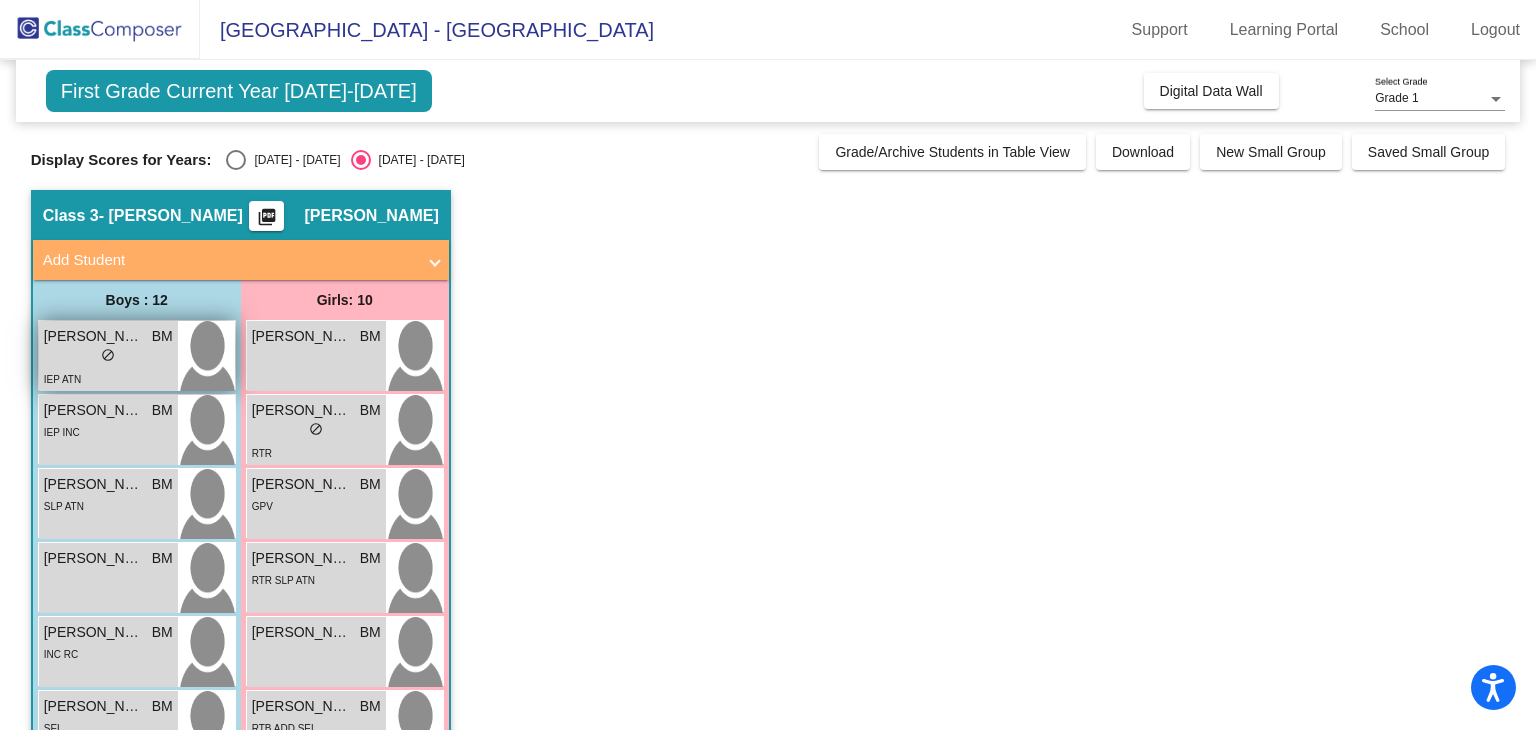 click on "IEP ATN" at bounding box center [108, 378] 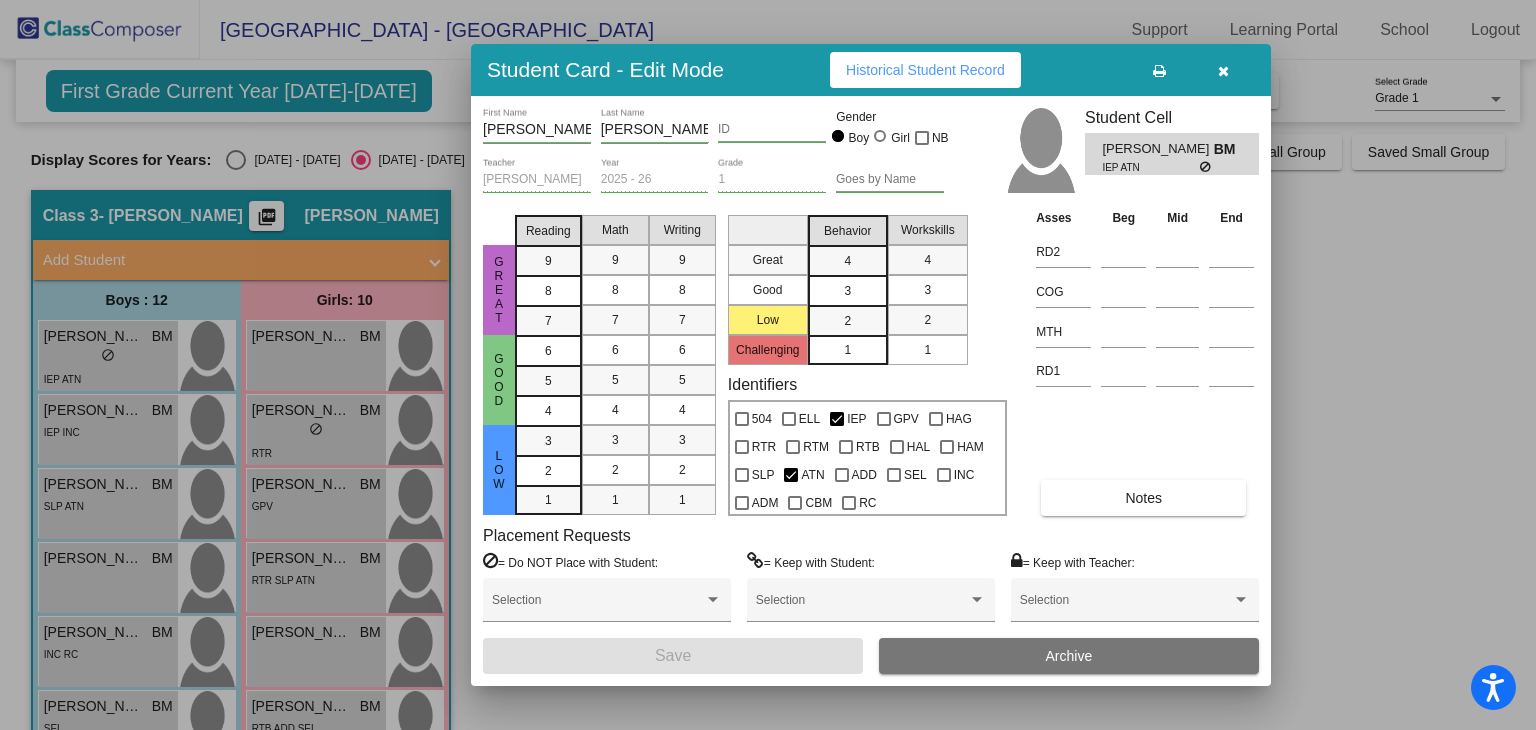 click on "Historical Student Record" at bounding box center (925, 70) 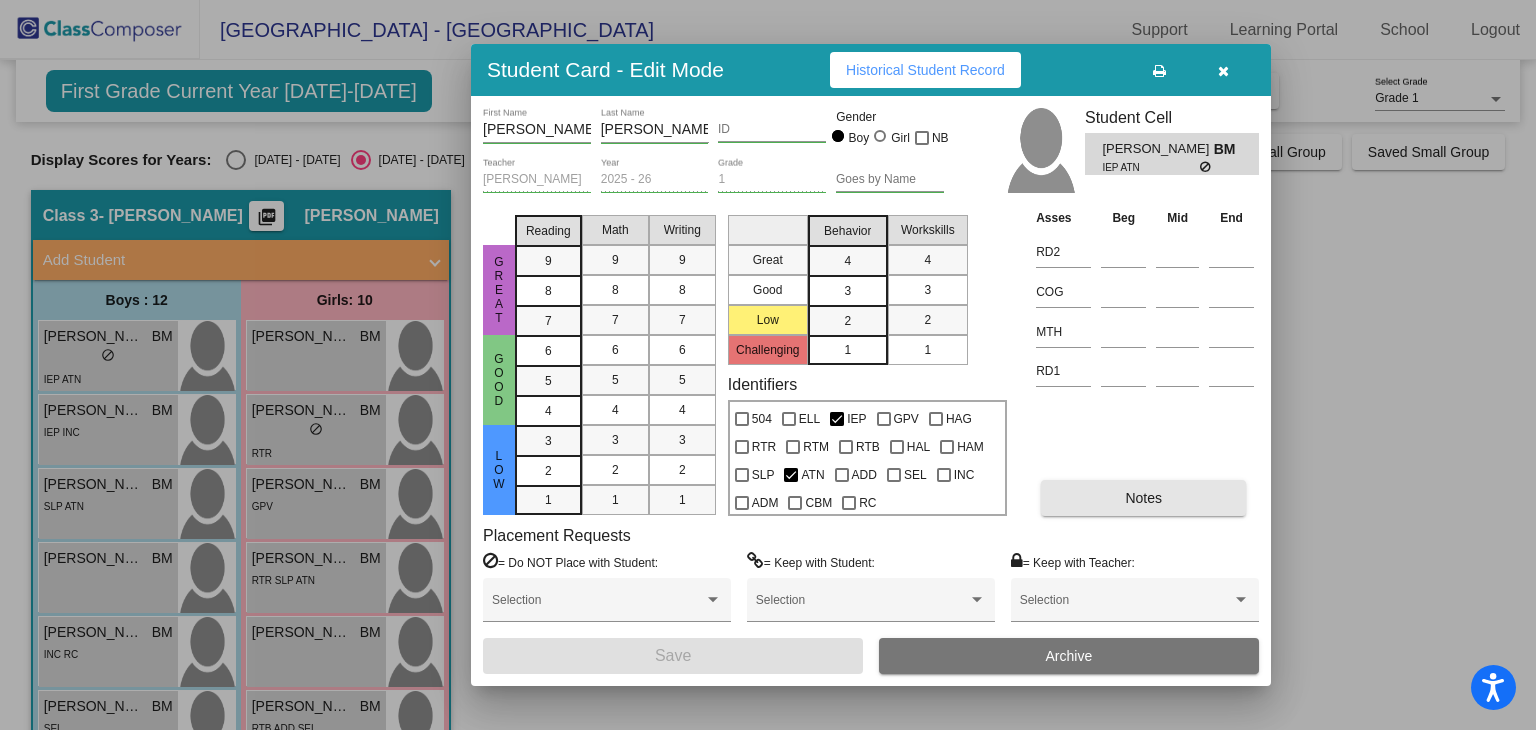 click on "Notes" at bounding box center (1143, 498) 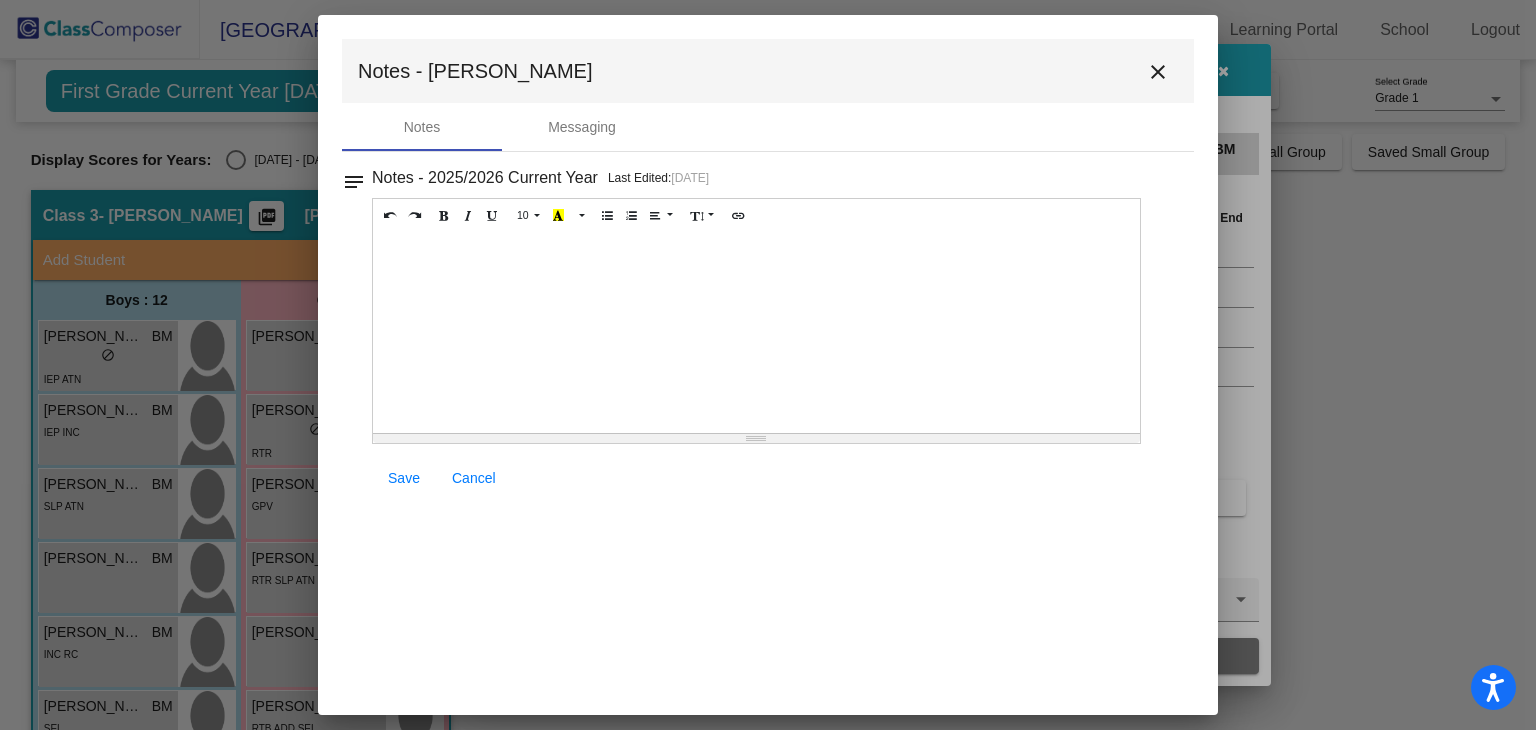 click on "close" at bounding box center (1158, 72) 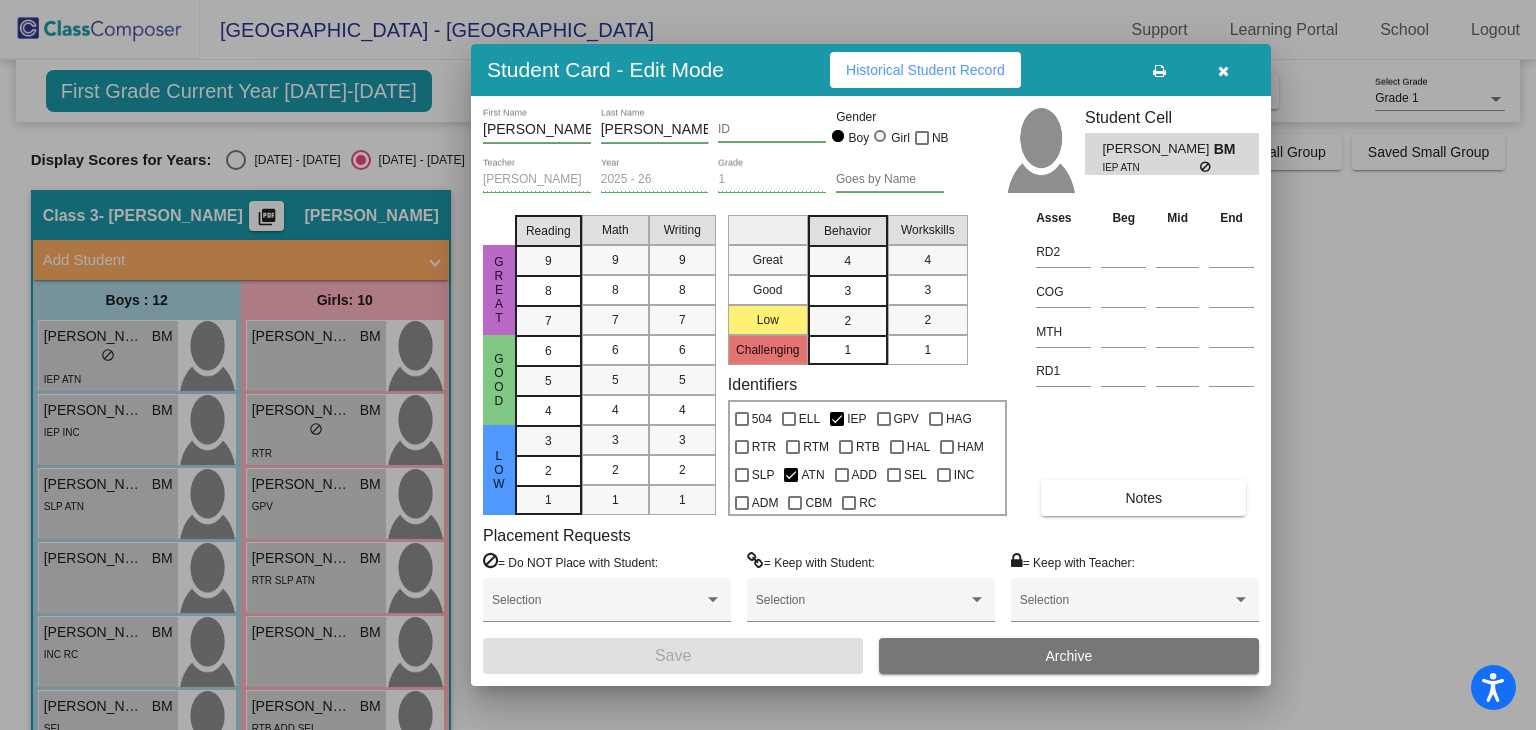 click at bounding box center (1223, 71) 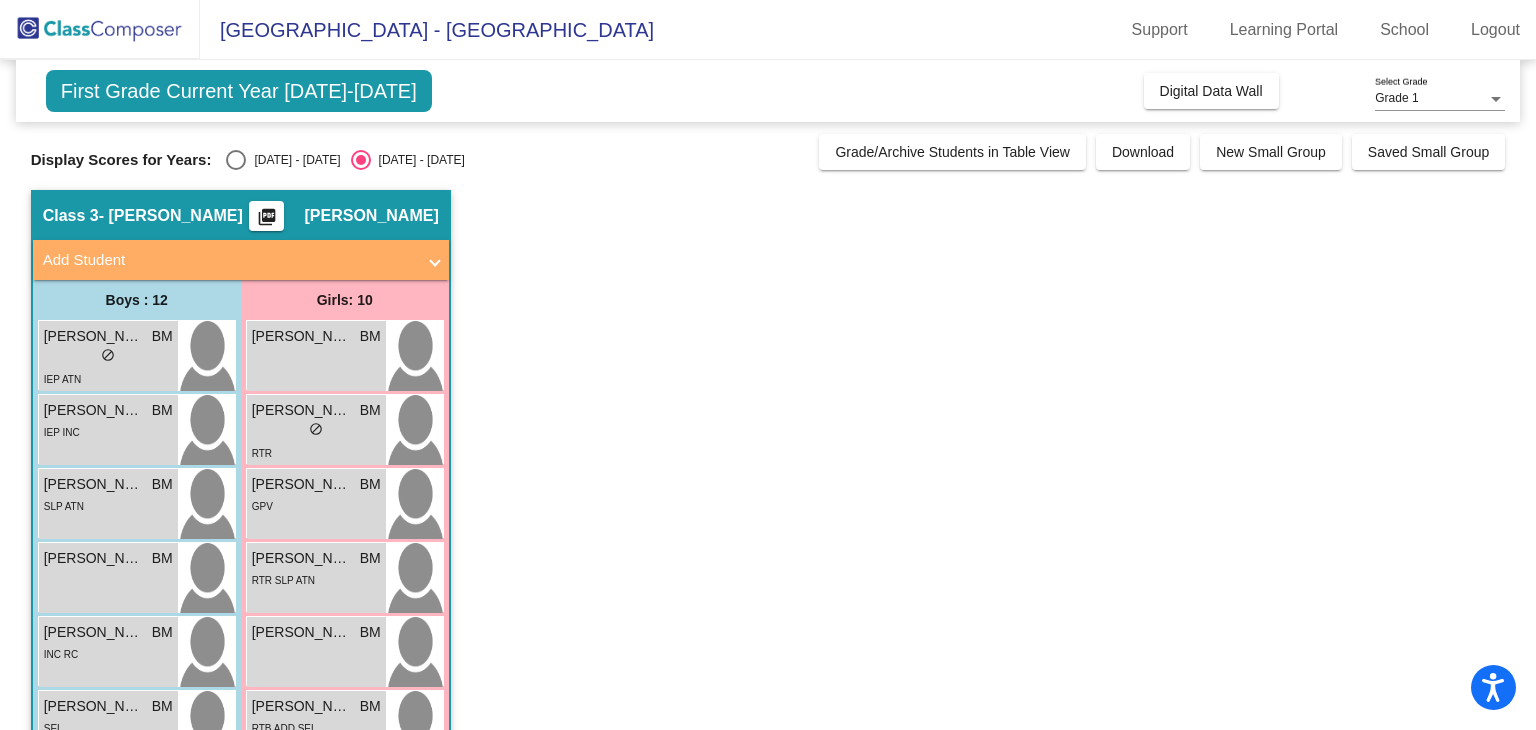 click at bounding box center (236, 160) 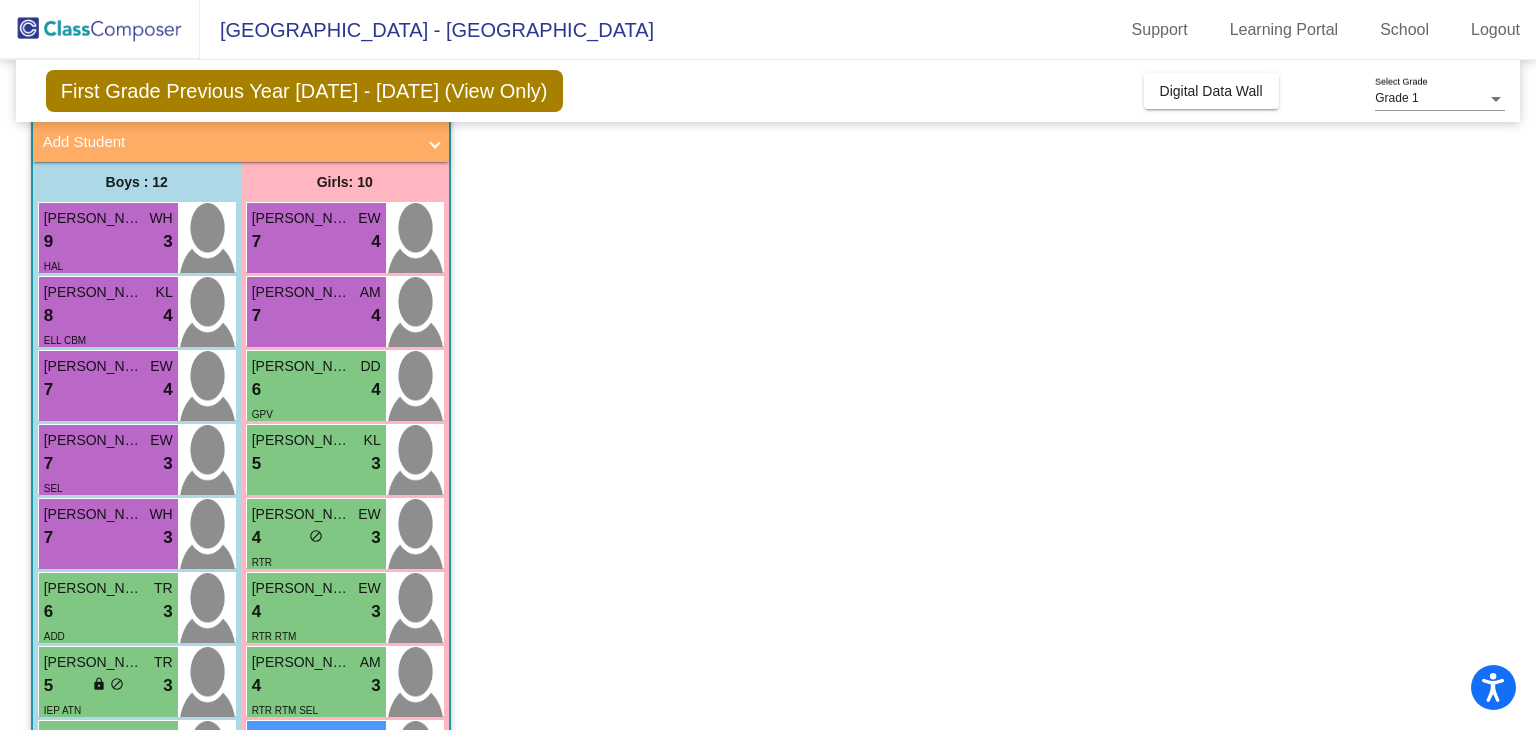 scroll, scrollTop: 95, scrollLeft: 0, axis: vertical 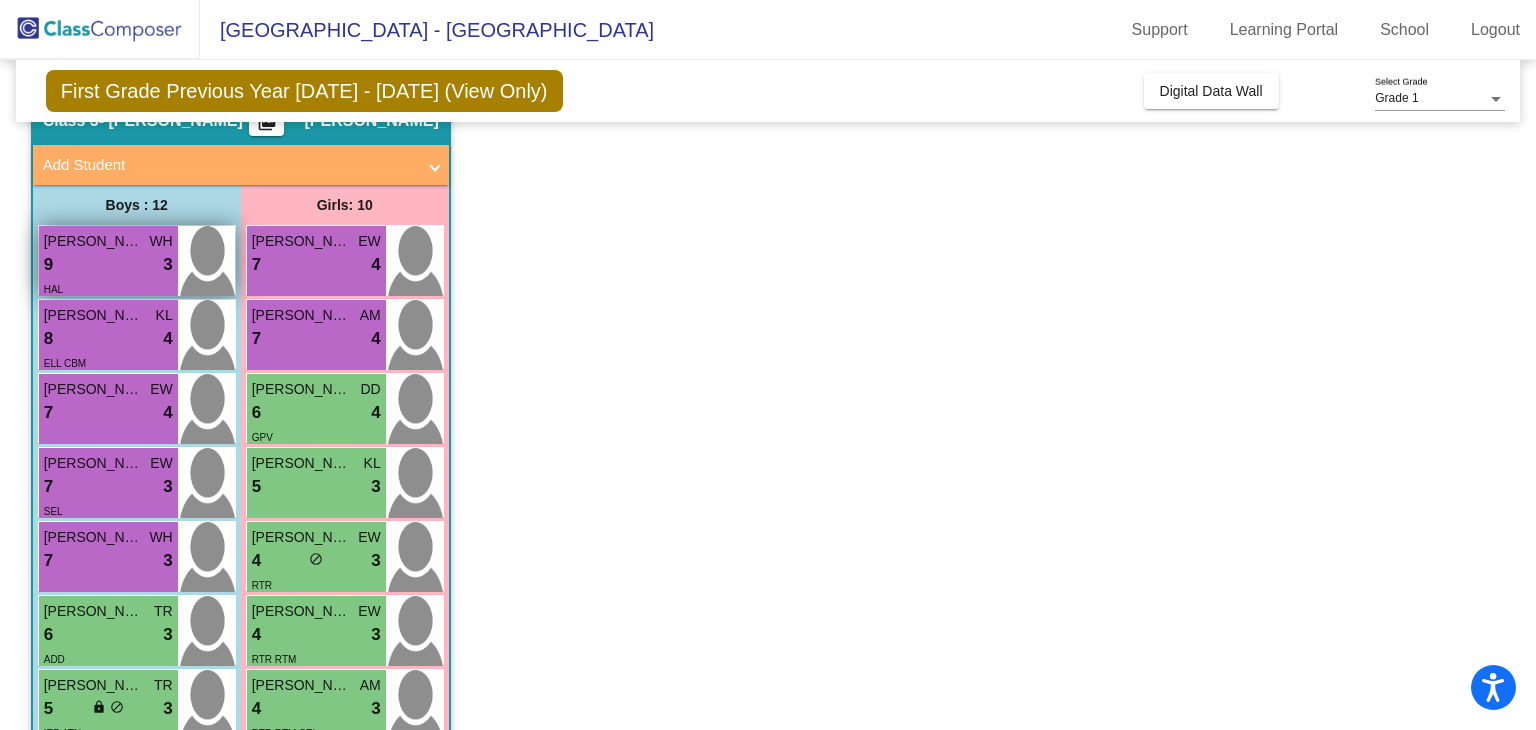 click on "9 lock do_not_disturb_alt 3" at bounding box center (108, 265) 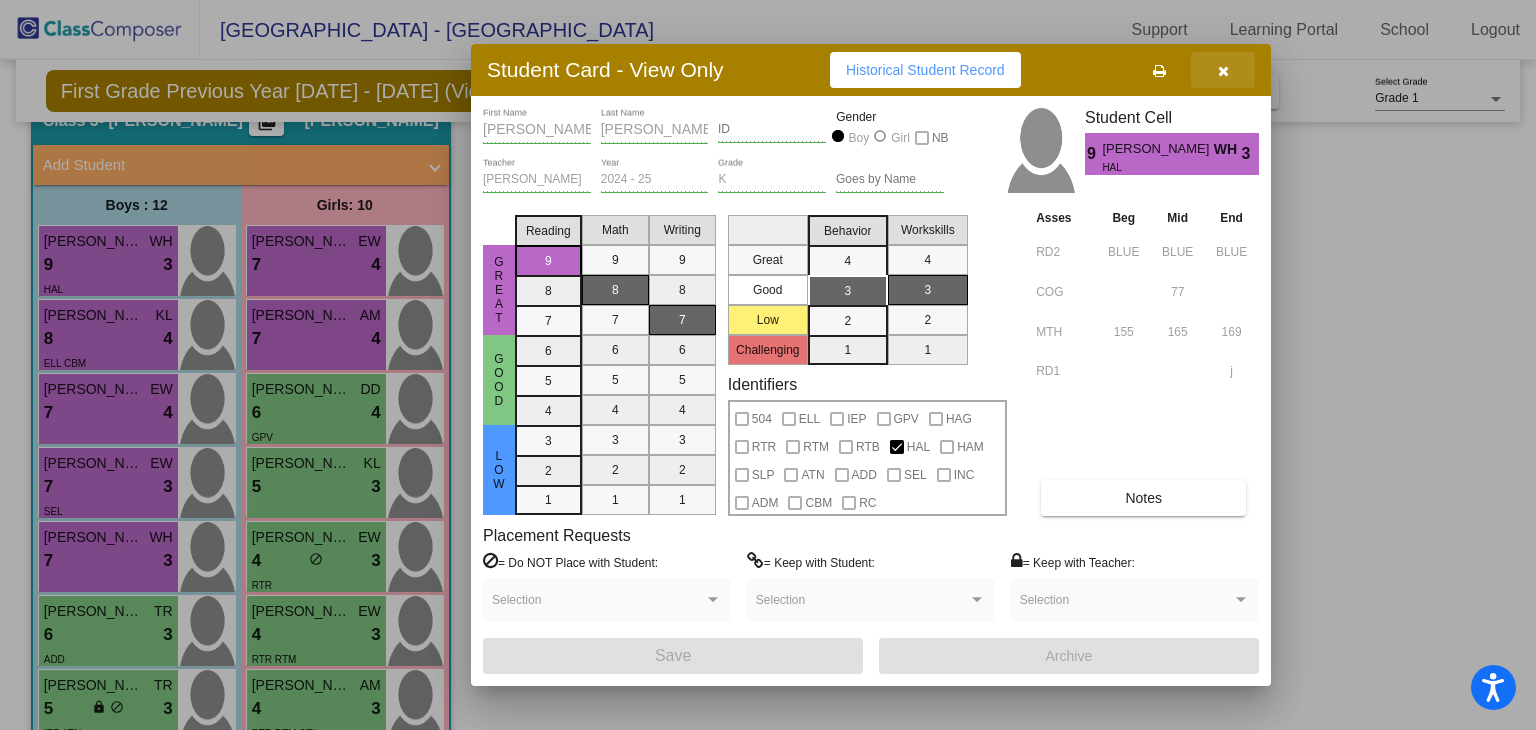 click at bounding box center [1223, 70] 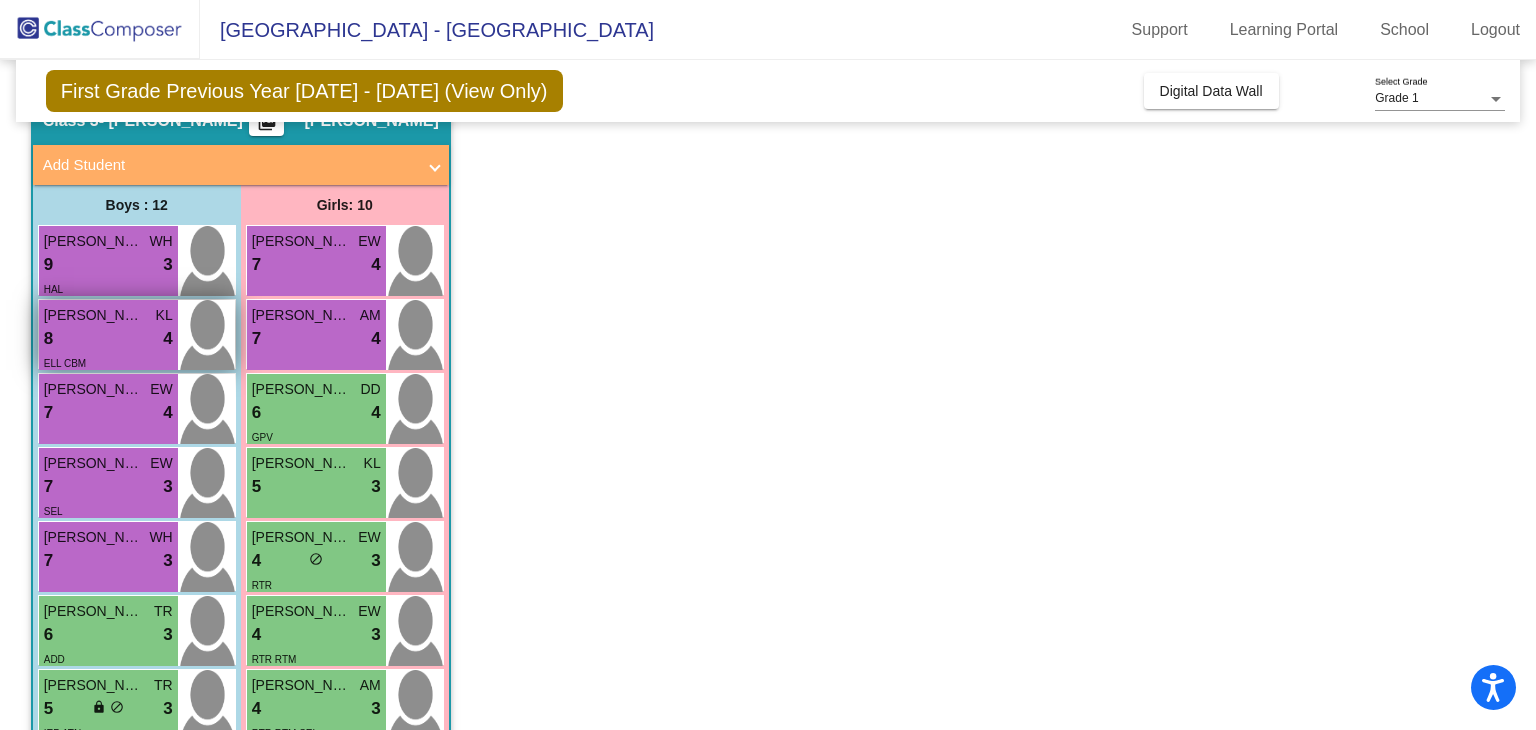 click on "8 lock do_not_disturb_alt 4" at bounding box center [108, 339] 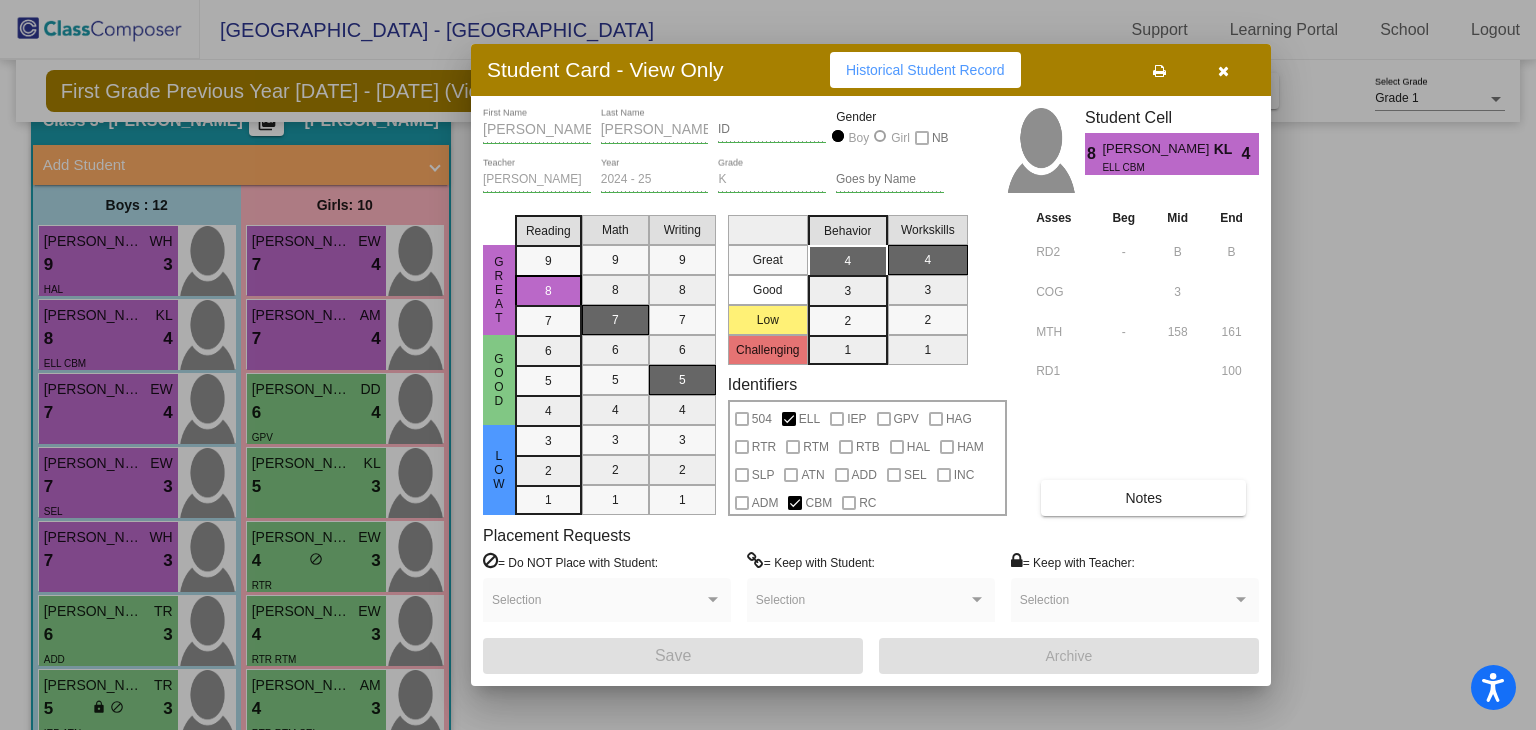 click on "Notes" at bounding box center [1143, 498] 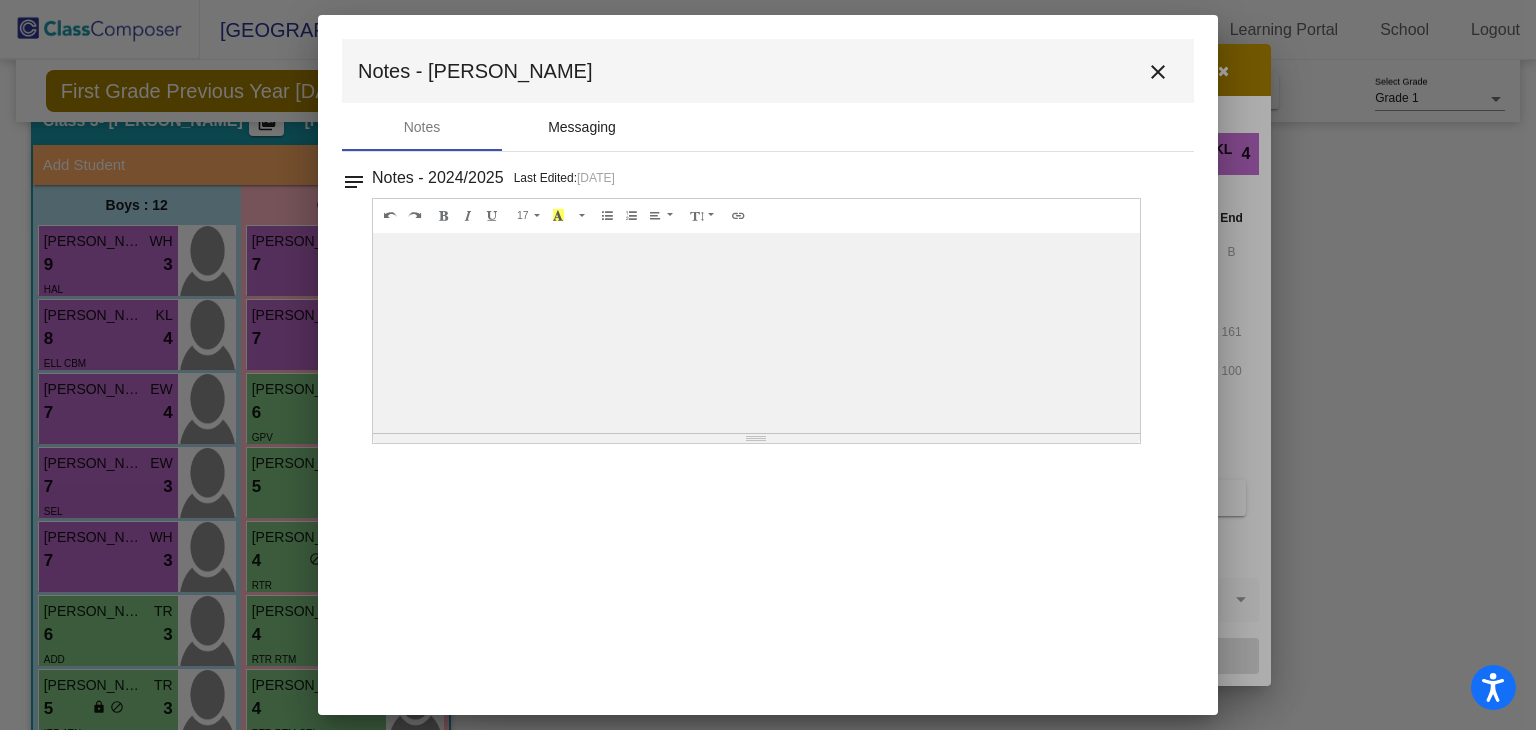click on "Messaging" at bounding box center (582, 127) 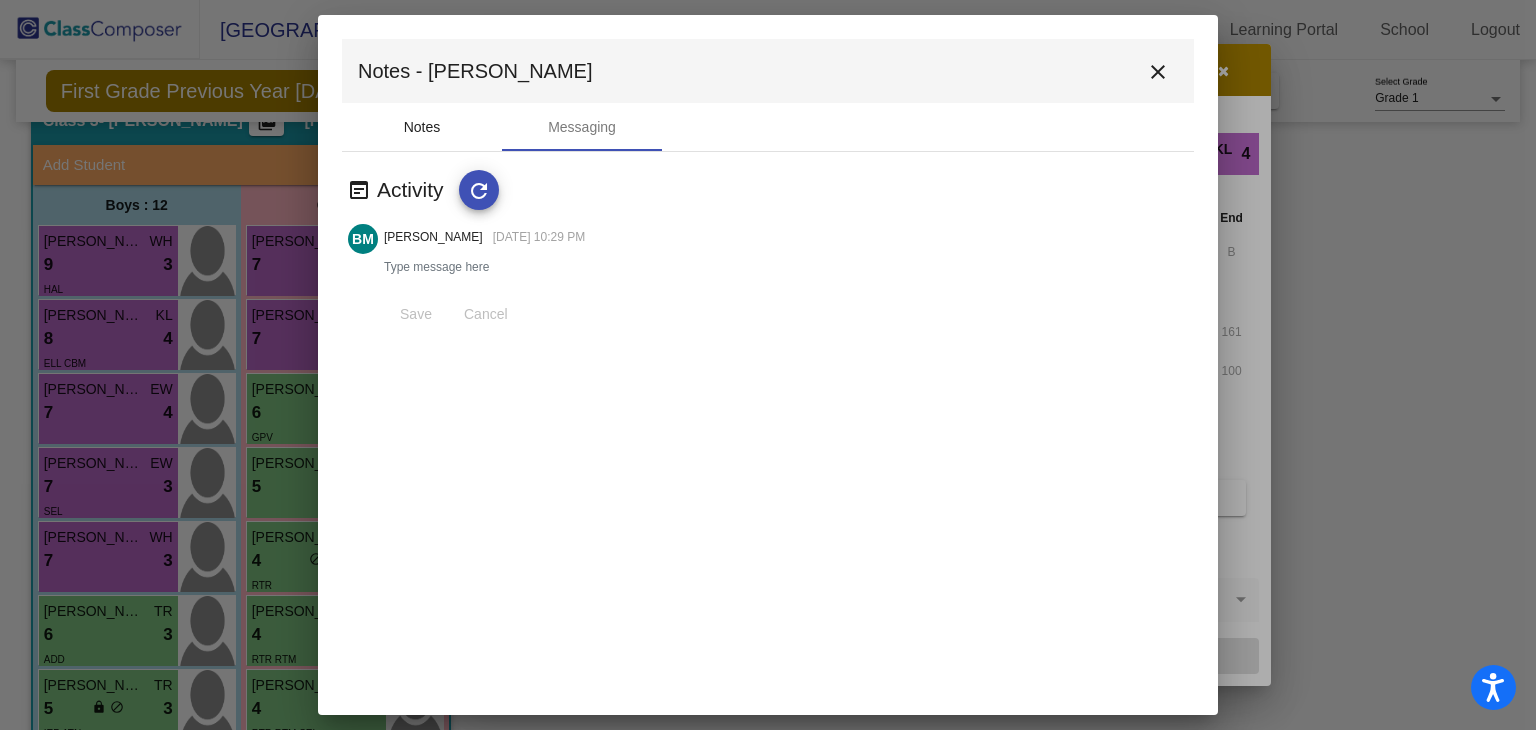 click on "Notes" at bounding box center (422, 127) 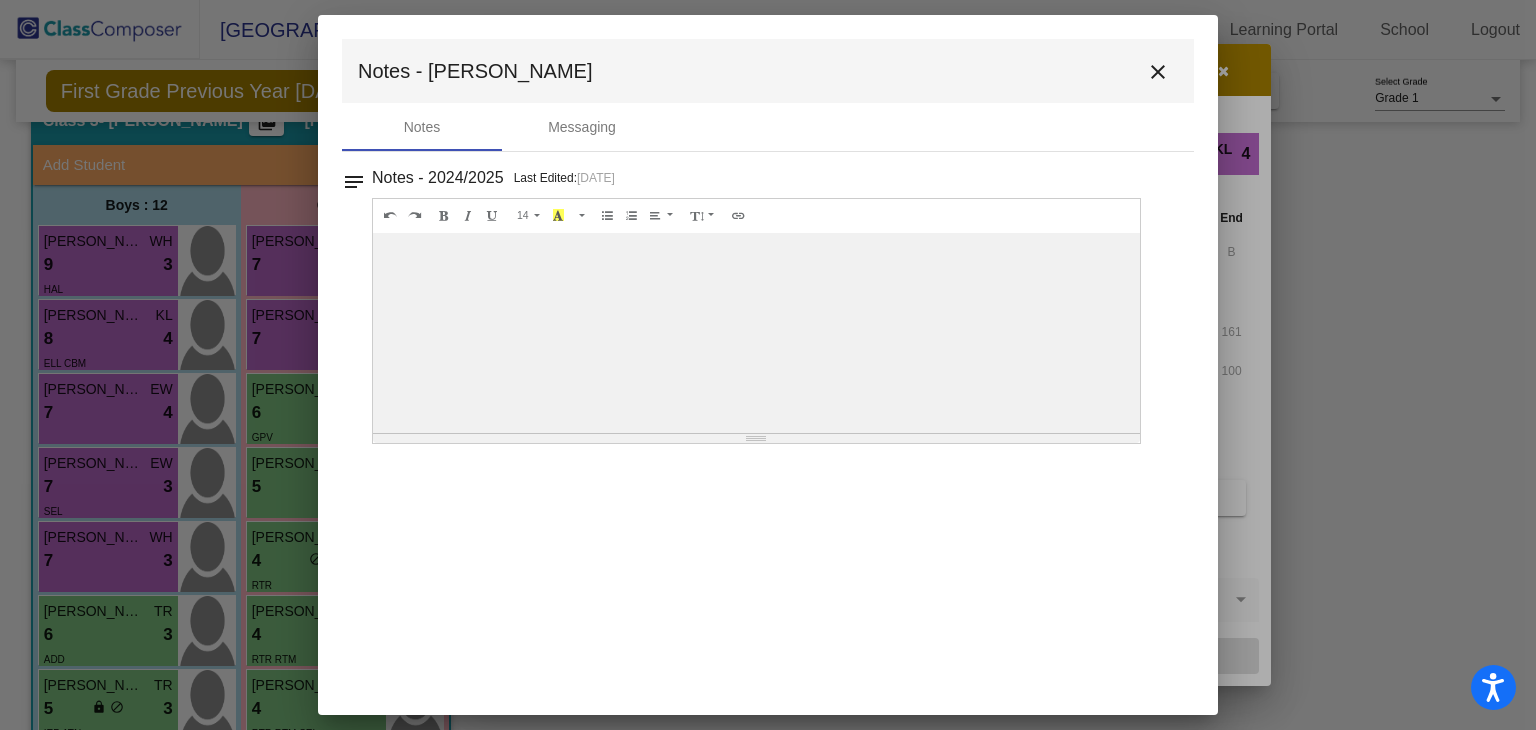click on "close" at bounding box center (1158, 72) 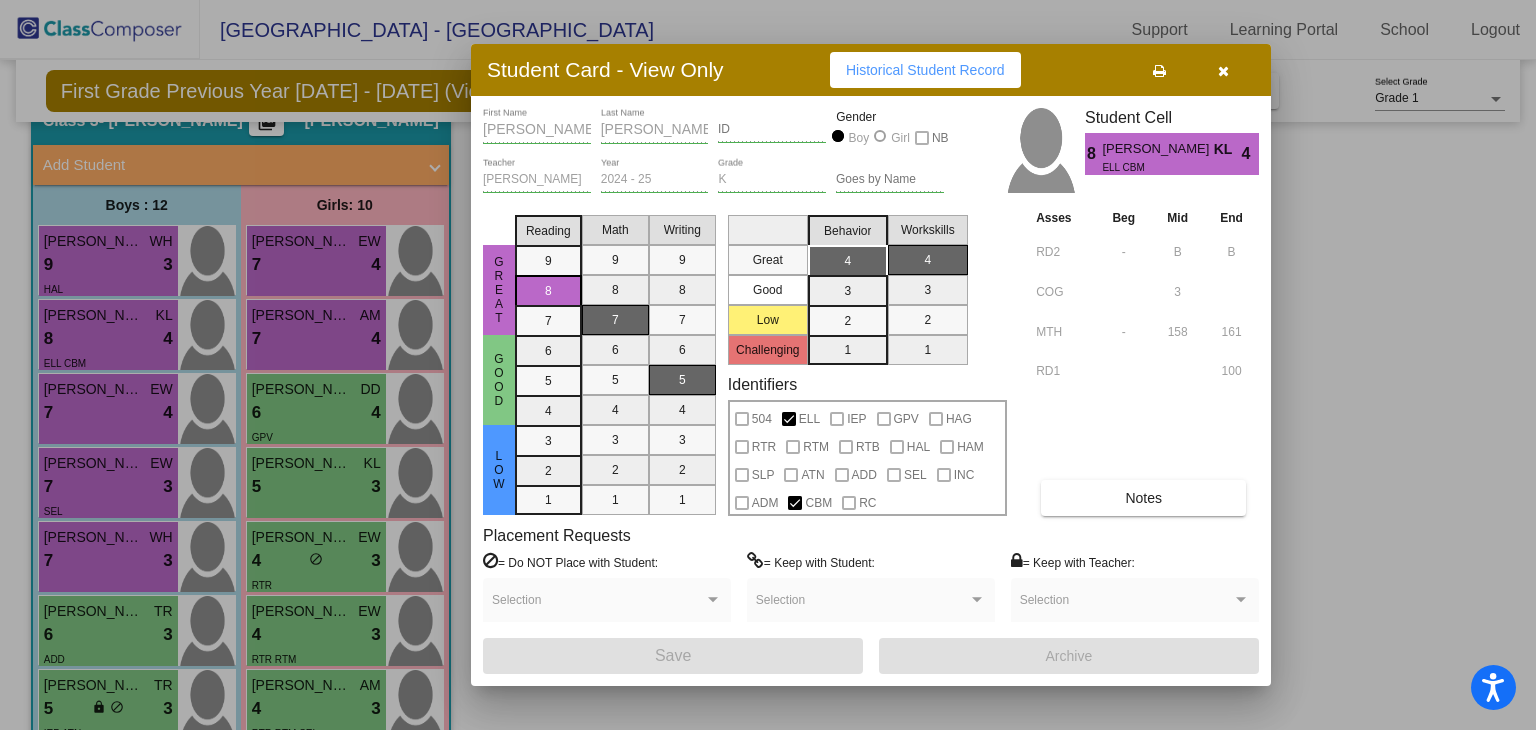 click at bounding box center [1223, 70] 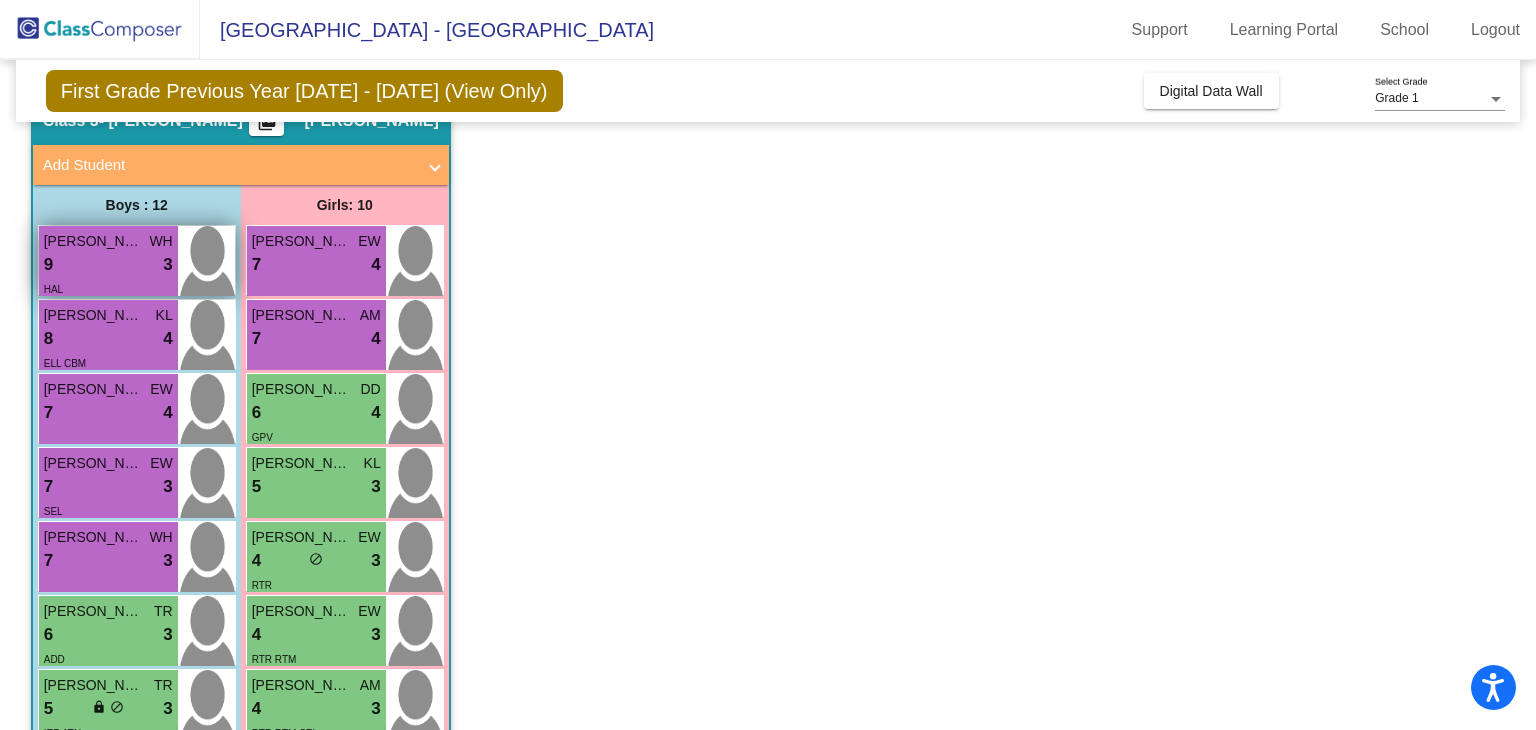 click on "[PERSON_NAME]" at bounding box center [94, 241] 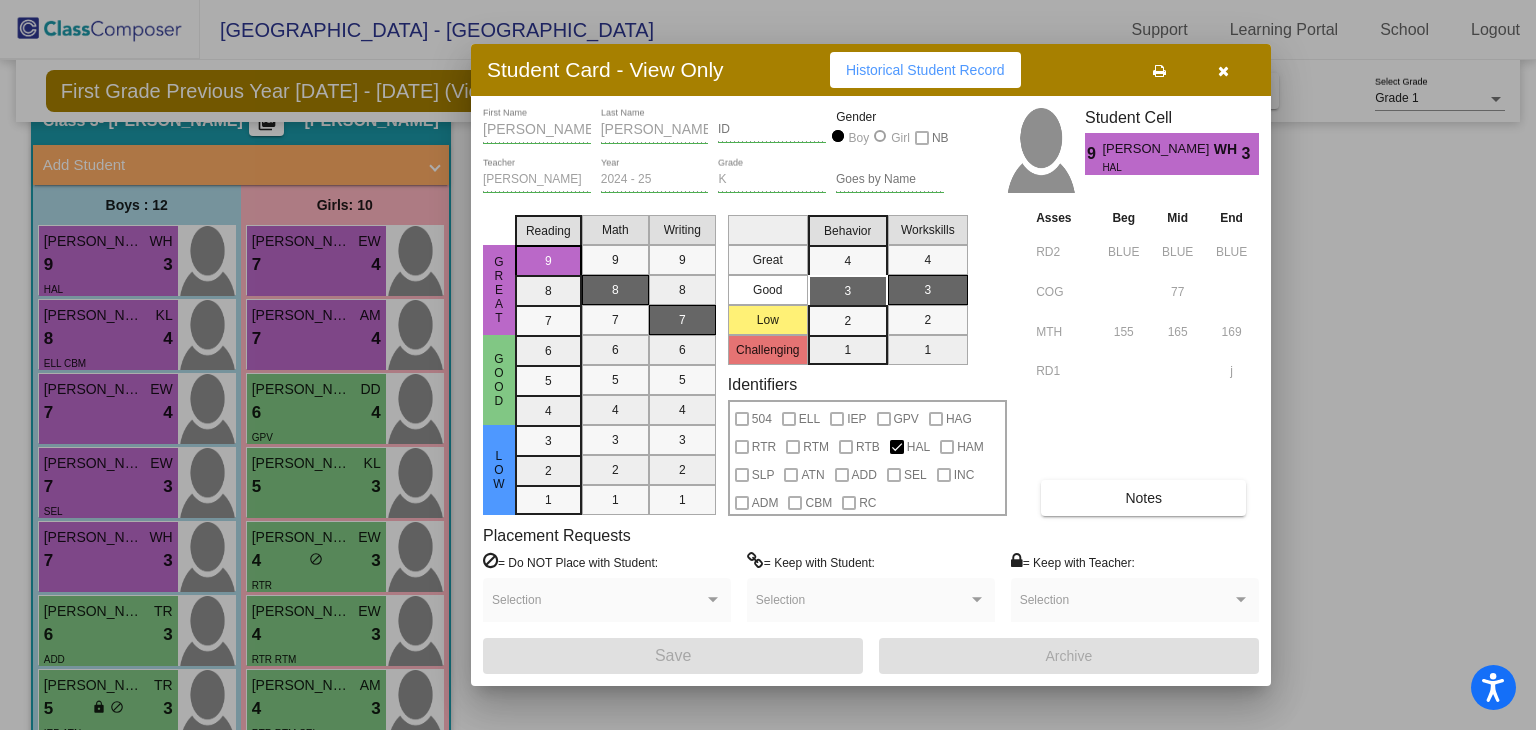 click on "Notes" at bounding box center (1143, 498) 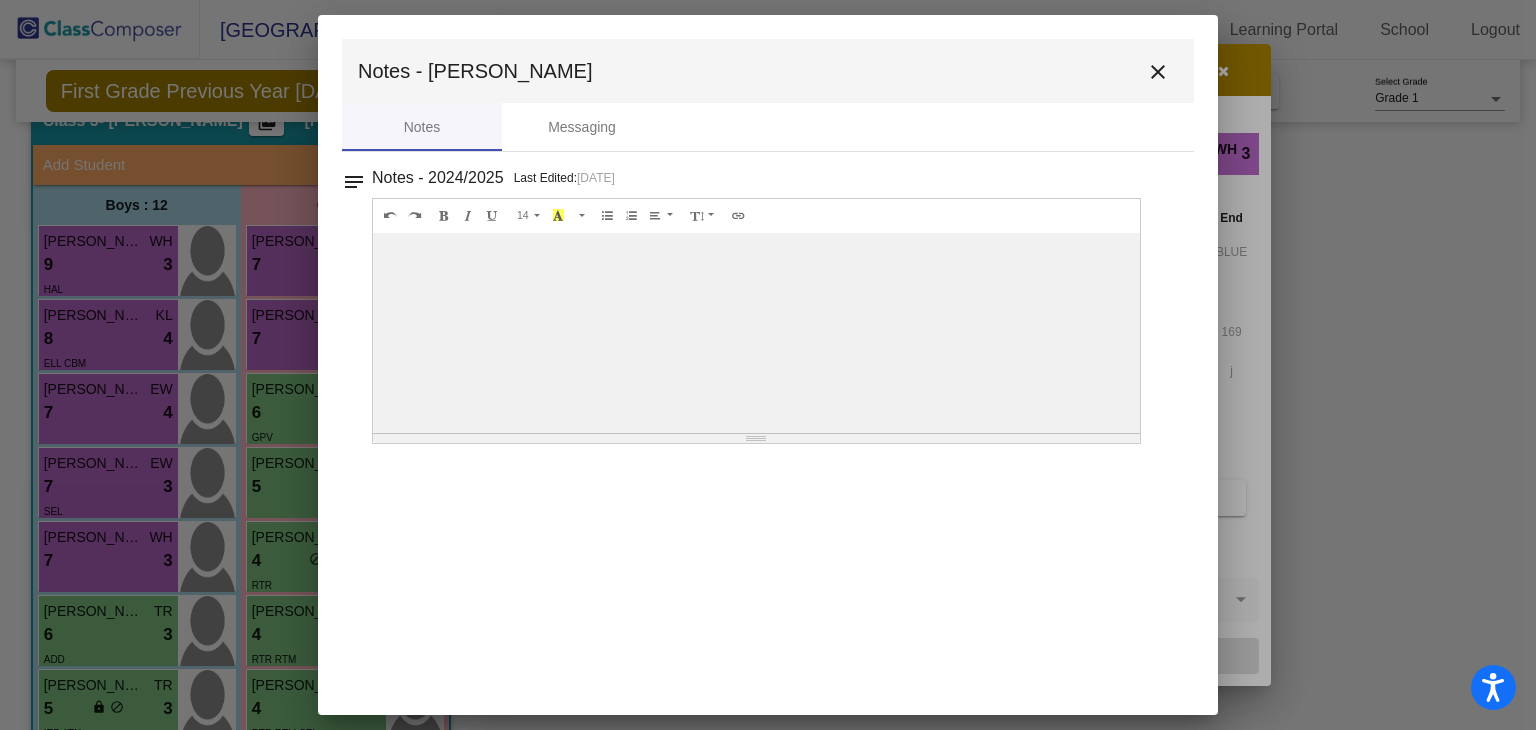 click on "close" at bounding box center [1158, 72] 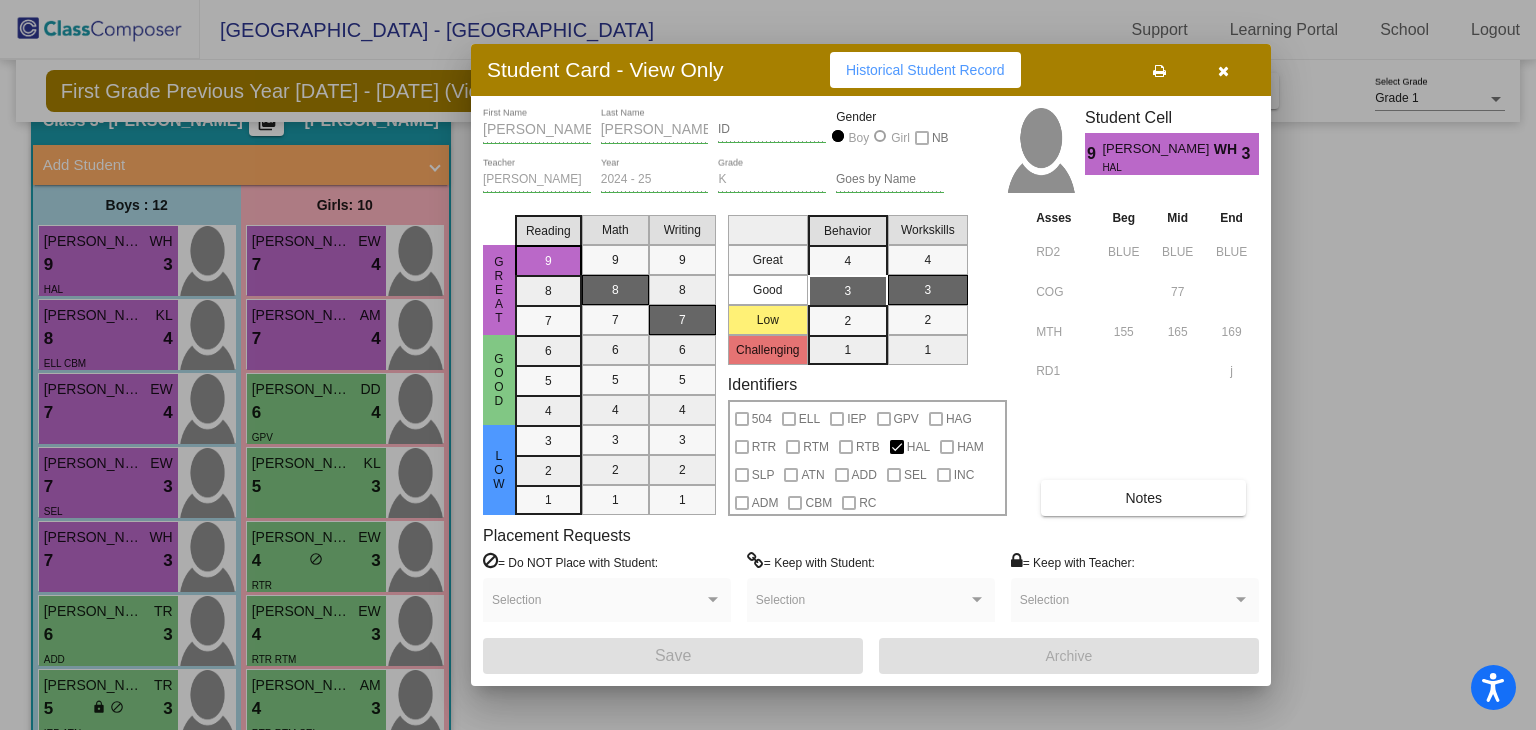 click at bounding box center [1223, 70] 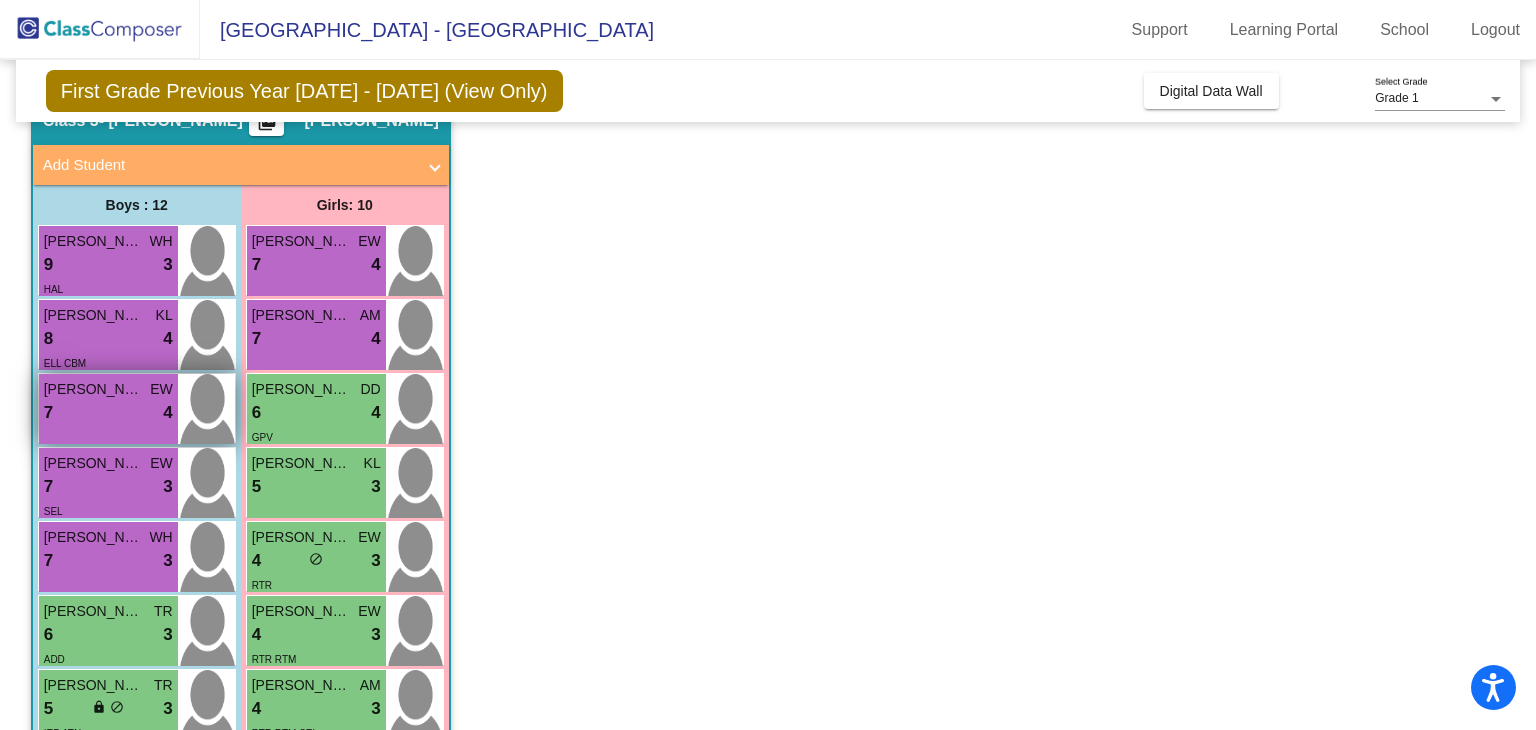 click on "7 lock do_not_disturb_alt 4" at bounding box center (108, 413) 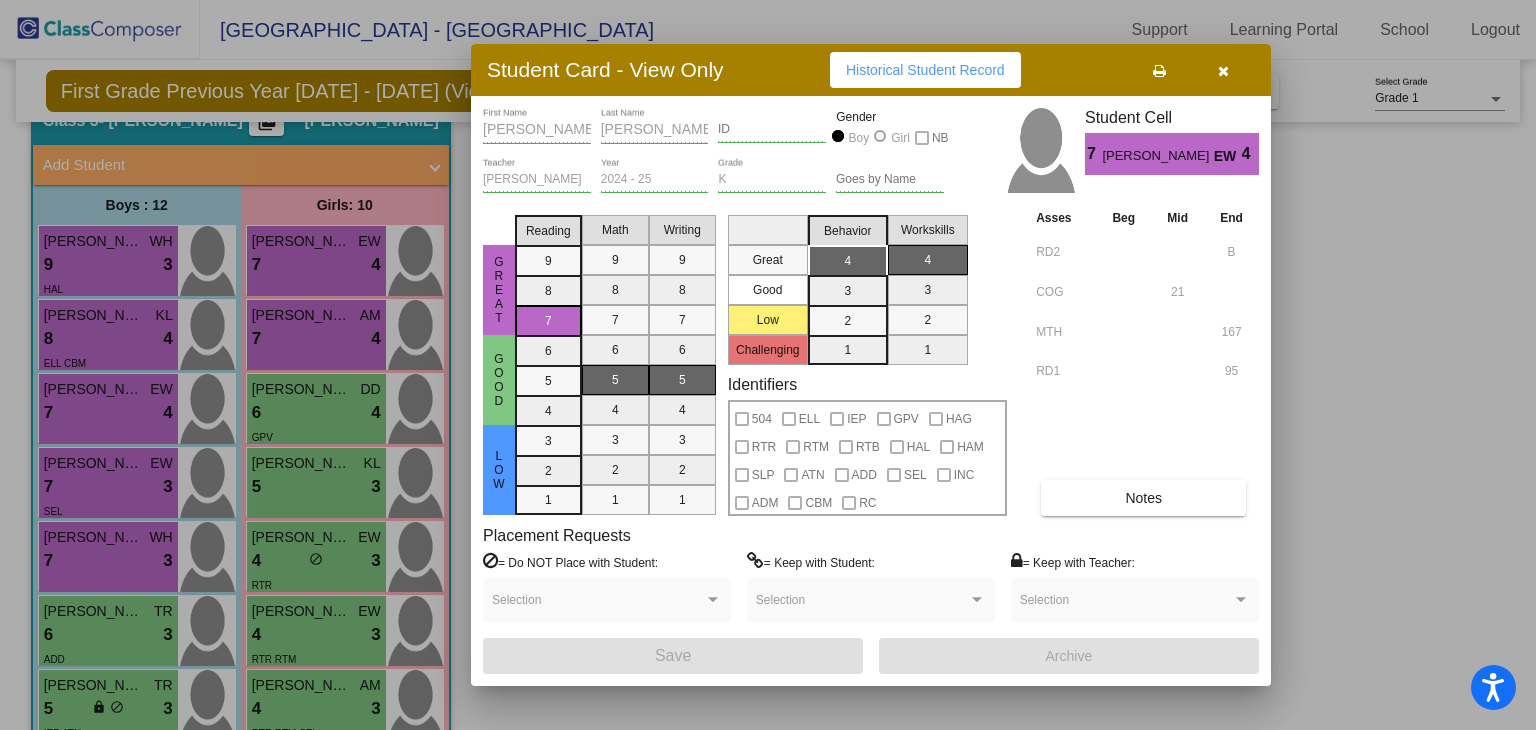 click on "Notes" at bounding box center (1143, 498) 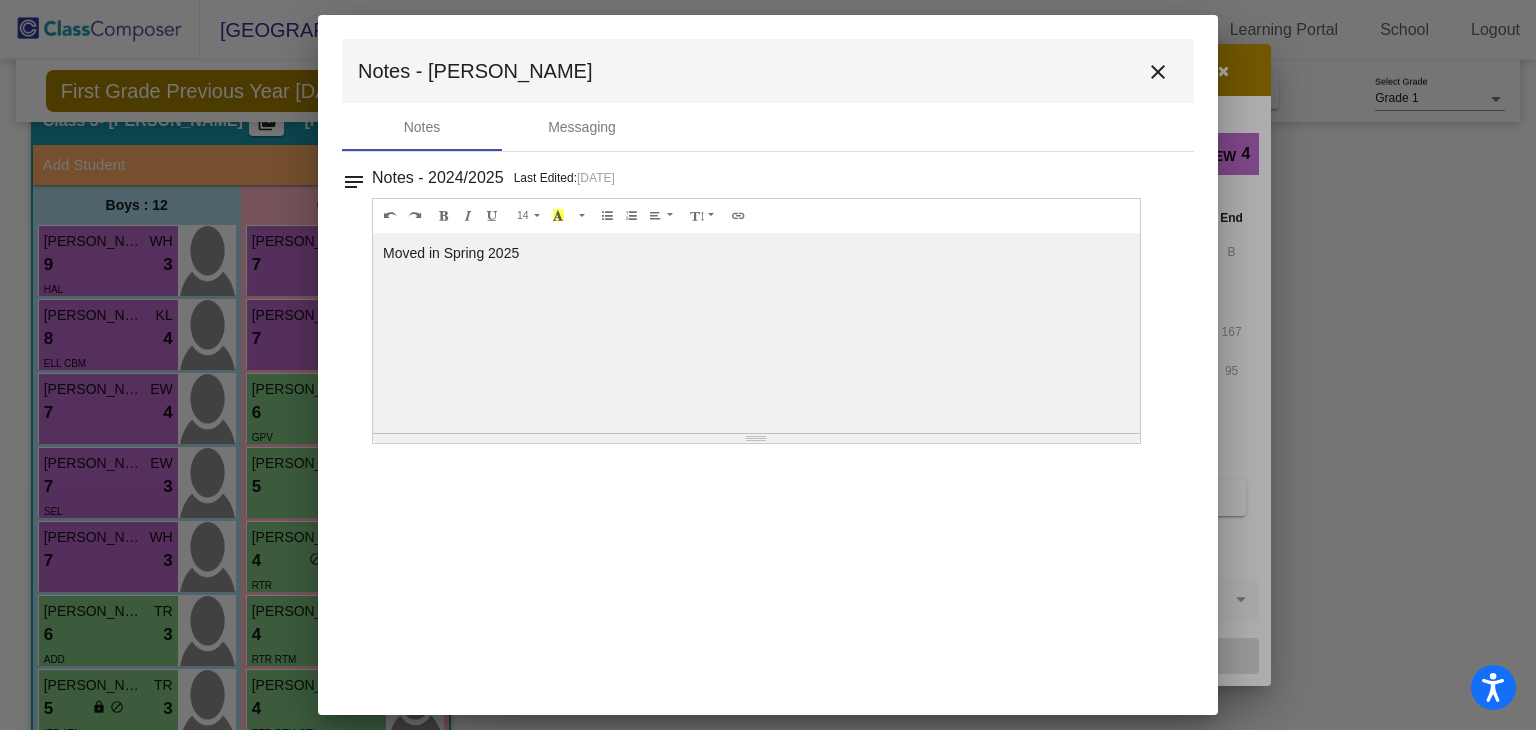 click on "close" at bounding box center (1158, 72) 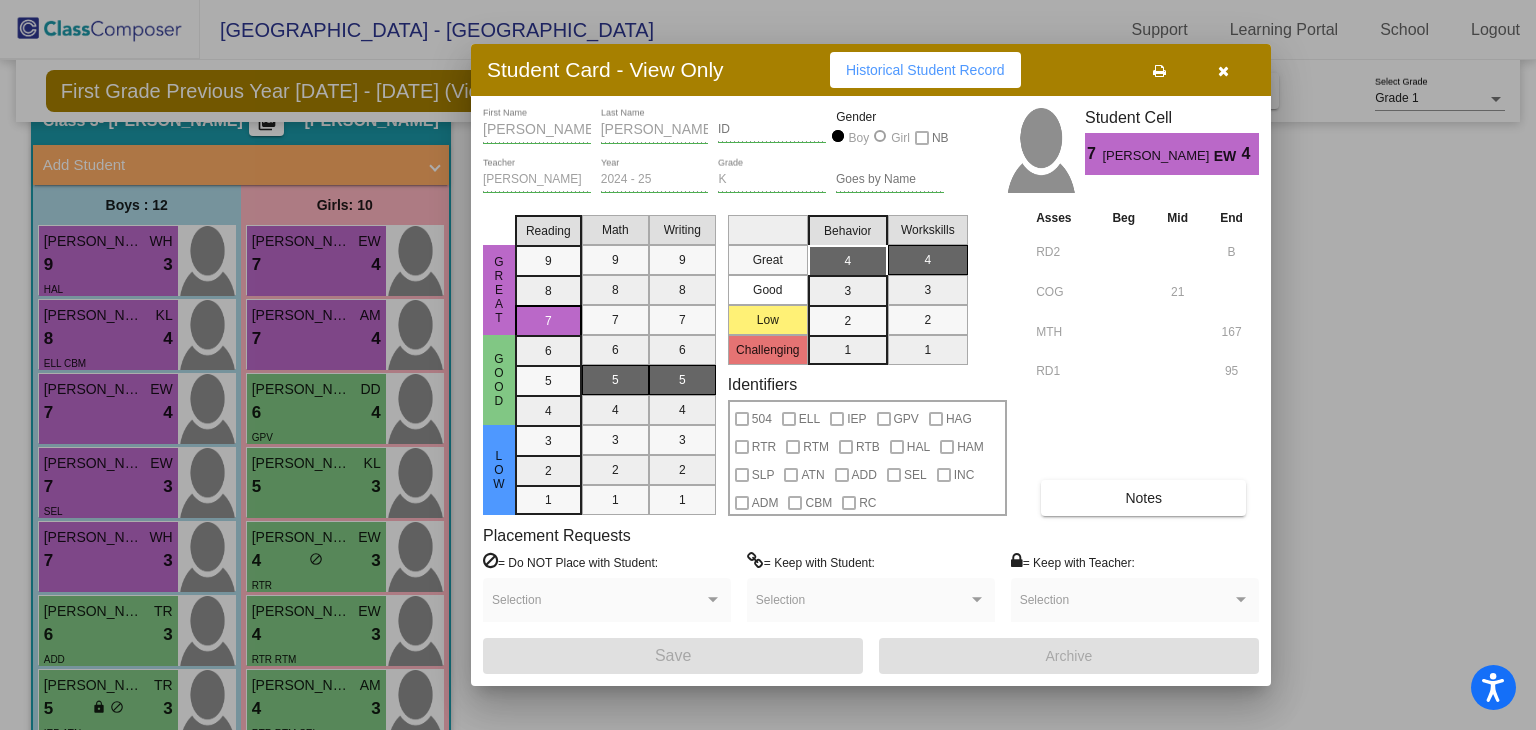 click at bounding box center [1223, 70] 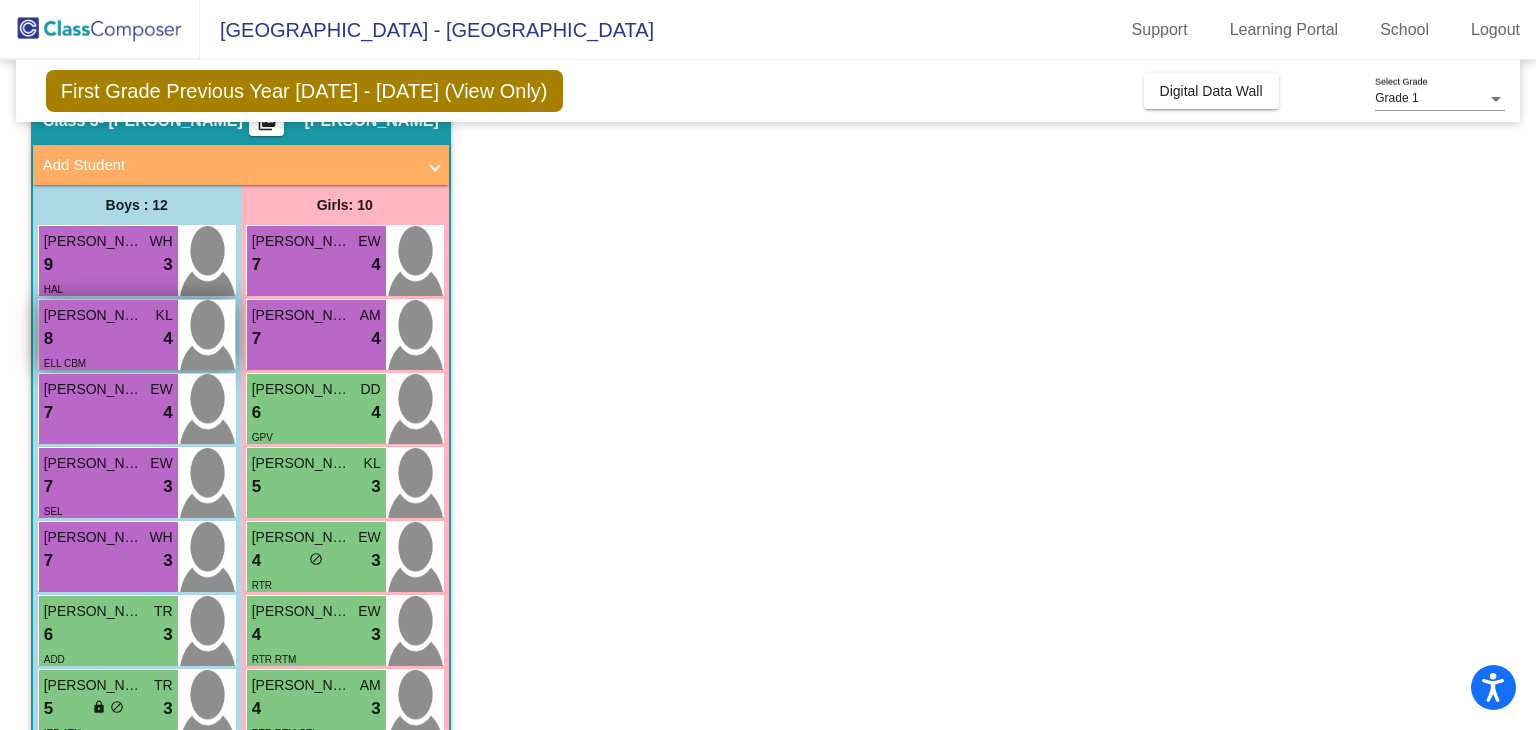 click on "[PERSON_NAME]" at bounding box center [94, 315] 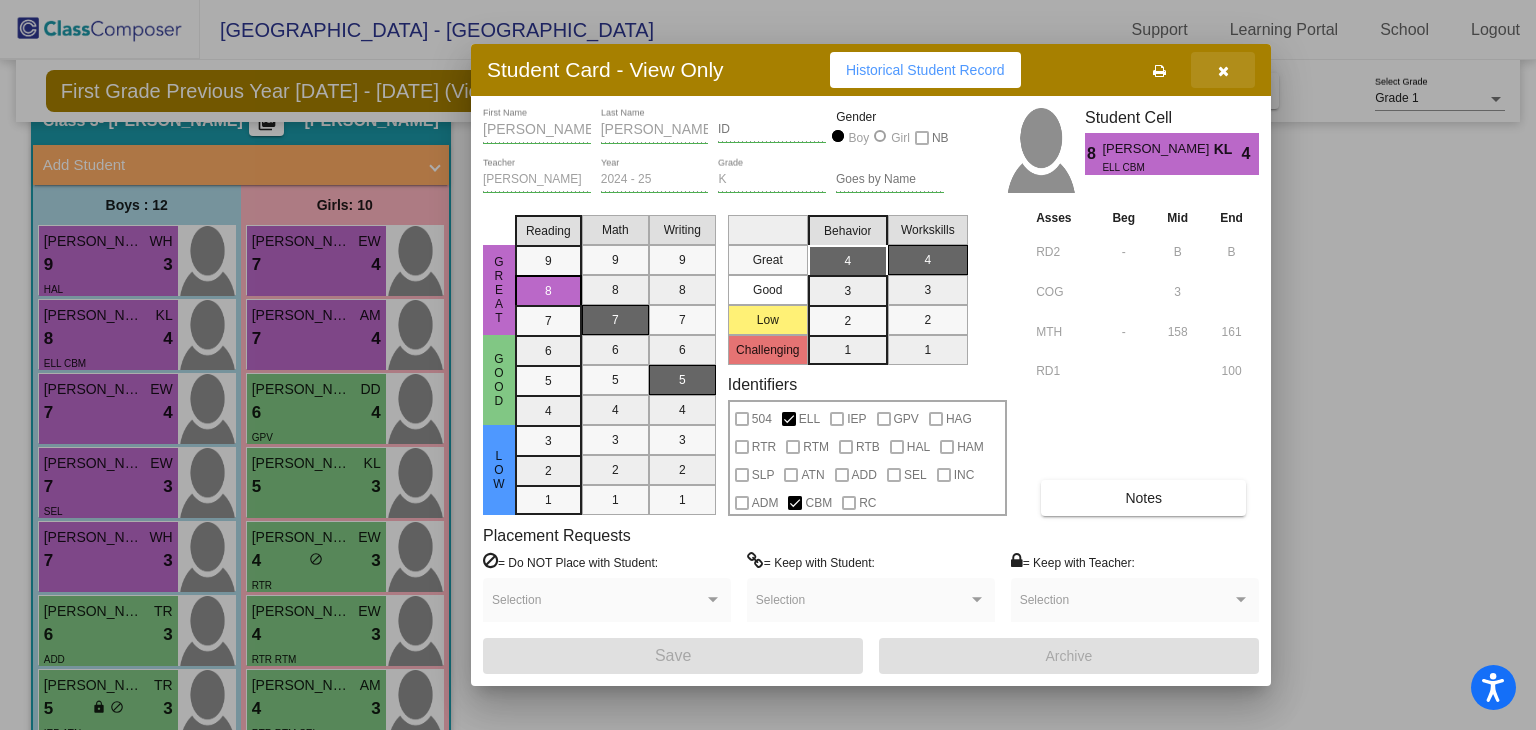click at bounding box center [1223, 71] 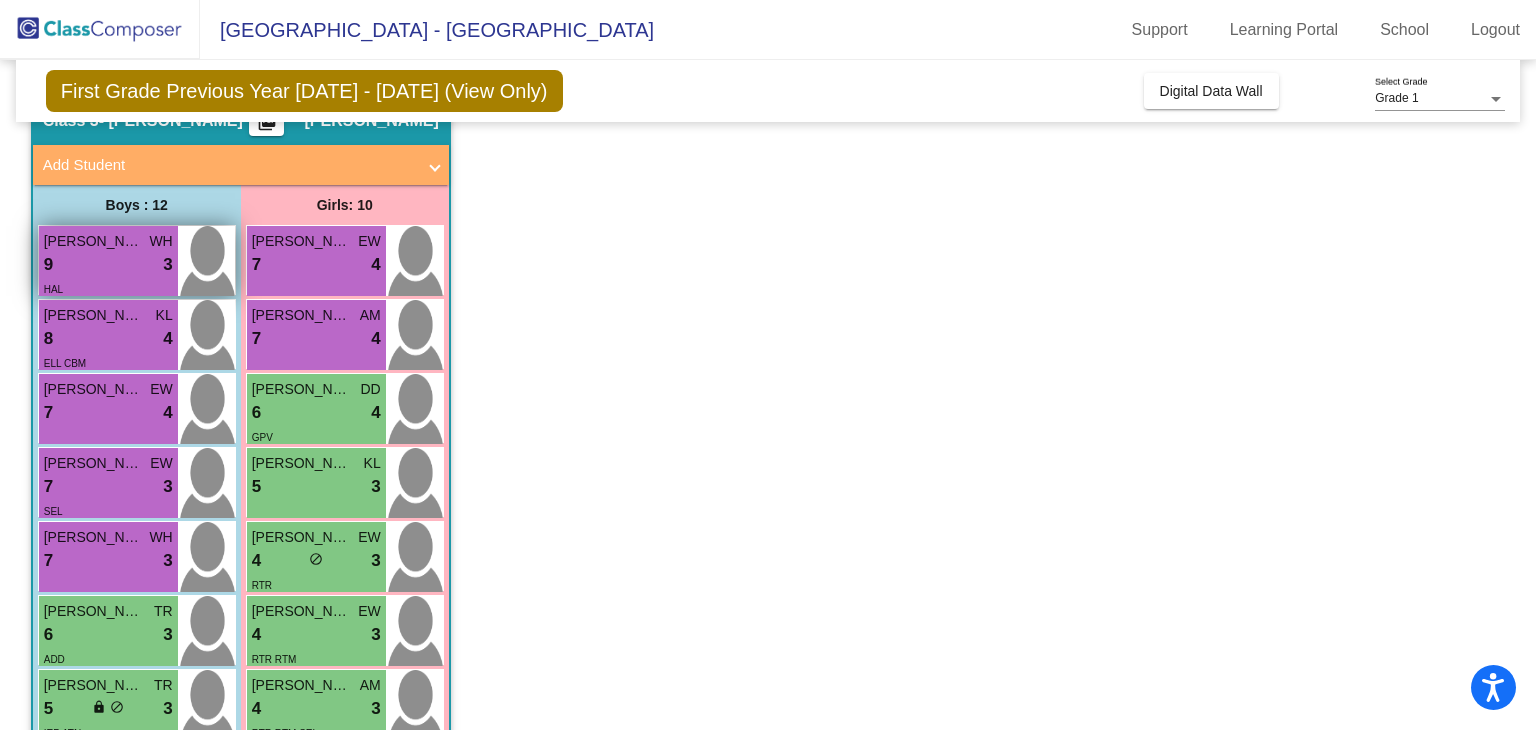 click on "9 lock do_not_disturb_alt 3" at bounding box center (108, 265) 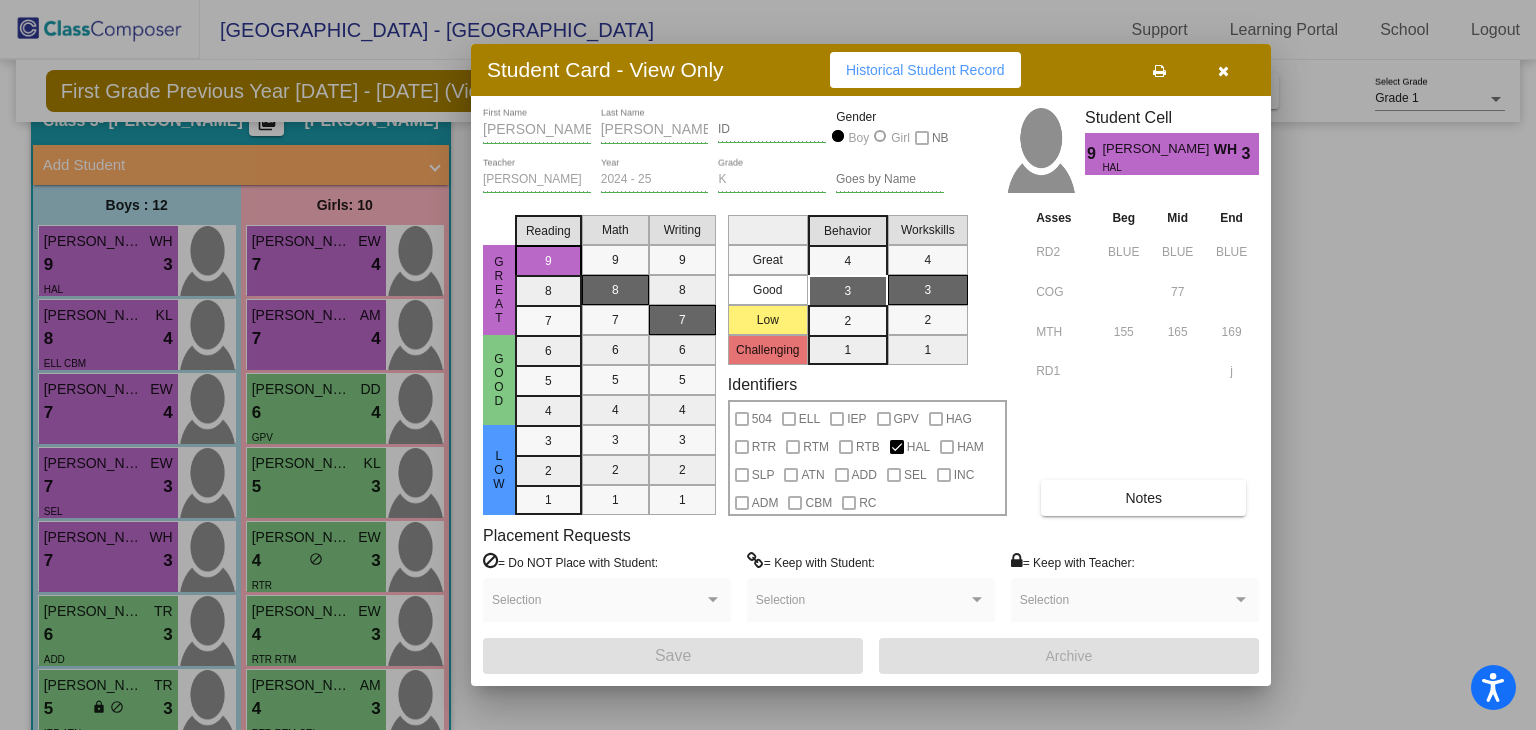 click at bounding box center (1223, 70) 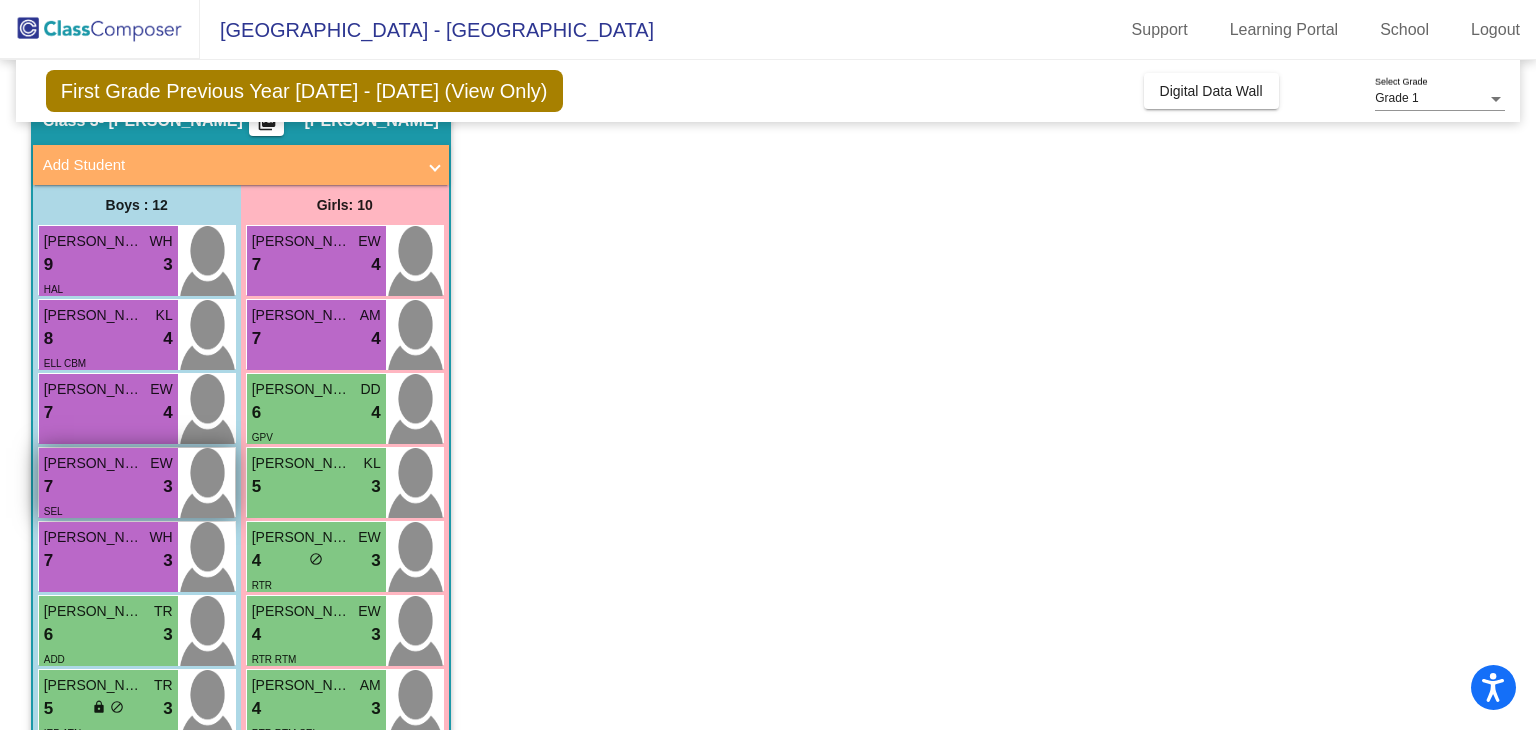 click on "SEL" at bounding box center (108, 510) 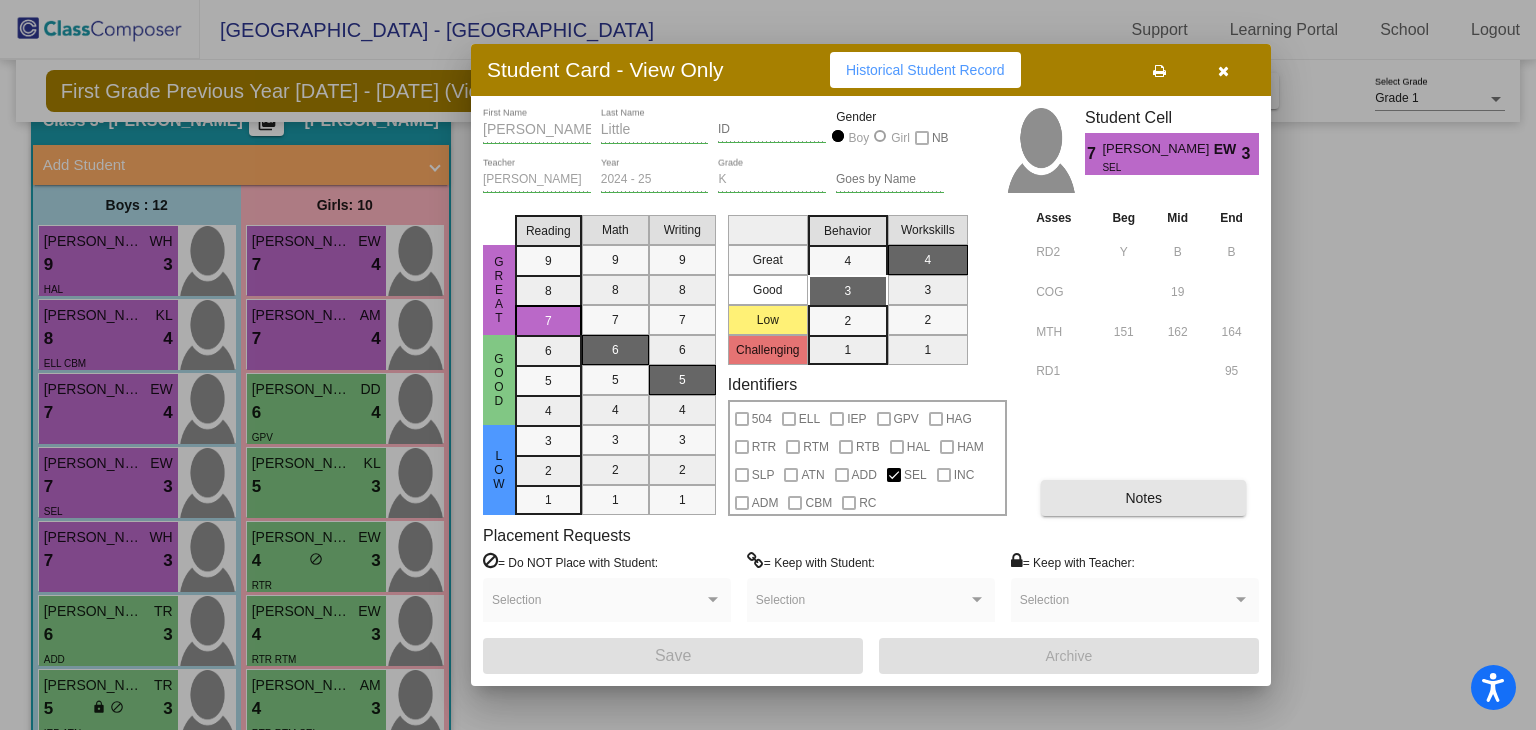 click on "Notes" at bounding box center (1143, 498) 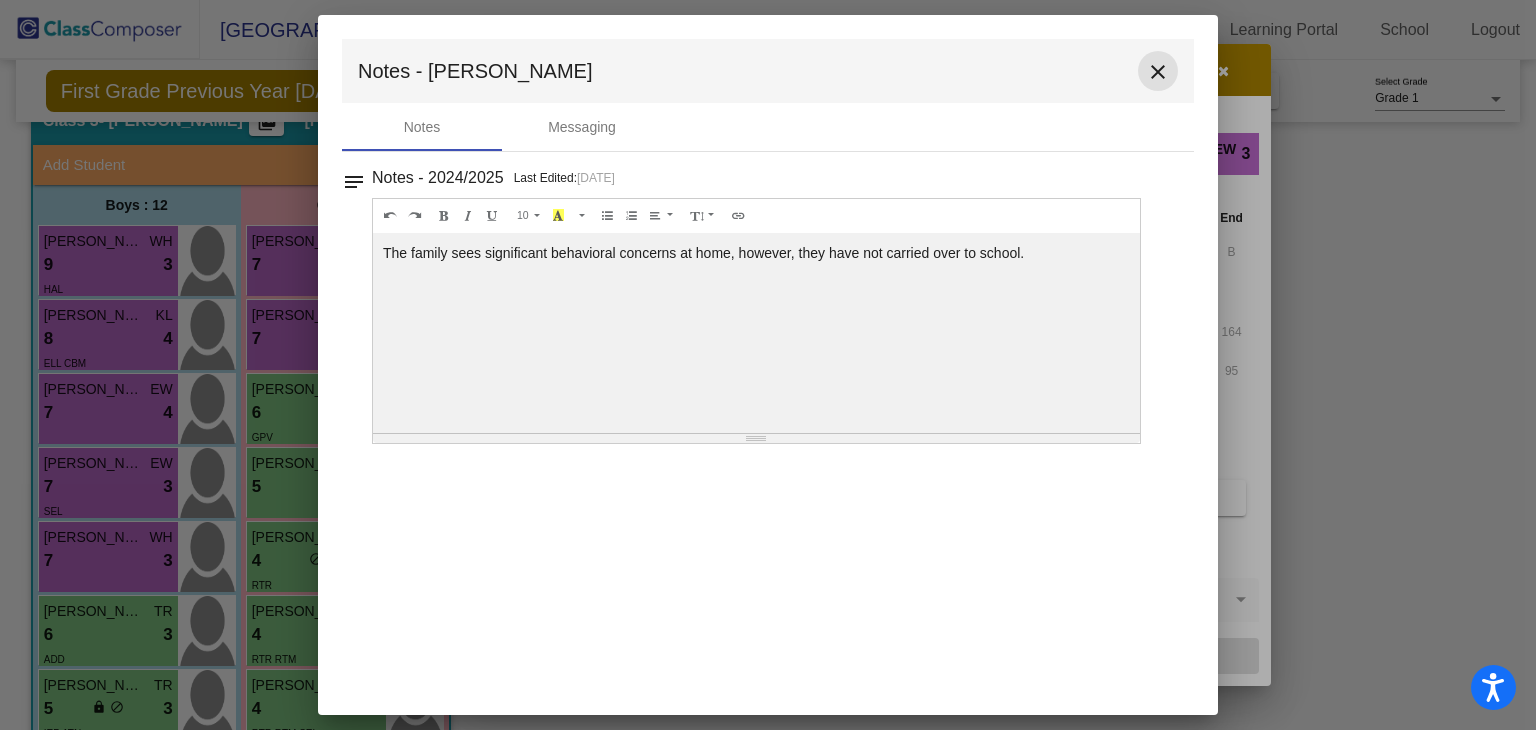 click on "close" at bounding box center (1158, 72) 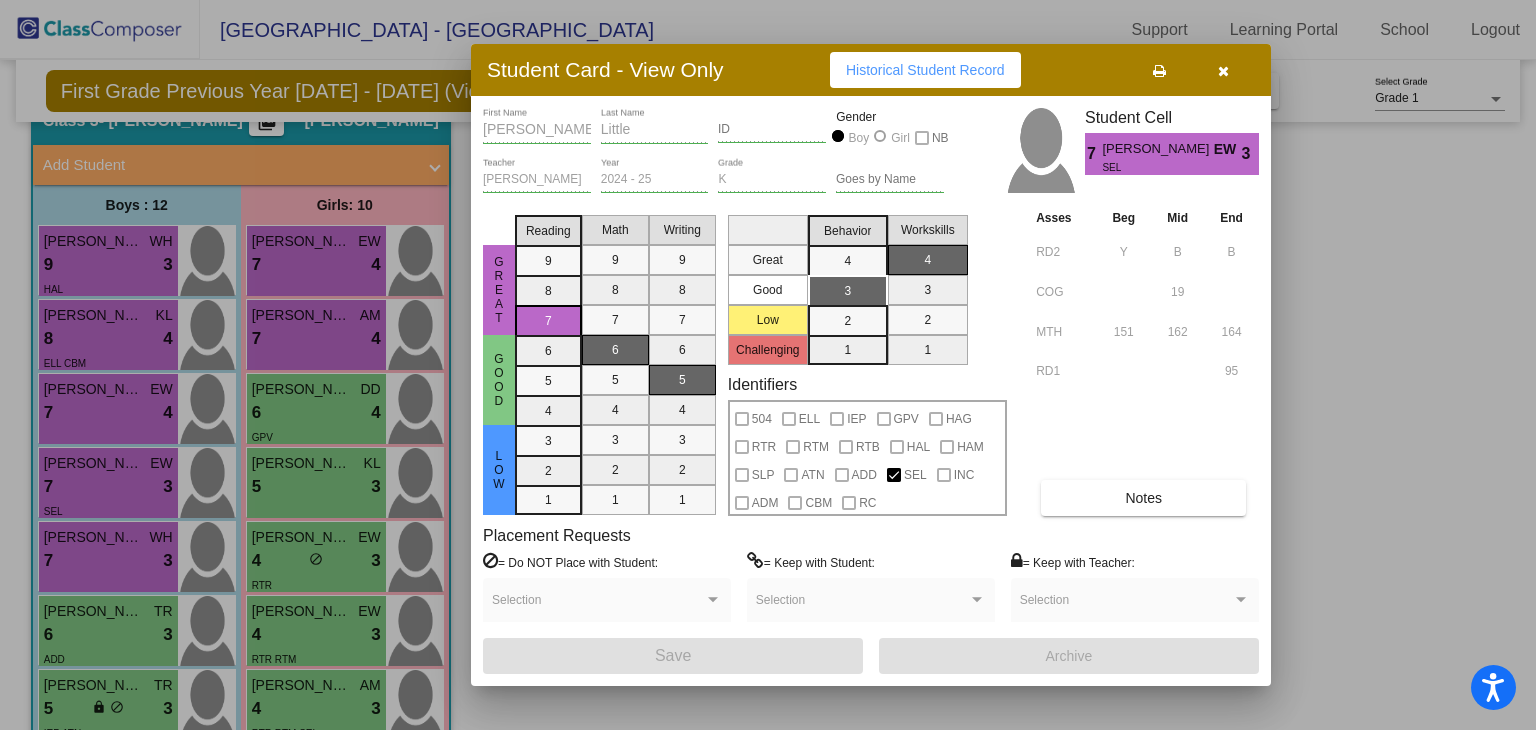 click at bounding box center [1223, 70] 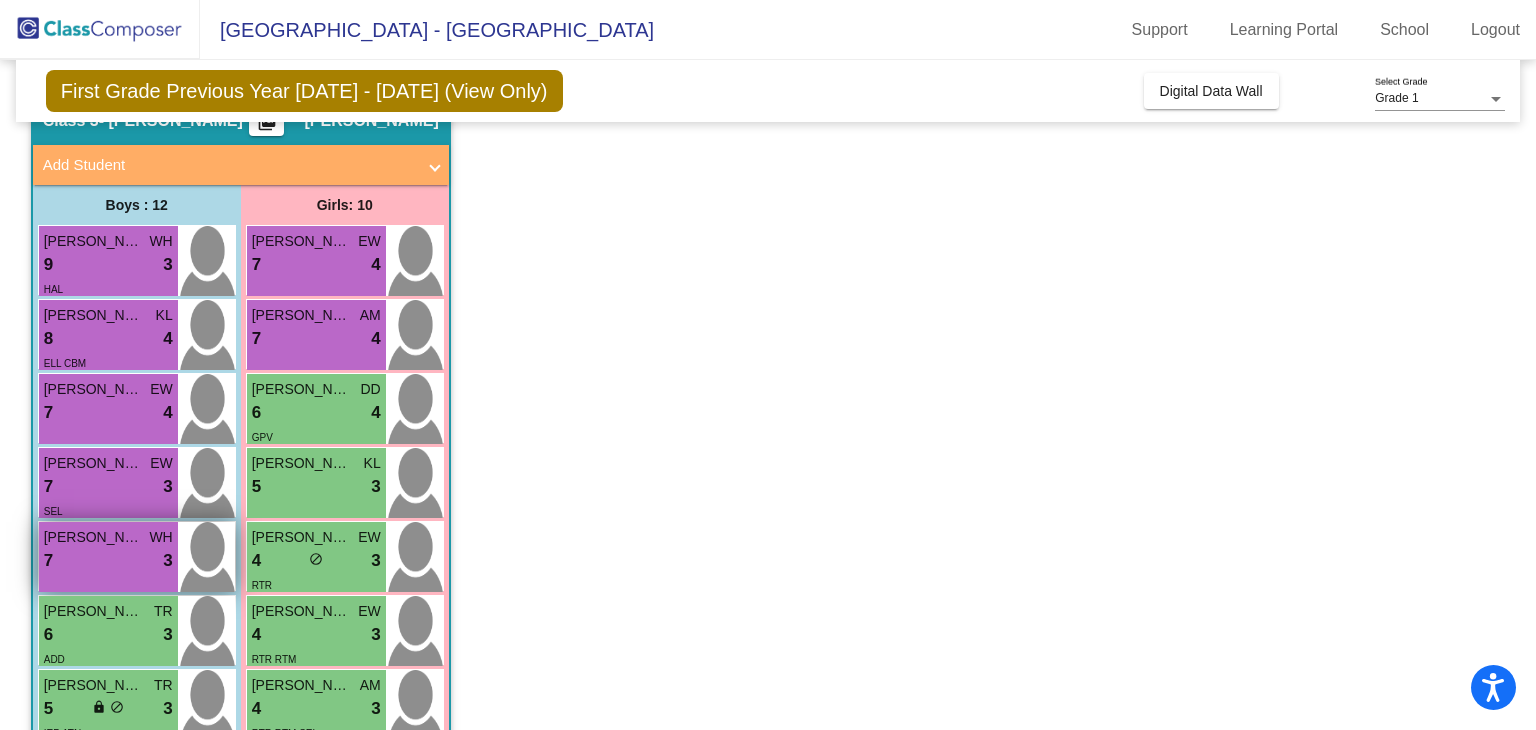 click on "[PERSON_NAME]" at bounding box center [94, 537] 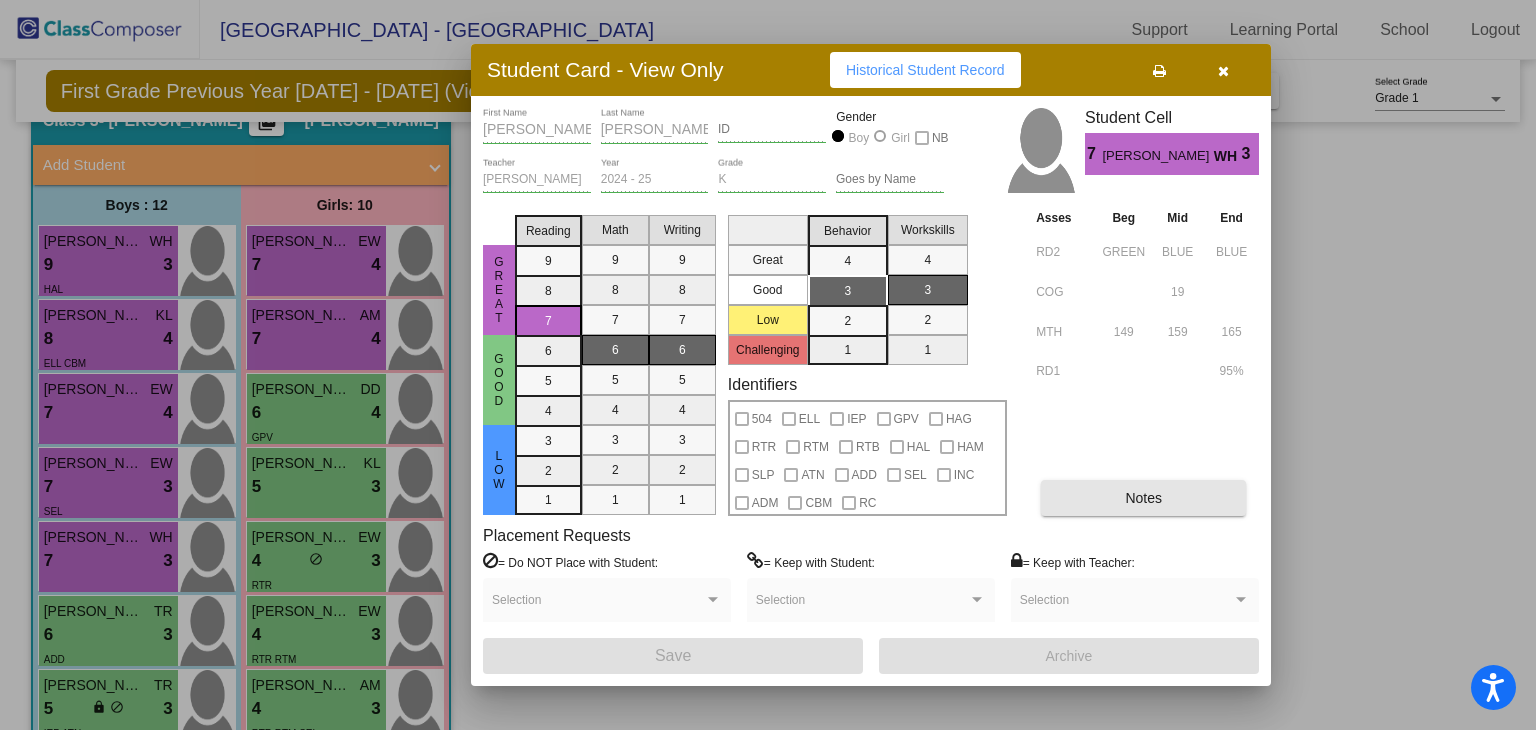 click on "Notes" at bounding box center [1143, 498] 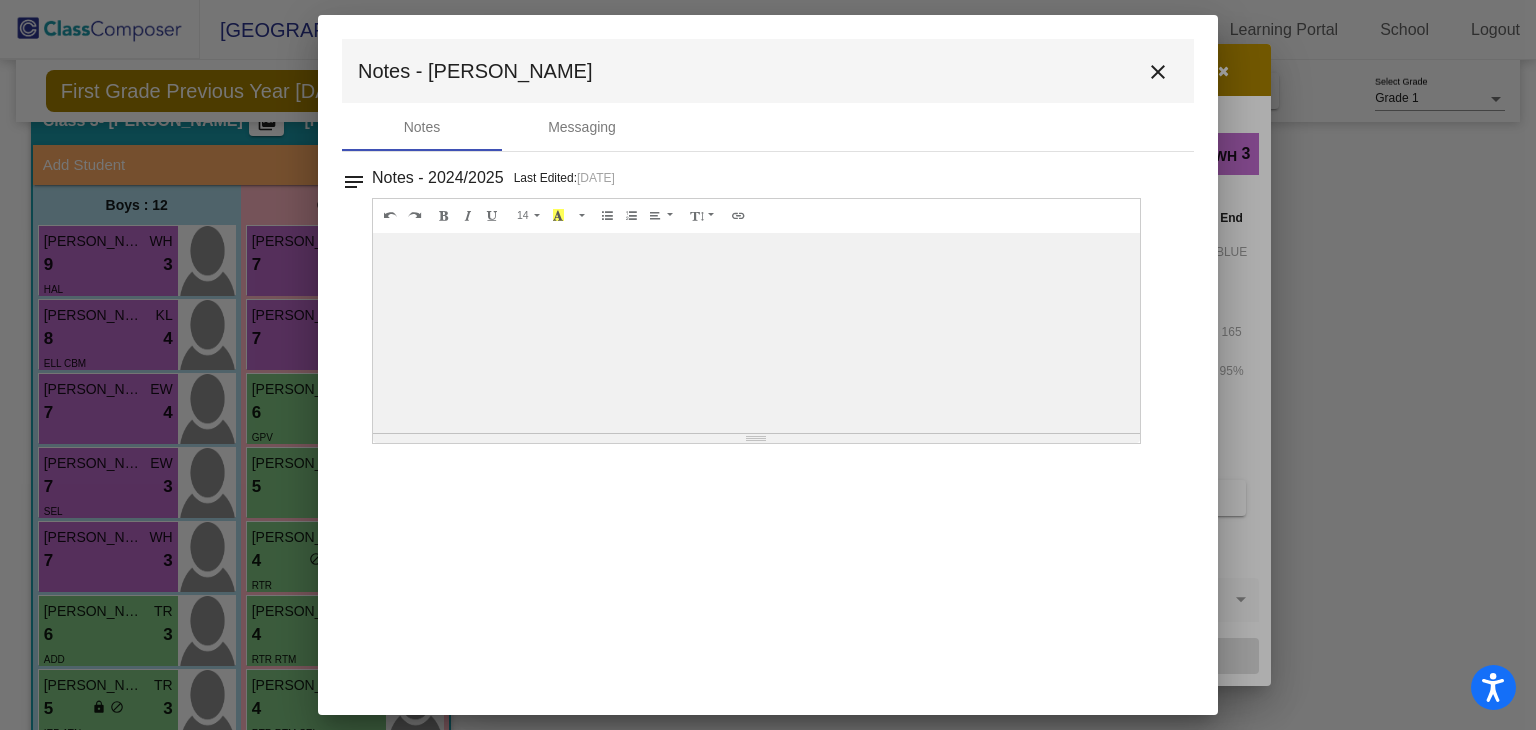 click on "close" at bounding box center [1158, 72] 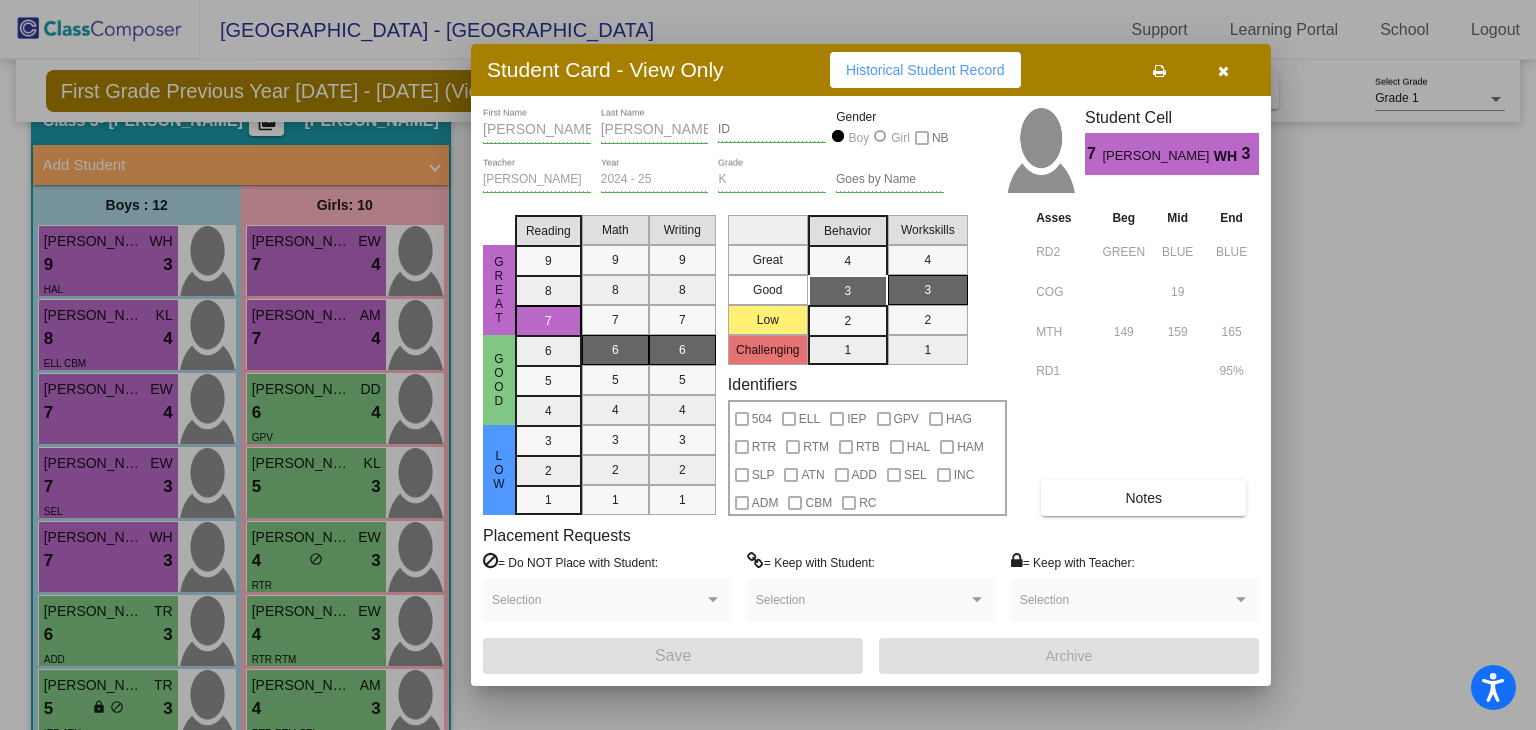 click at bounding box center [1223, 71] 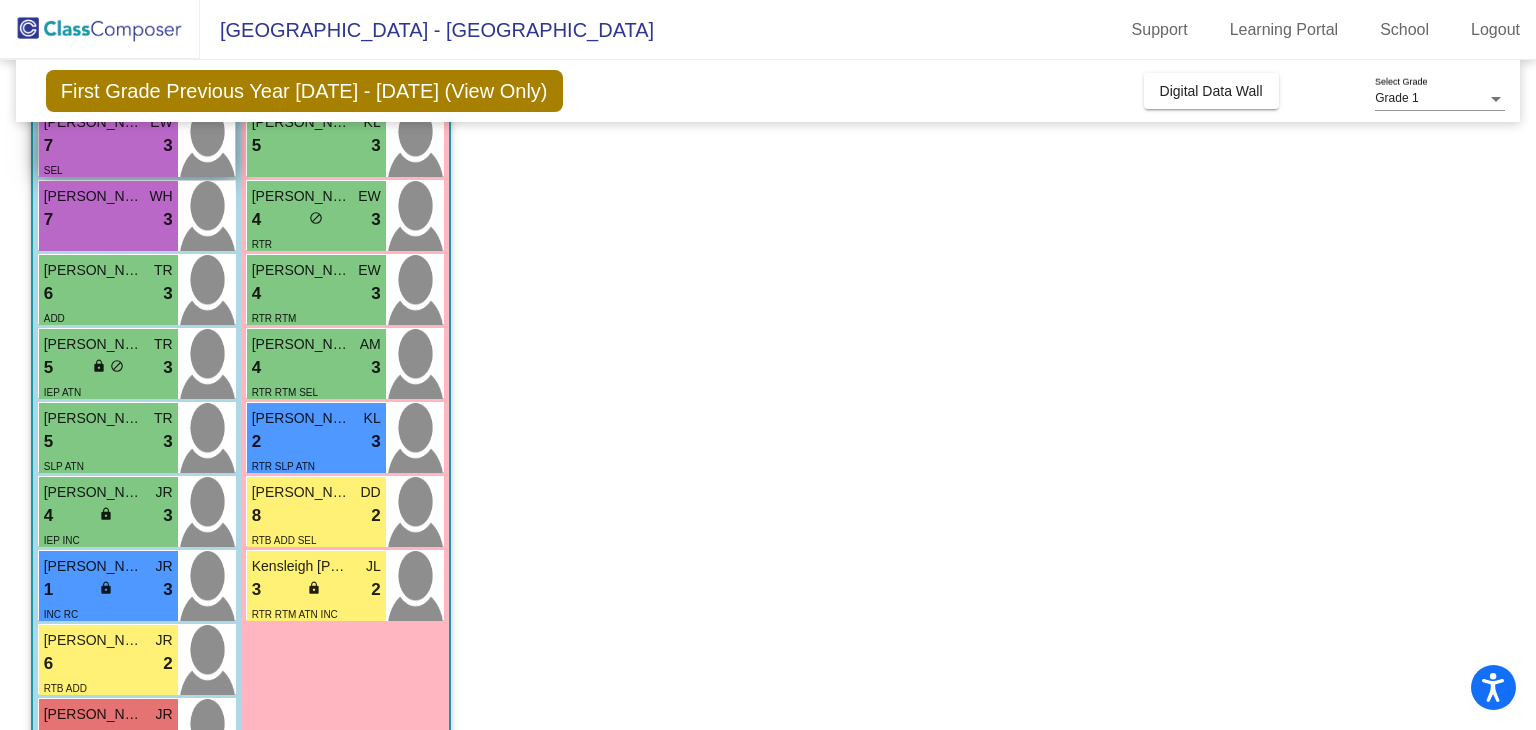 scroll, scrollTop: 440, scrollLeft: 0, axis: vertical 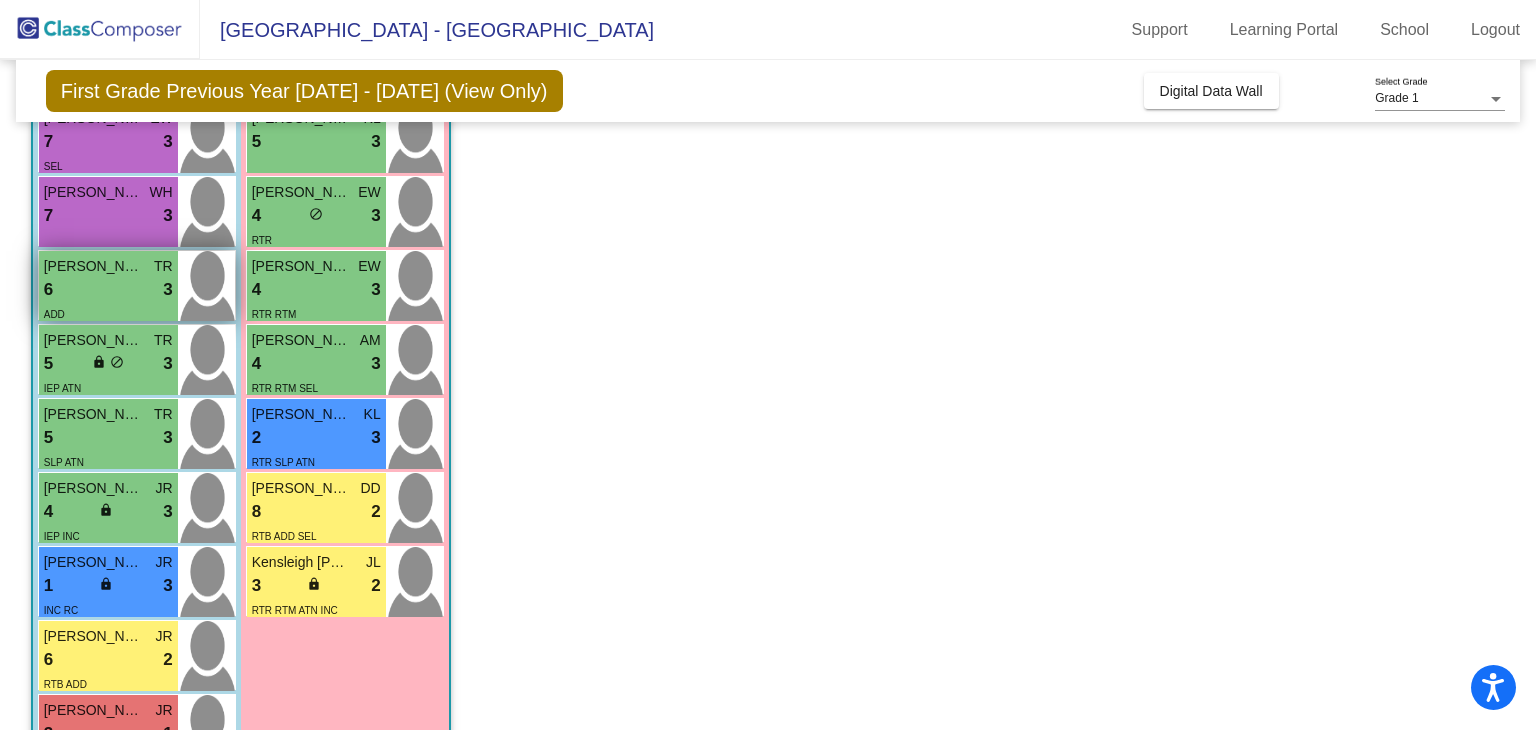 click on "6 lock do_not_disturb_alt 3" at bounding box center [108, 290] 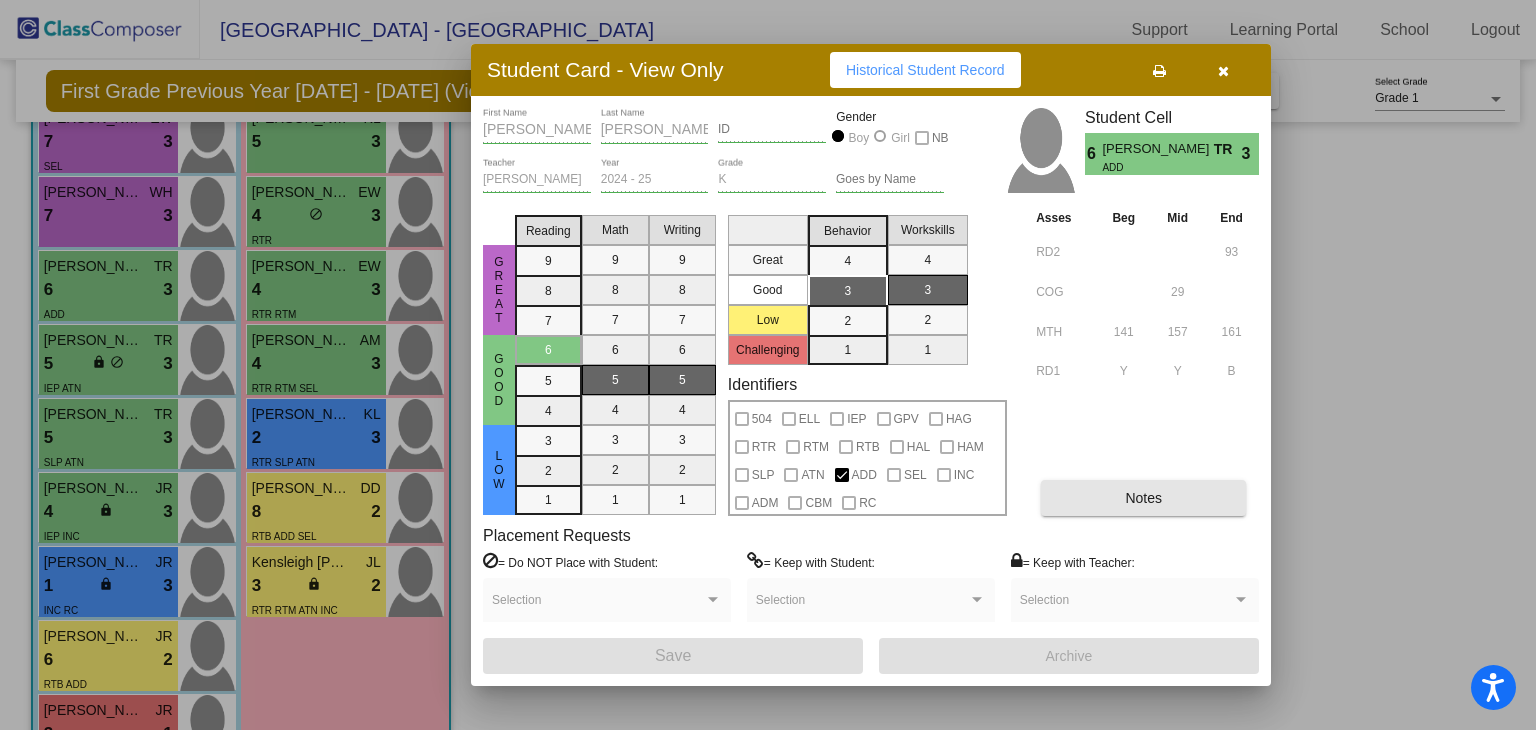 click on "Notes" at bounding box center (1143, 498) 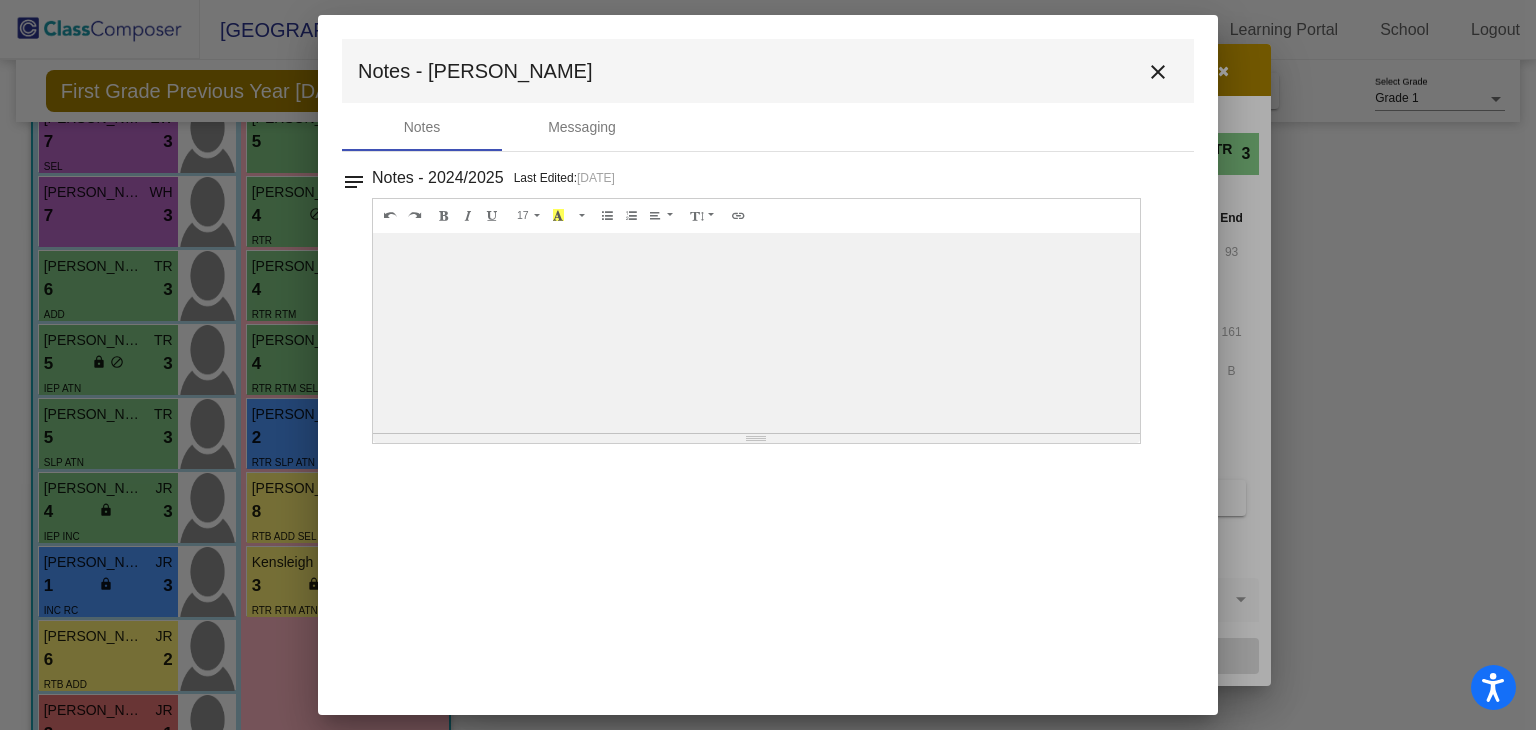 click on "close" at bounding box center (1158, 72) 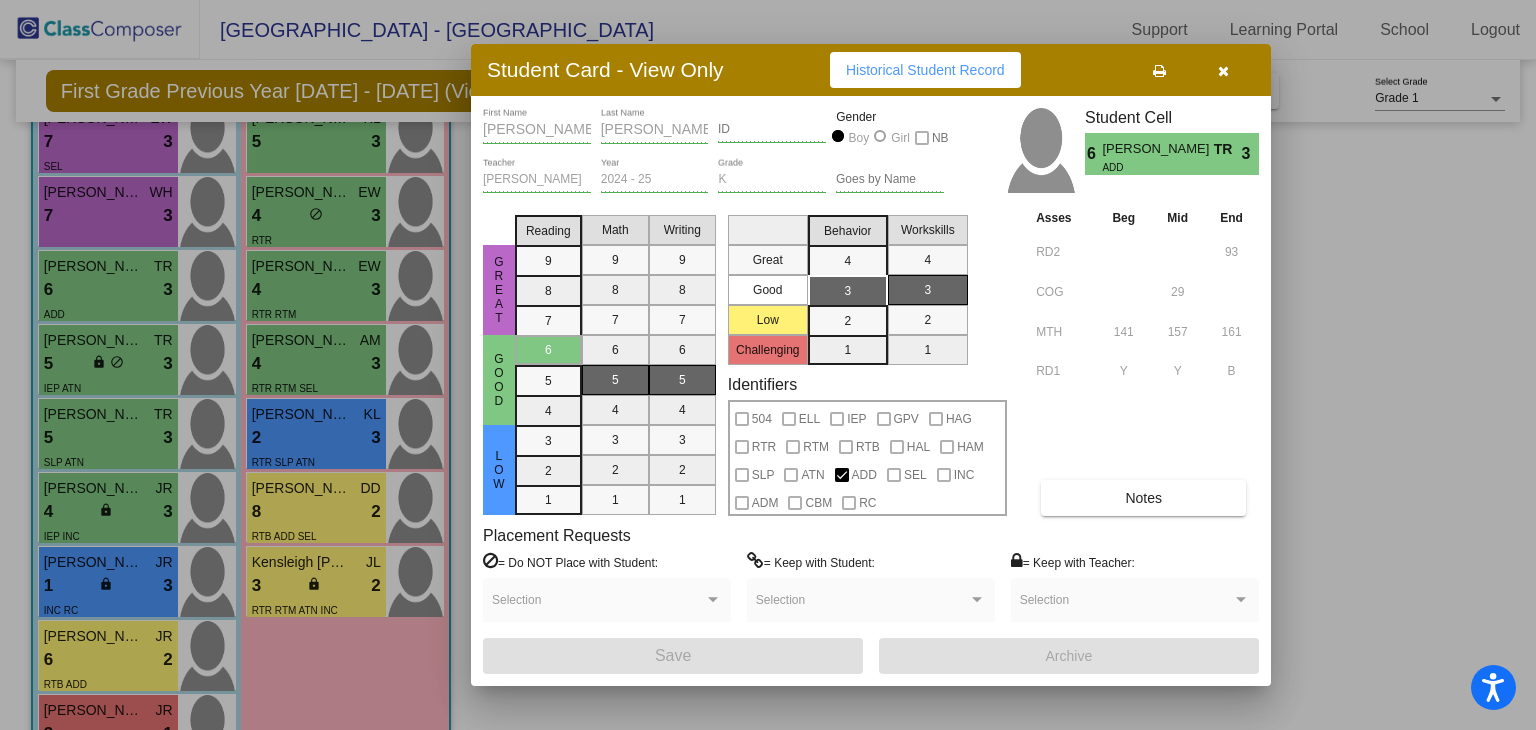 click at bounding box center [1223, 71] 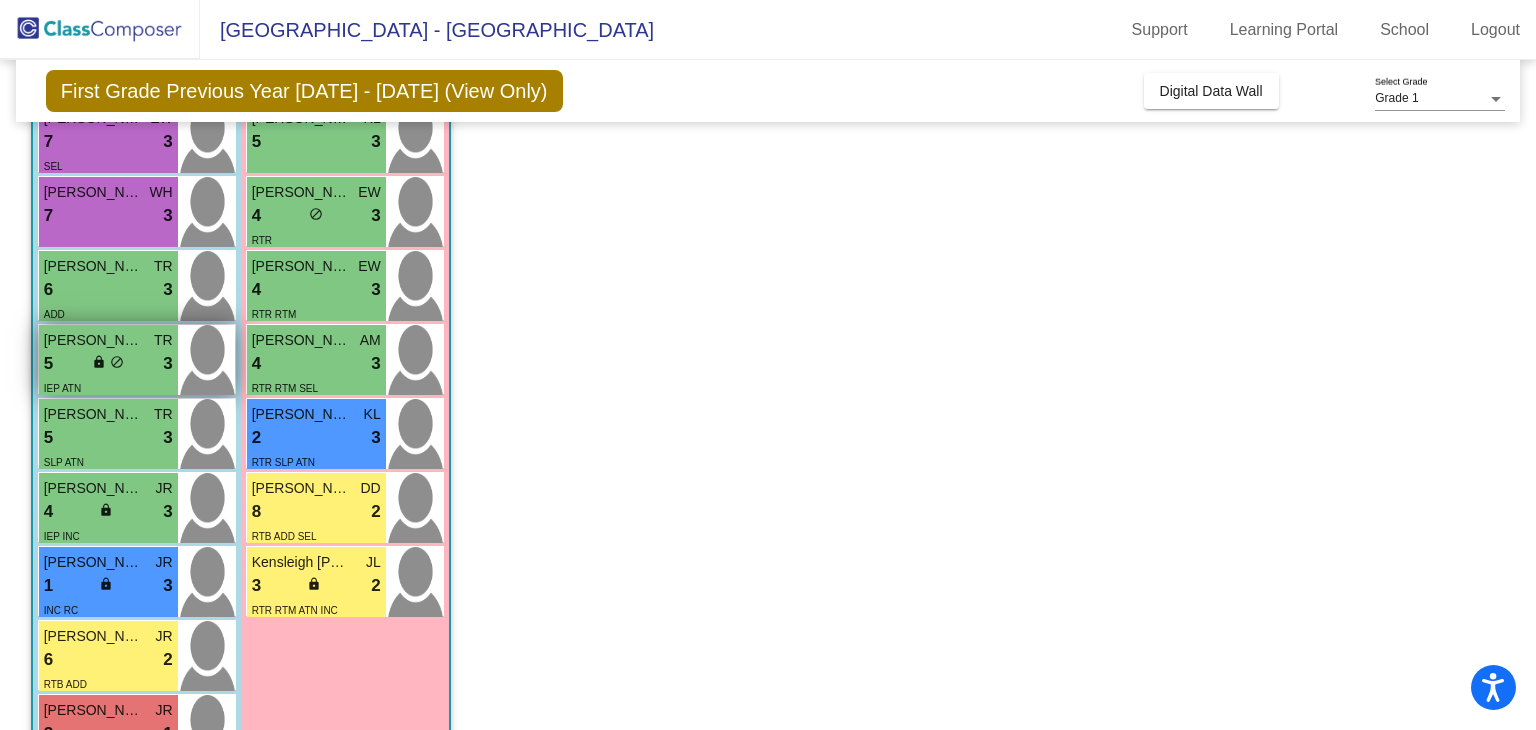 click on "5 lock do_not_disturb_alt 3" at bounding box center (108, 364) 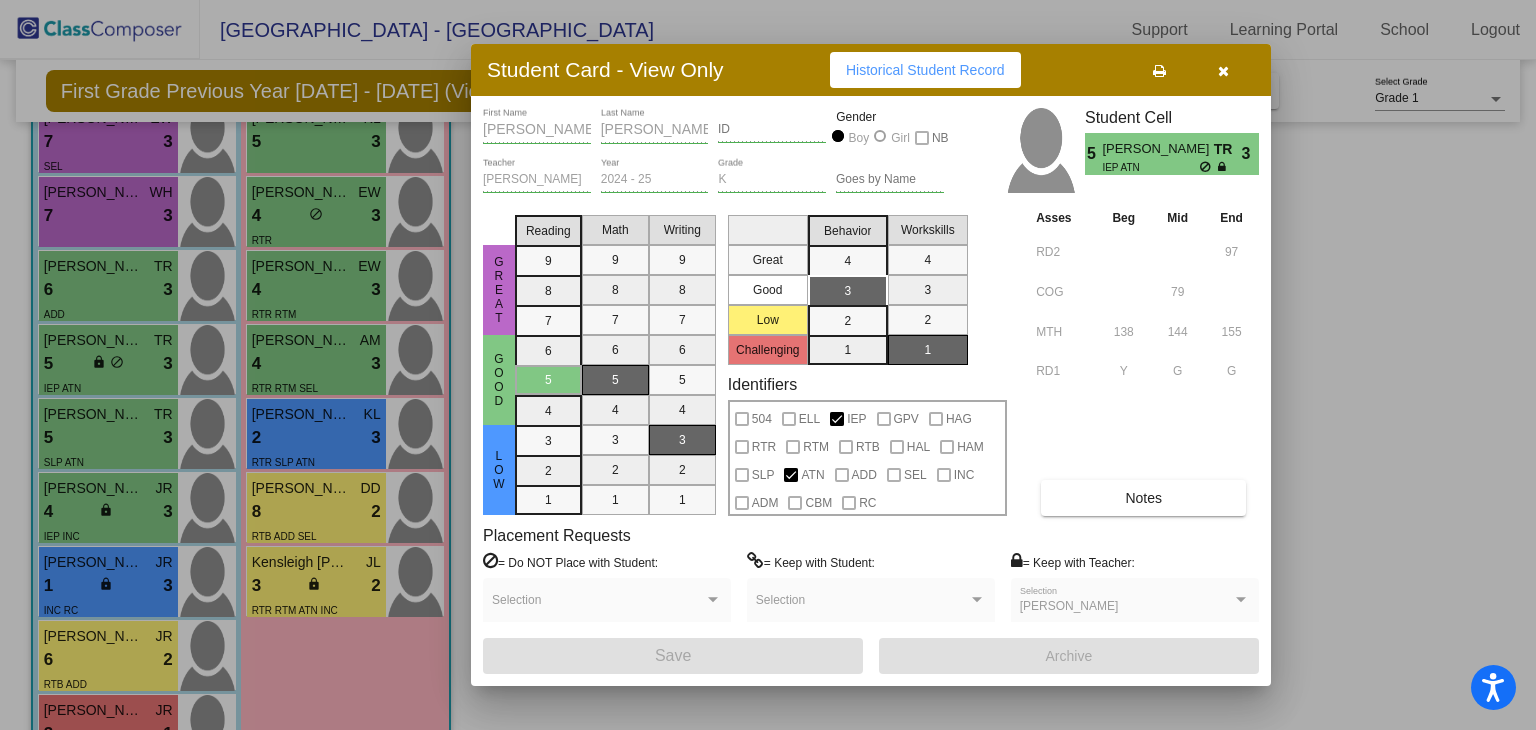 click on "Notes" at bounding box center [1143, 498] 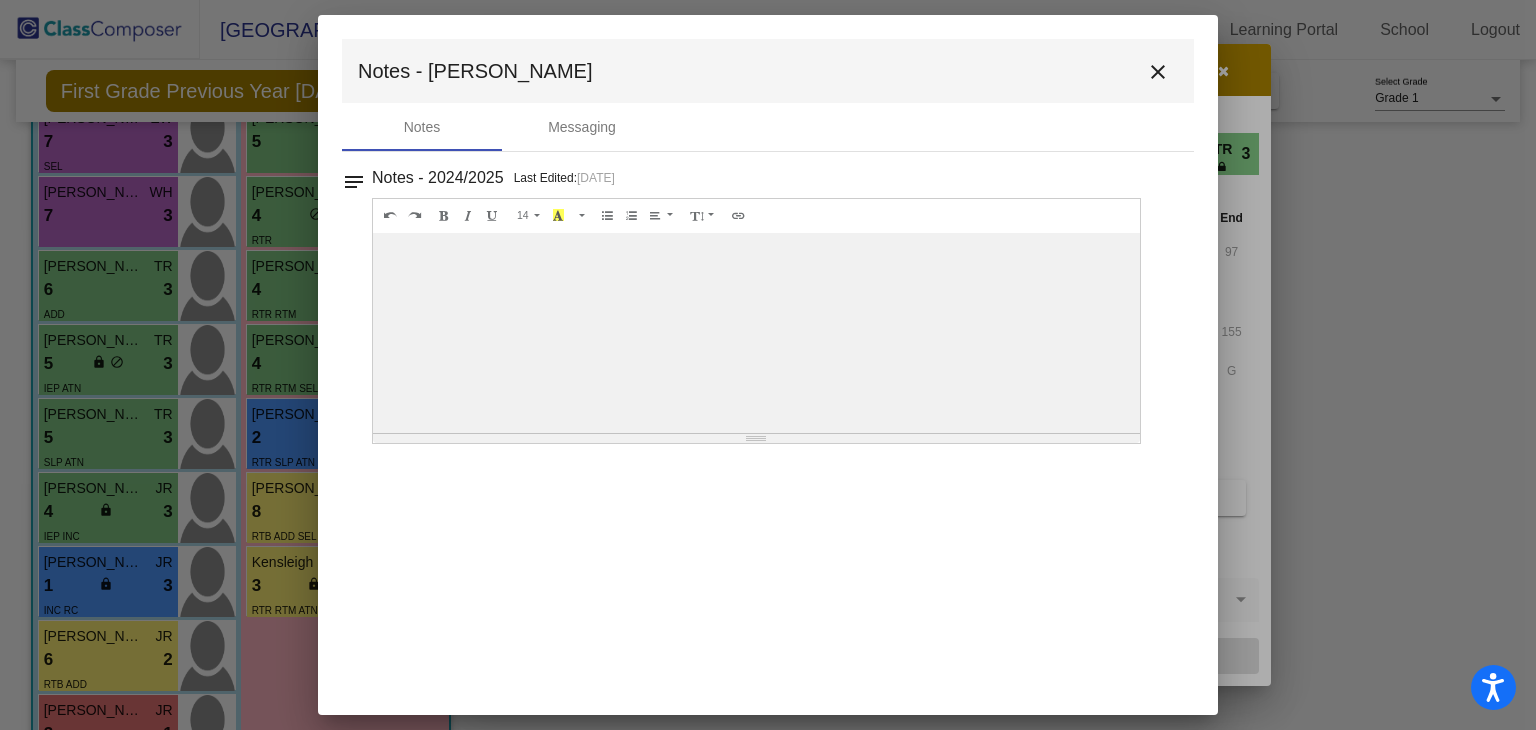 click on "close" at bounding box center [1158, 72] 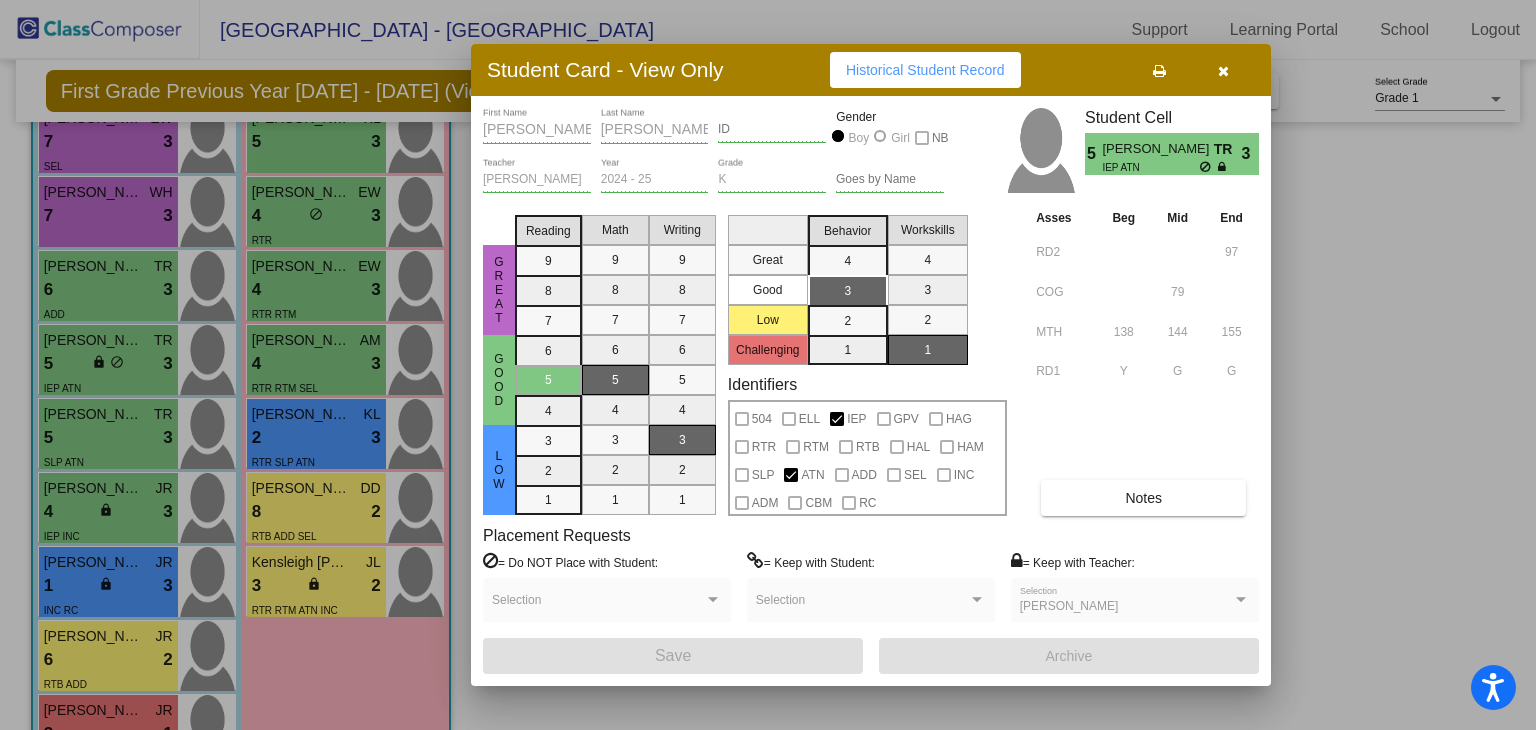 click at bounding box center [1223, 71] 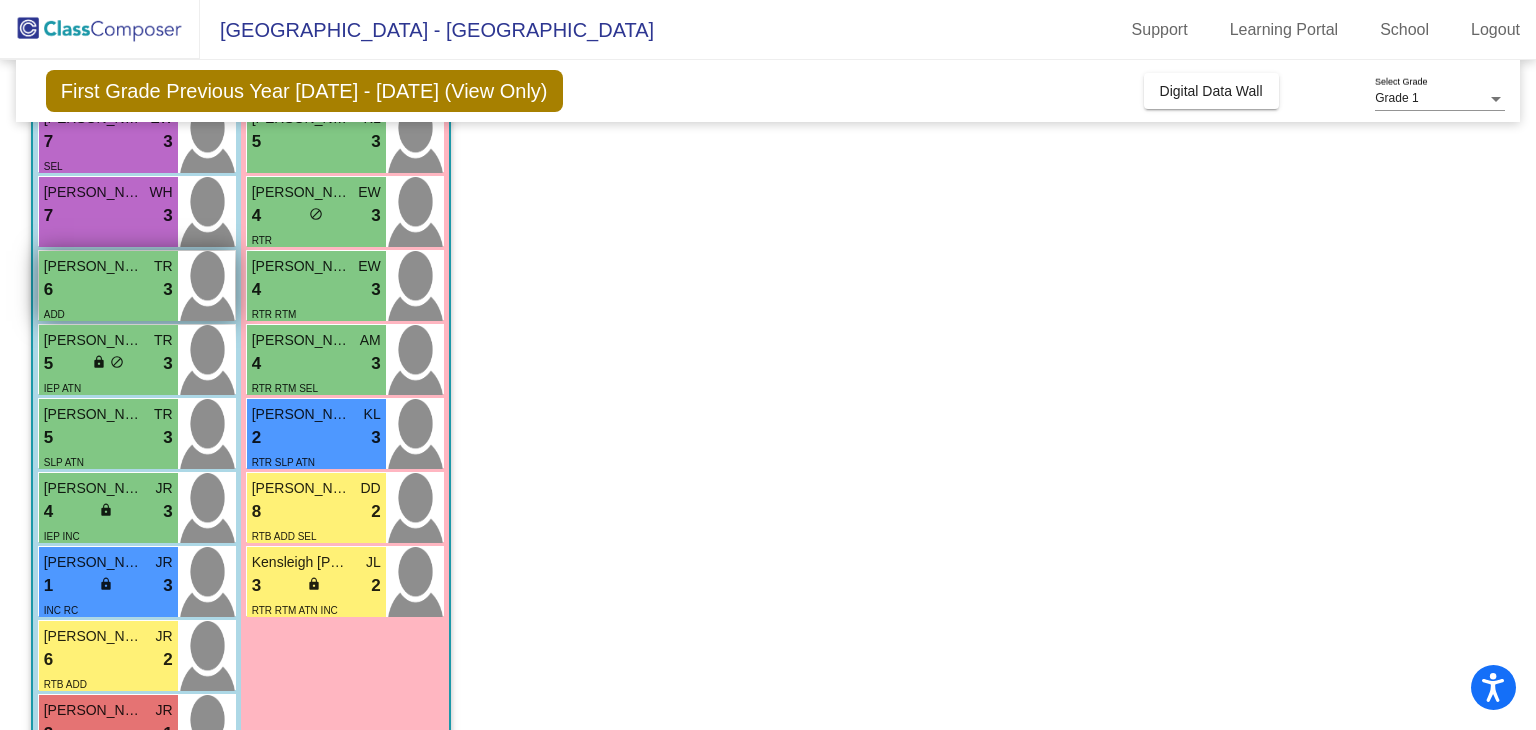 click on "6 lock do_not_disturb_alt 3" at bounding box center (108, 290) 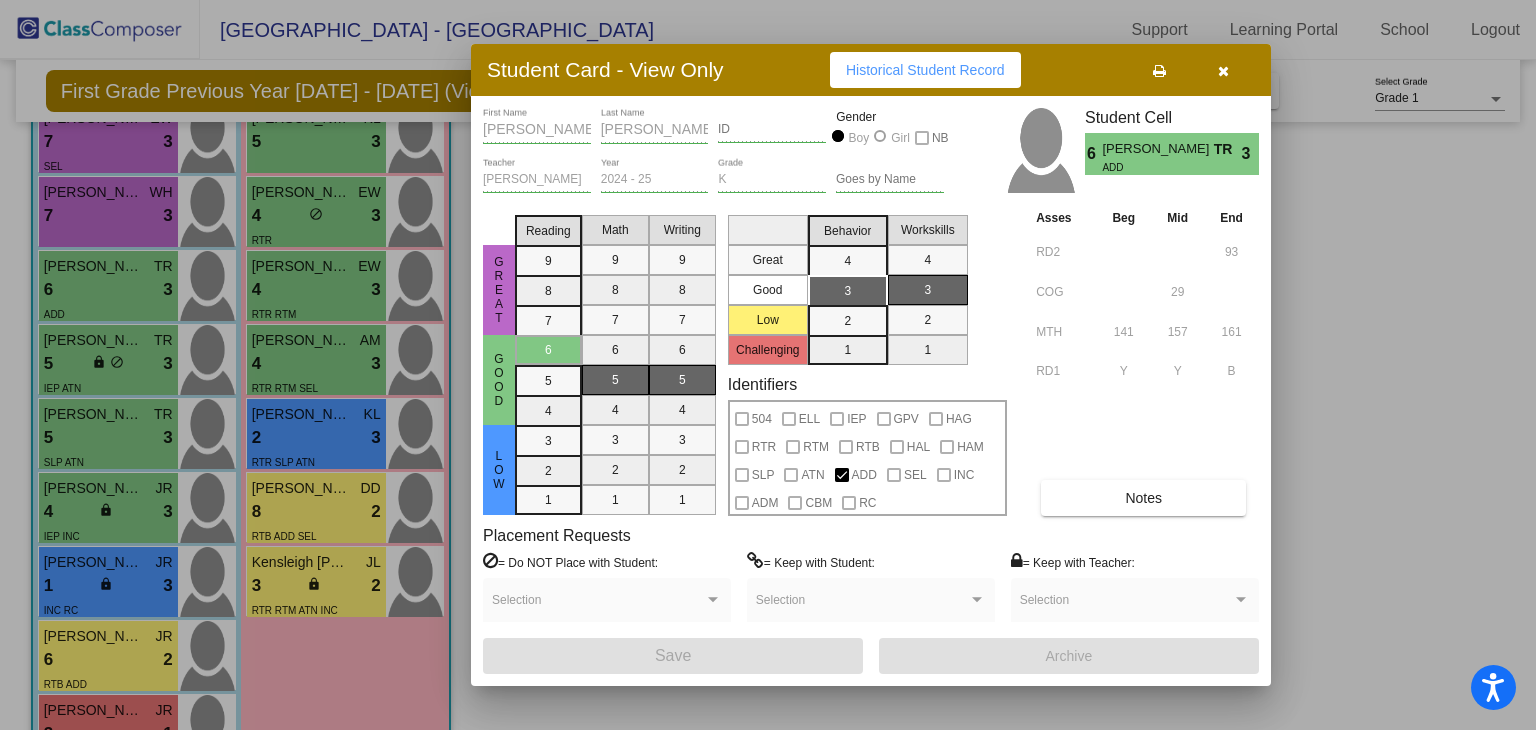 click at bounding box center (1223, 71) 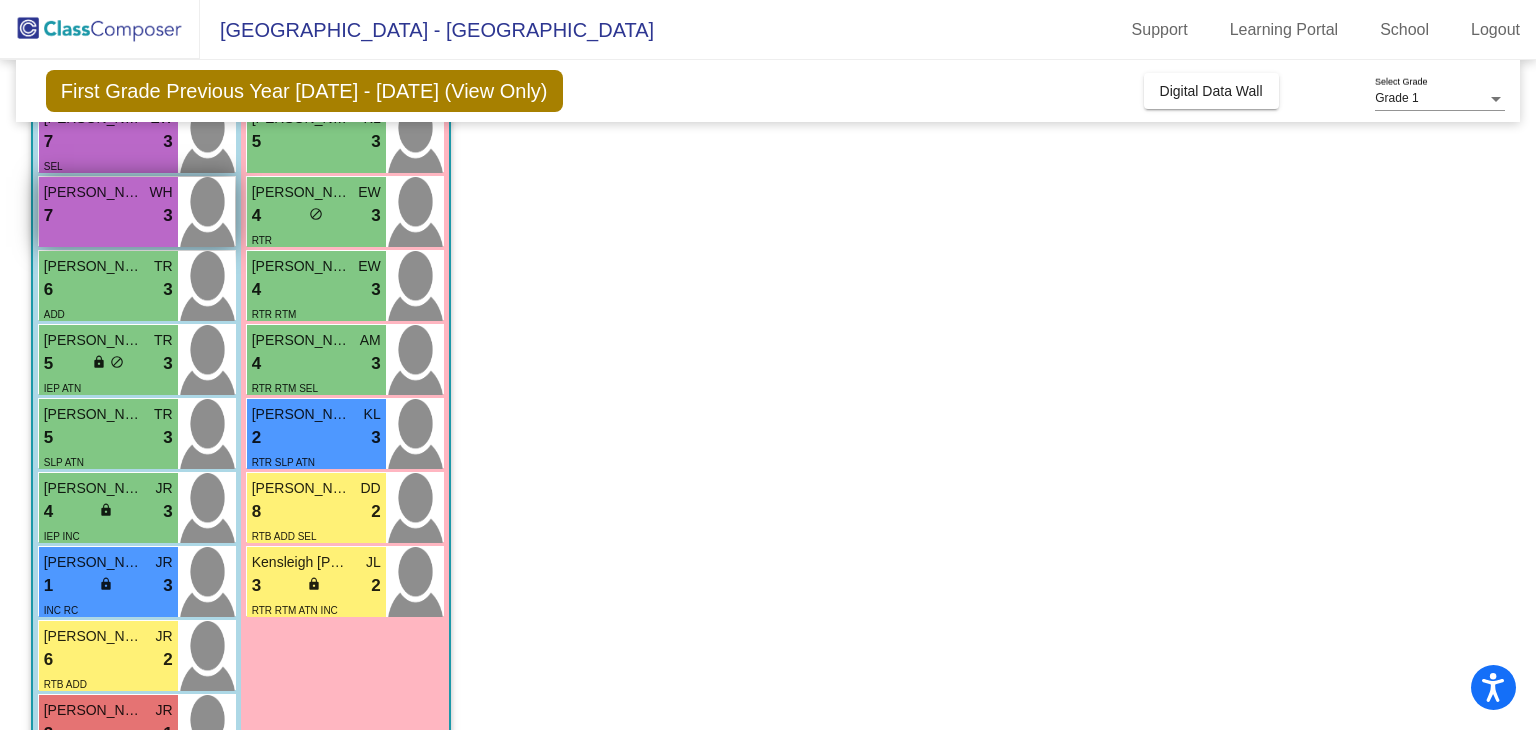 click on "[PERSON_NAME] [PERSON_NAME] 7 lock do_not_disturb_alt 3" at bounding box center (108, 212) 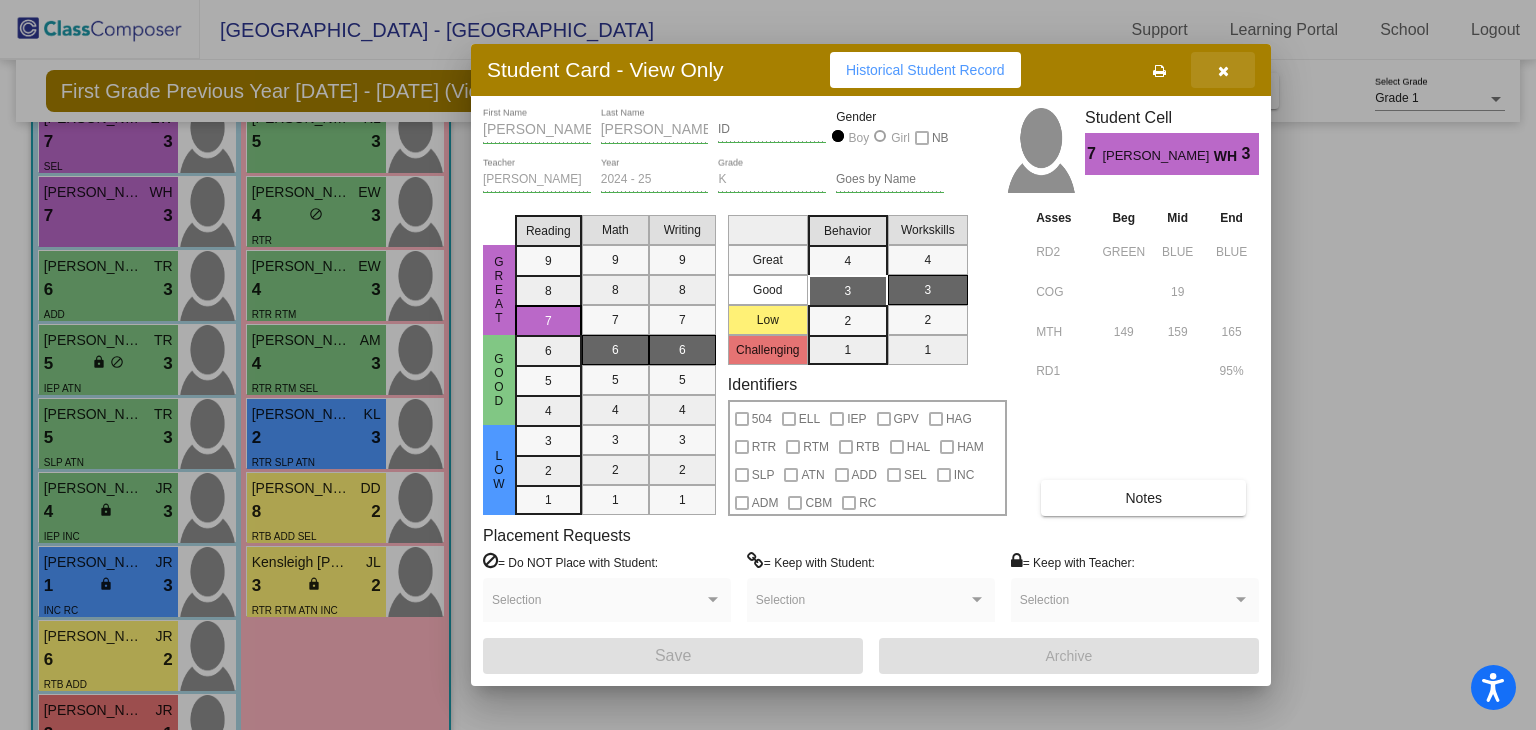 click at bounding box center [1223, 71] 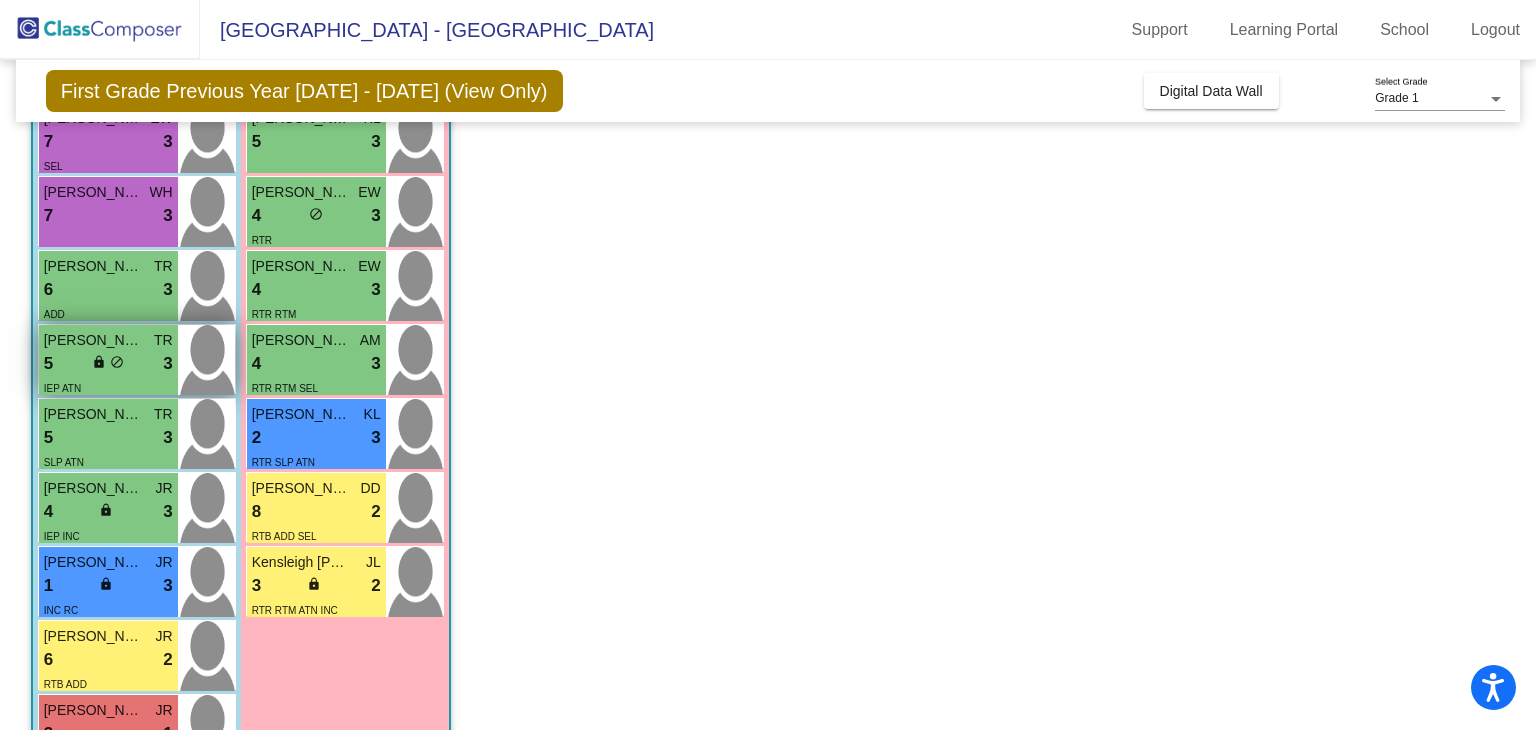 click on "5 lock do_not_disturb_alt 3" at bounding box center [108, 364] 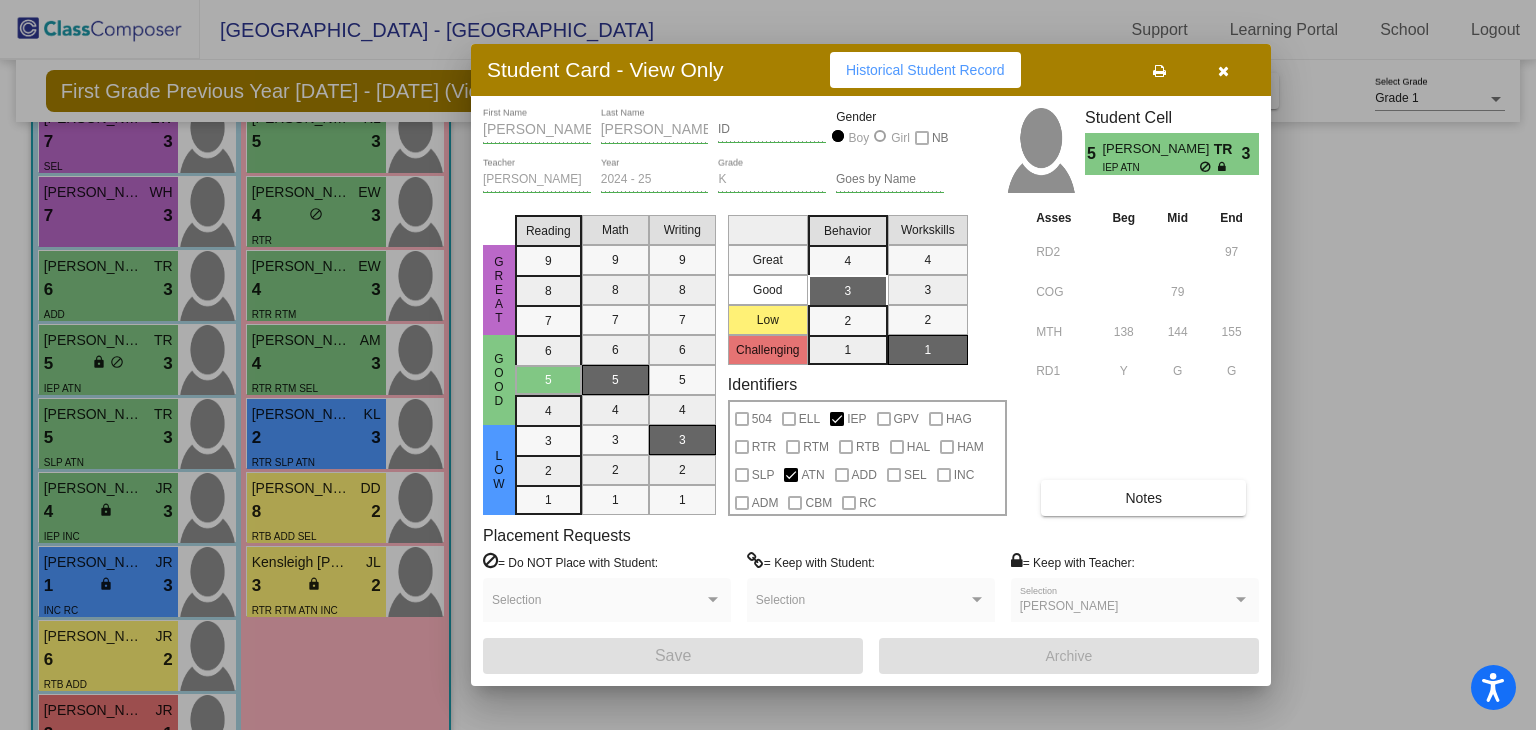 click at bounding box center (1223, 70) 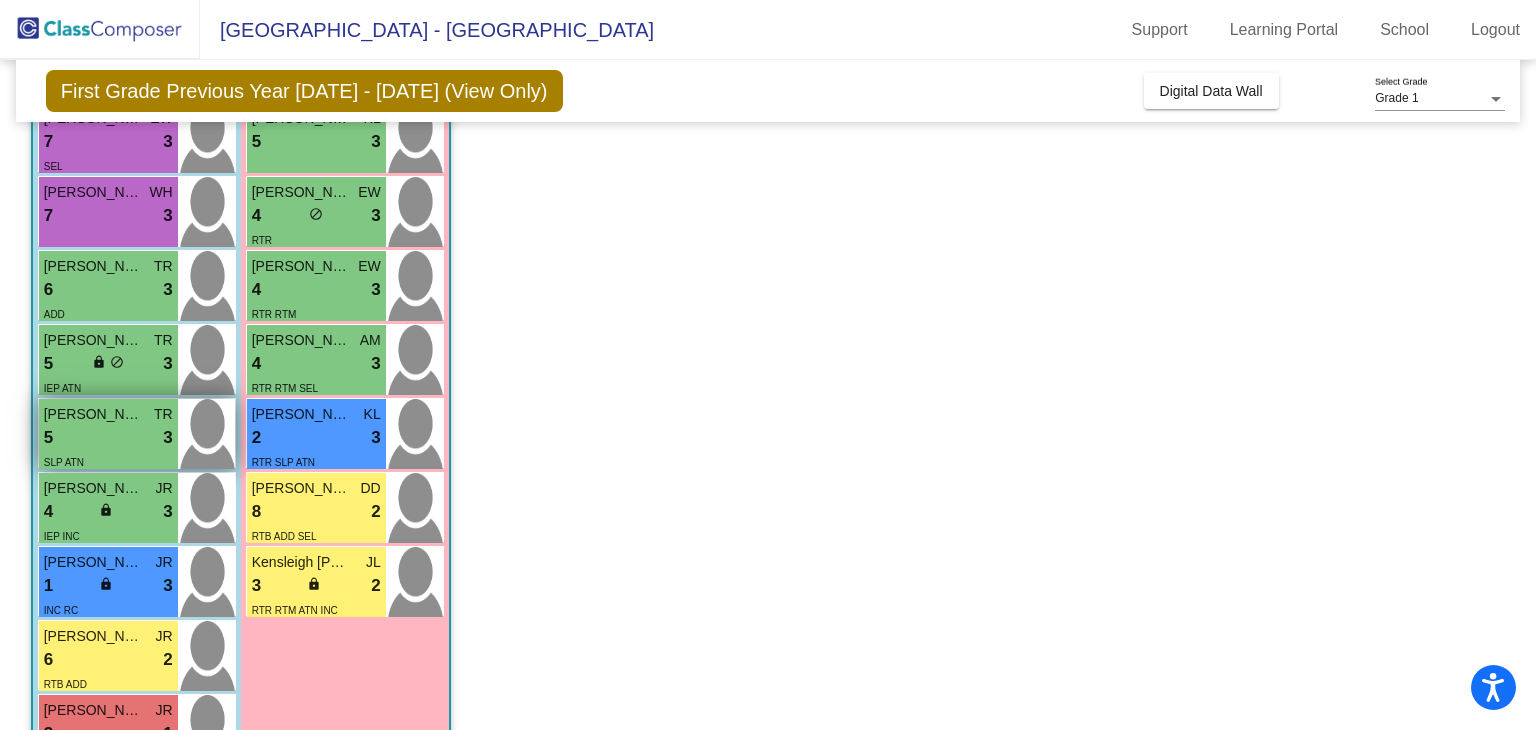 click on "[PERSON_NAME]" at bounding box center [94, 414] 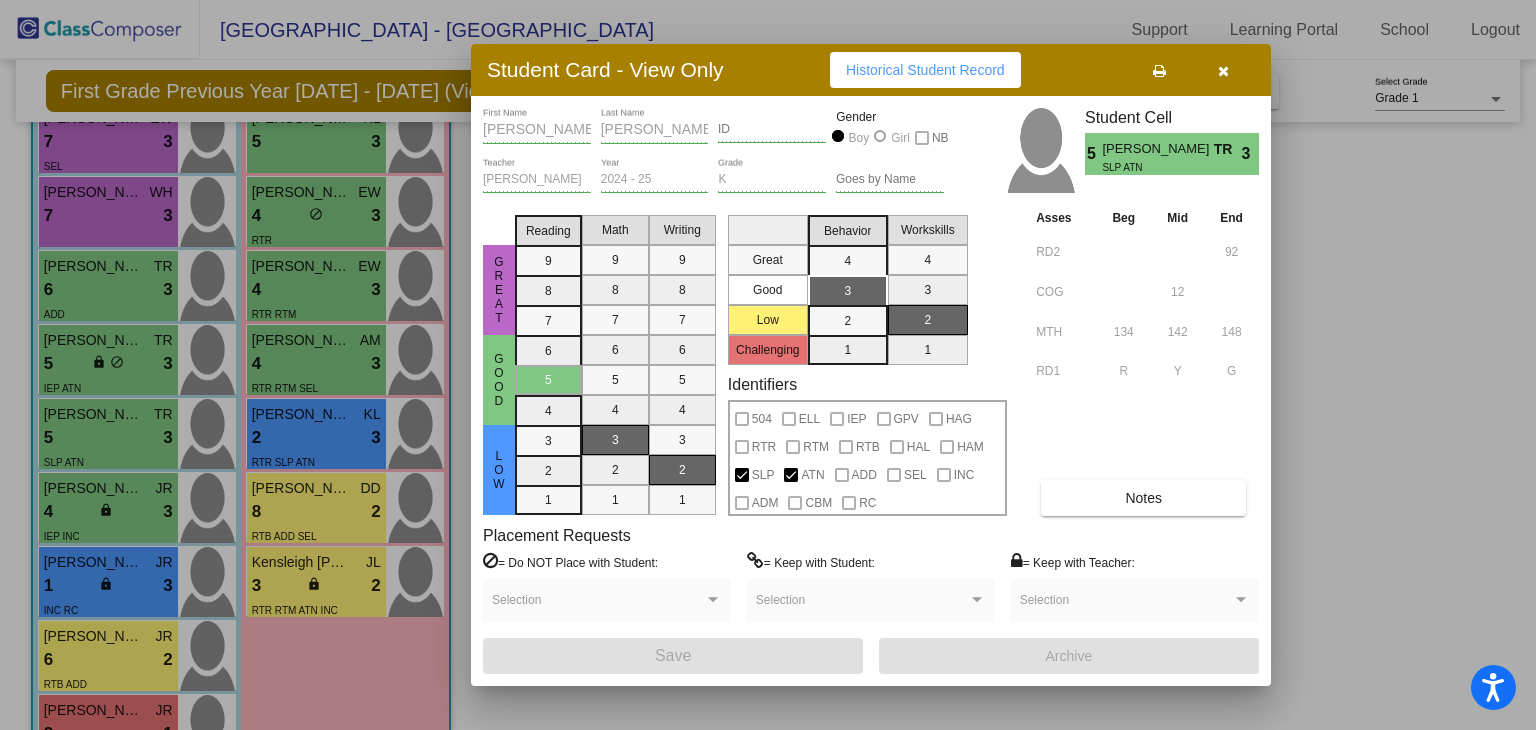click on "Notes" at bounding box center [1143, 498] 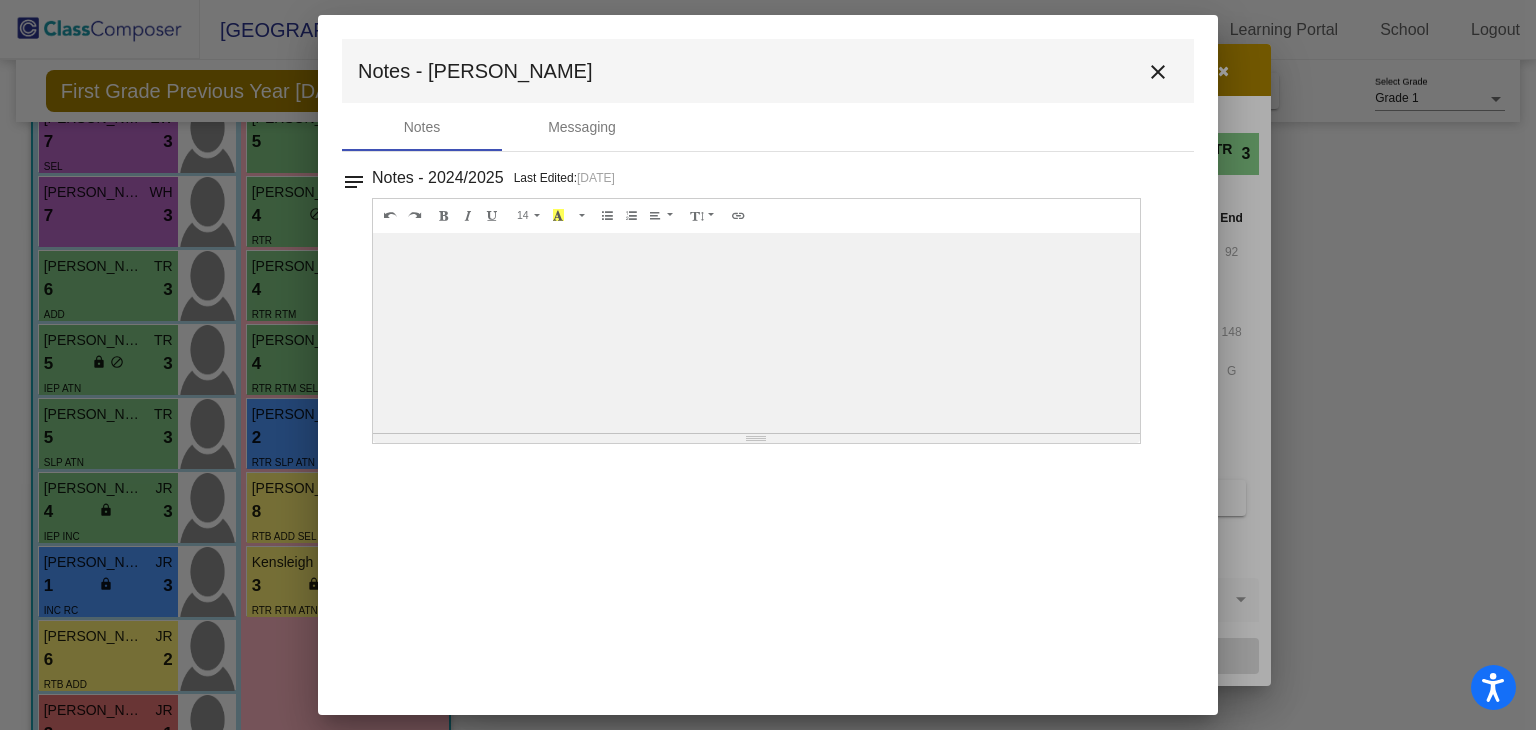 click on "close" at bounding box center [1158, 72] 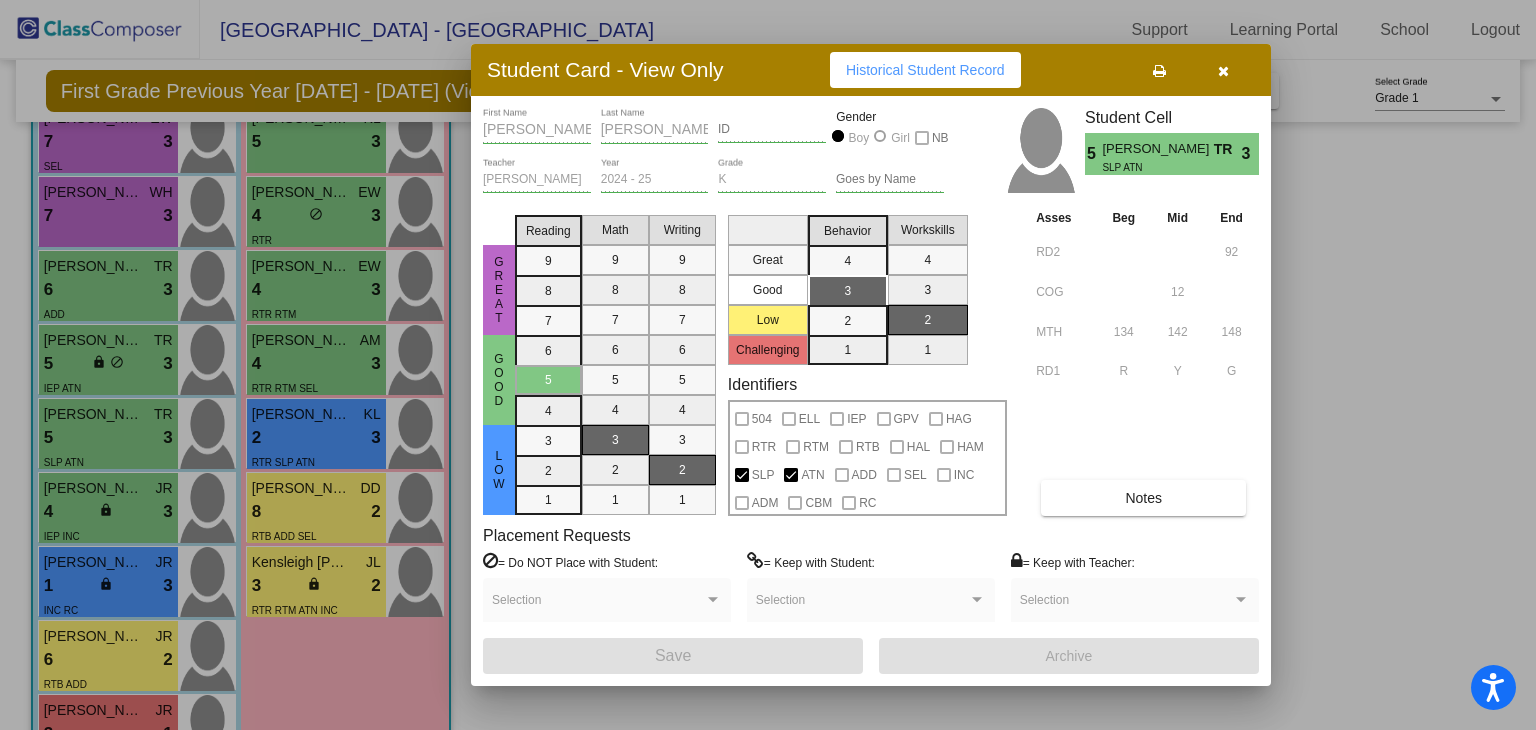 click at bounding box center (1223, 70) 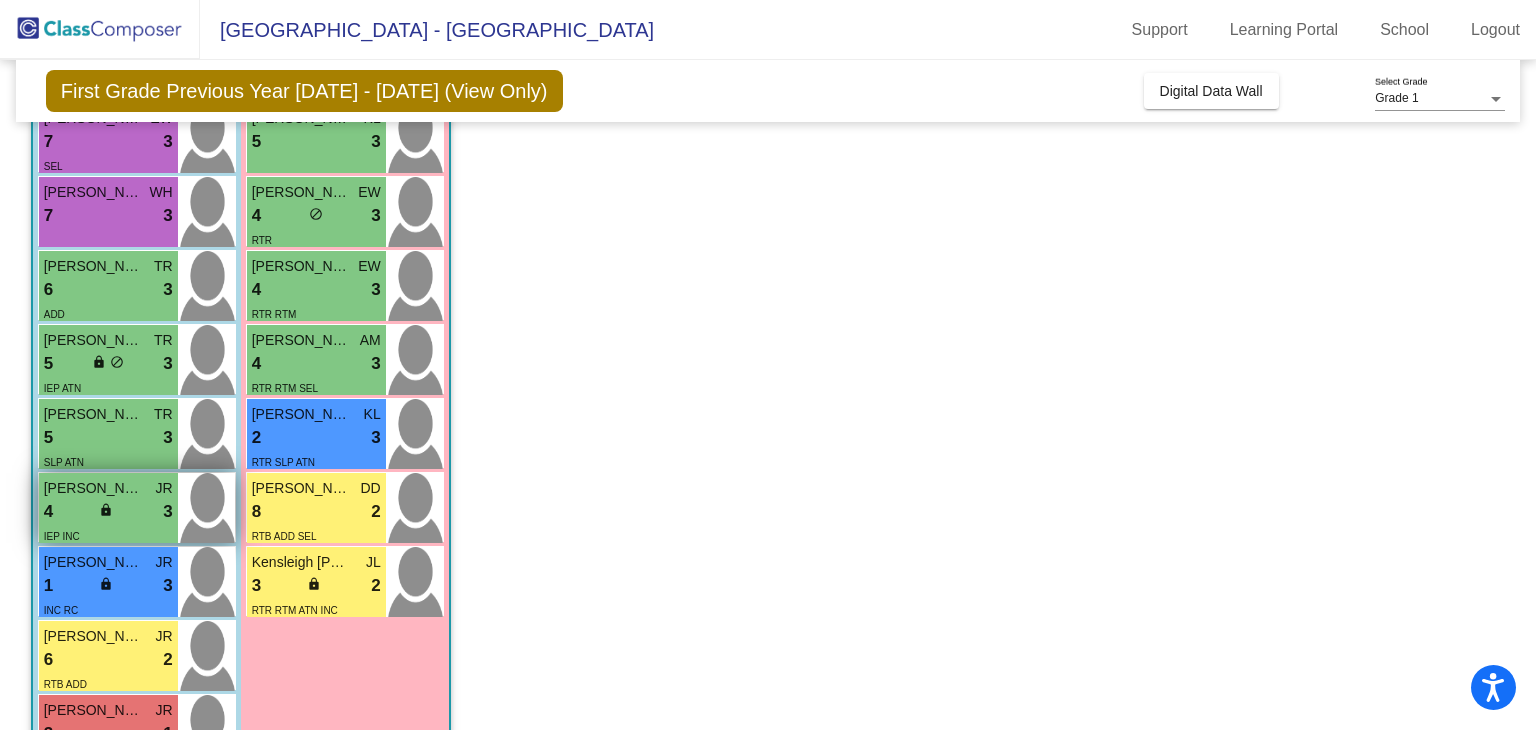 click on "4 lock do_not_disturb_alt 3" at bounding box center (108, 512) 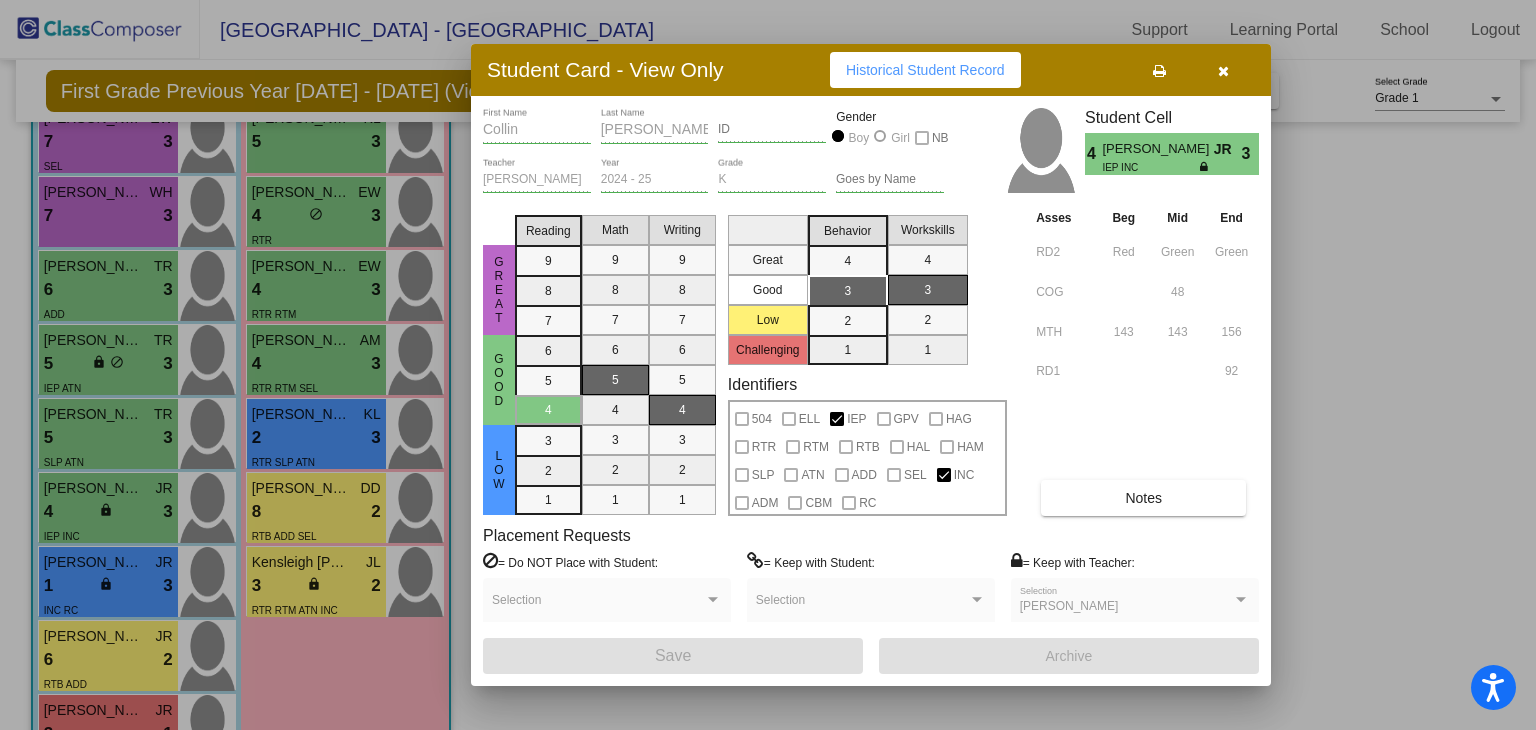 click on "Notes" at bounding box center [1143, 498] 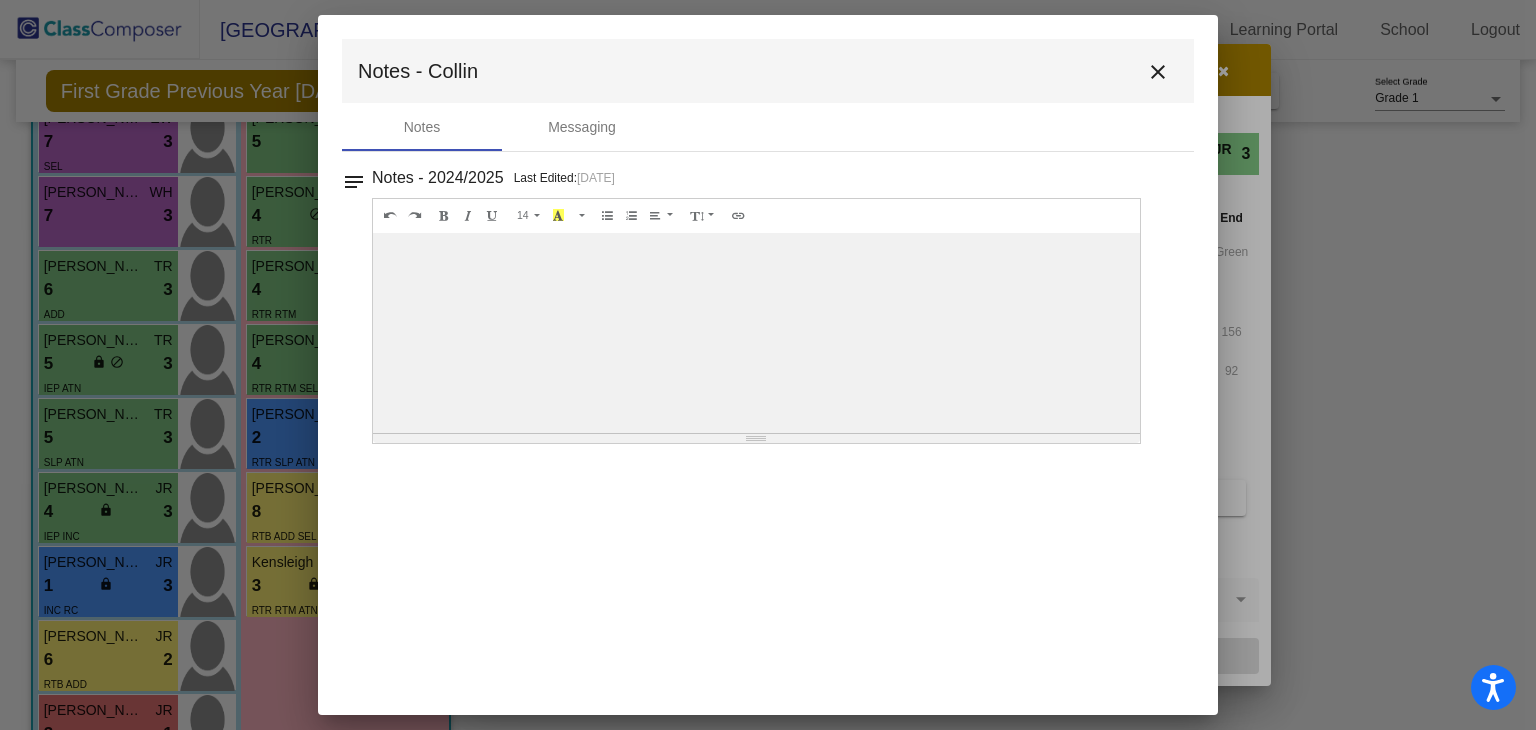click on "close" at bounding box center (1158, 72) 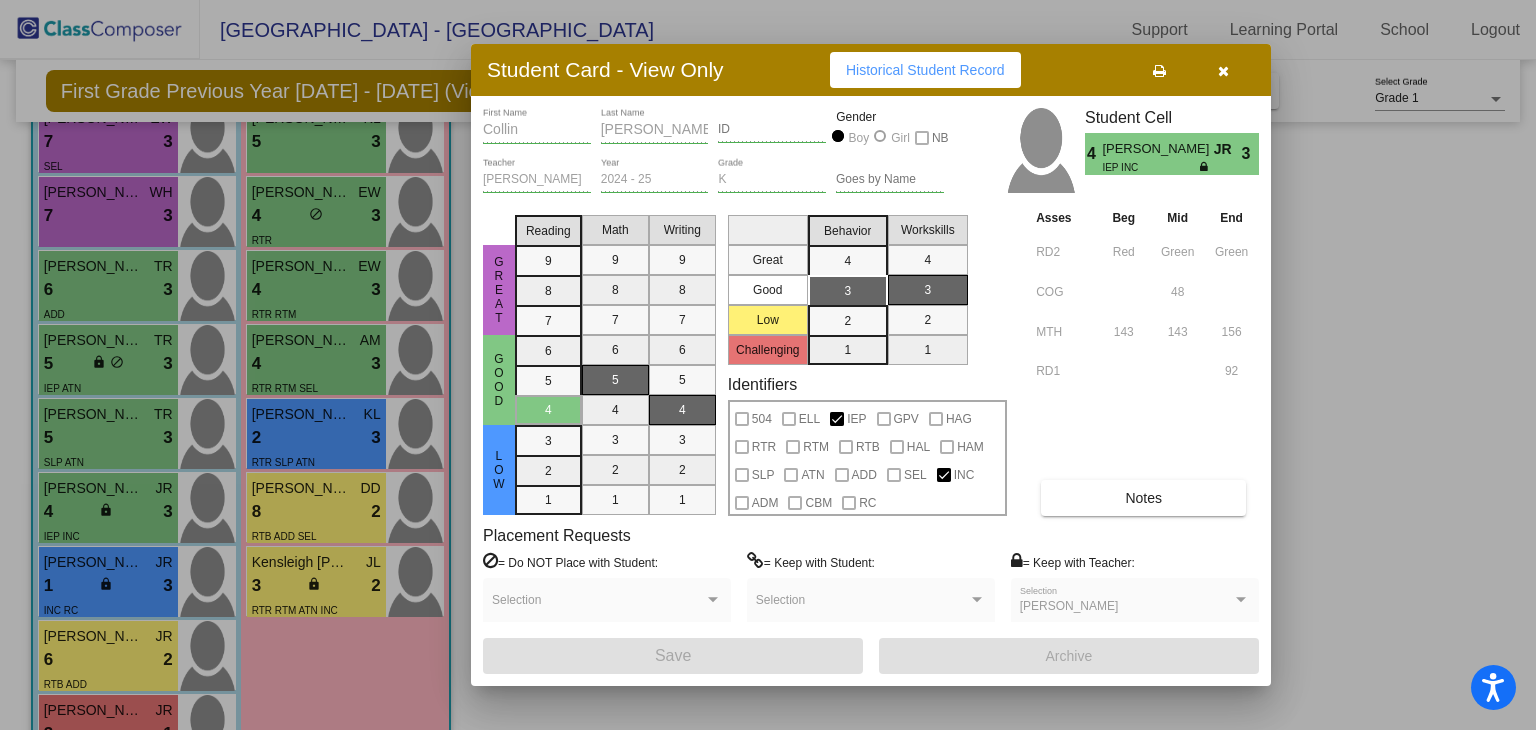 click at bounding box center [1159, 71] 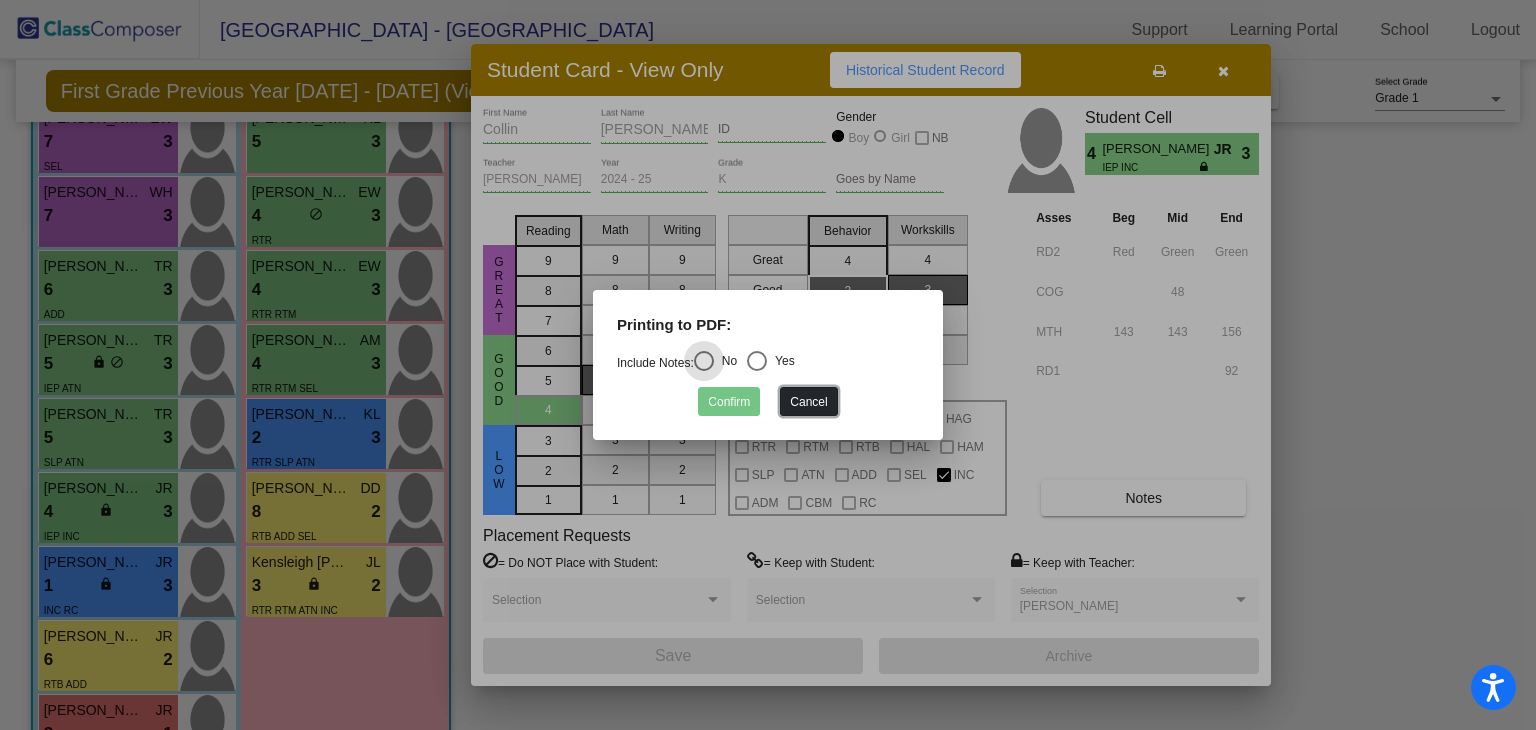 click on "Cancel" at bounding box center [808, 401] 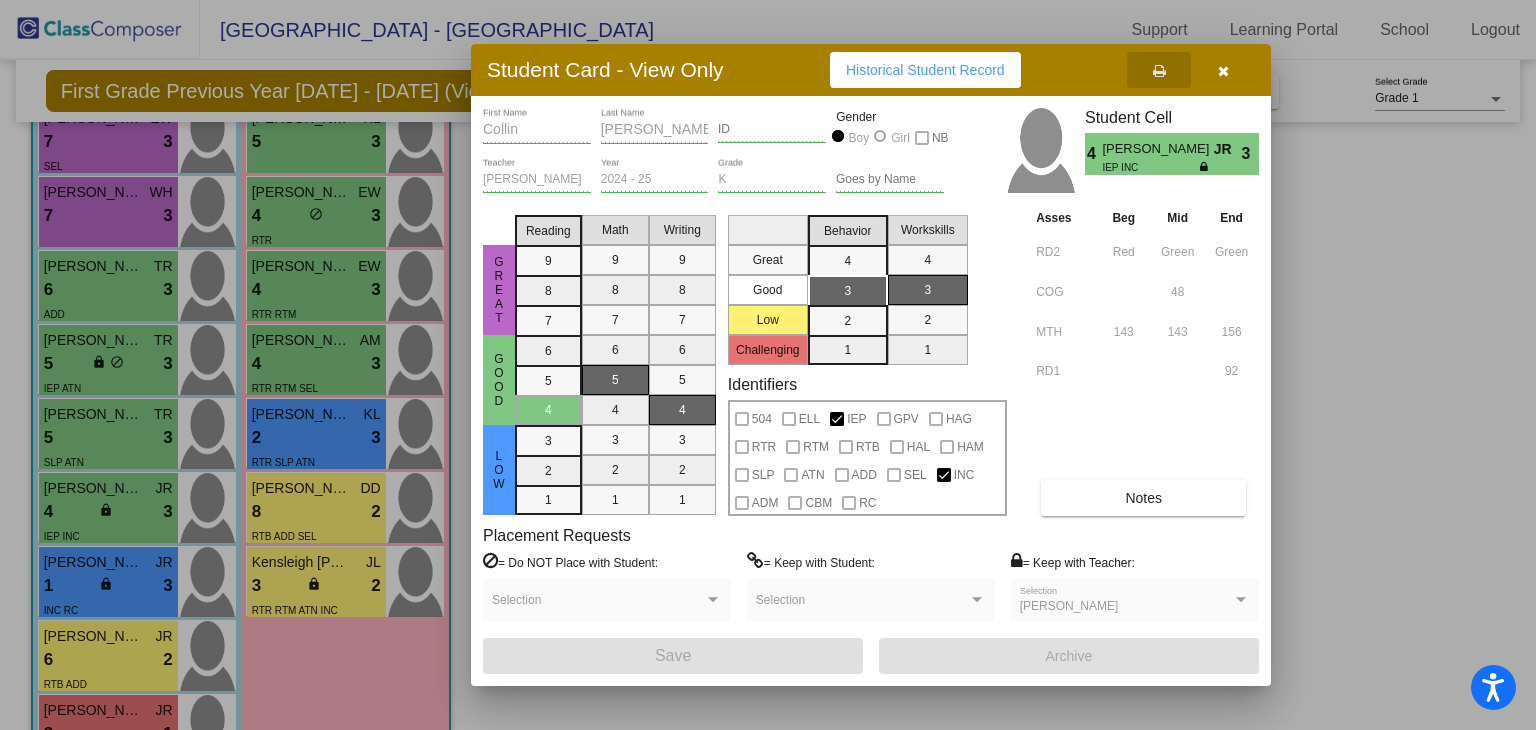 click on "Notes" at bounding box center [1143, 498] 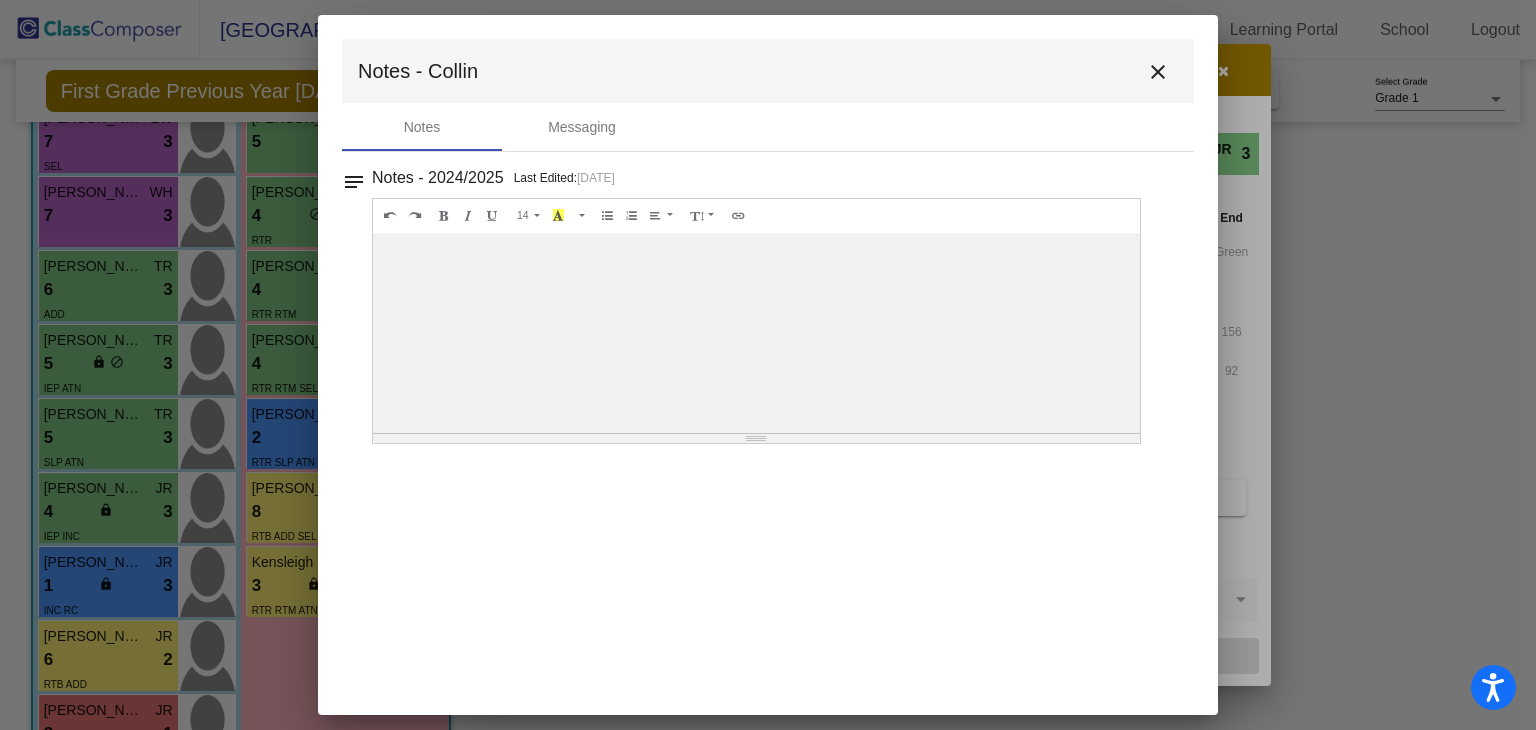 click on "close" at bounding box center (1158, 72) 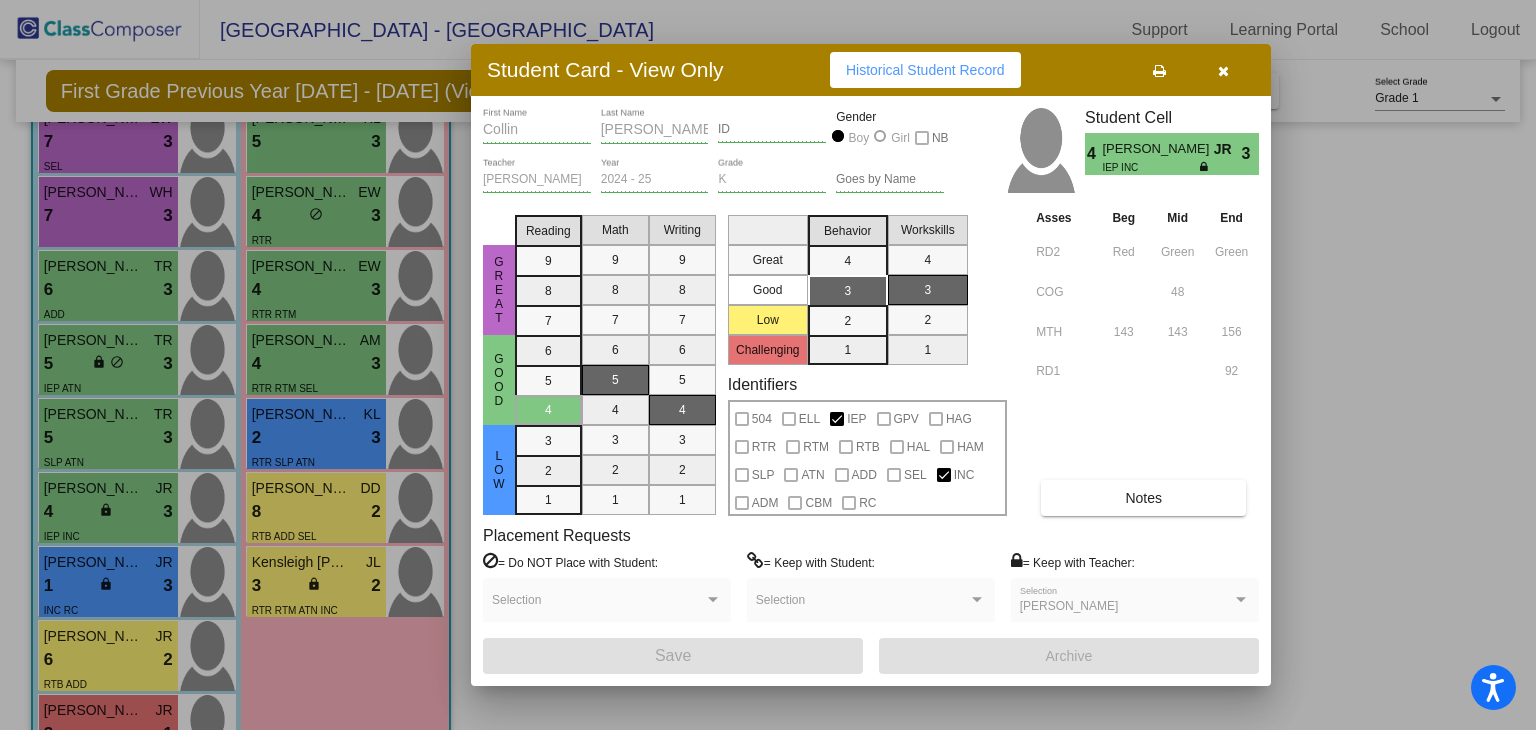 click at bounding box center (1223, 71) 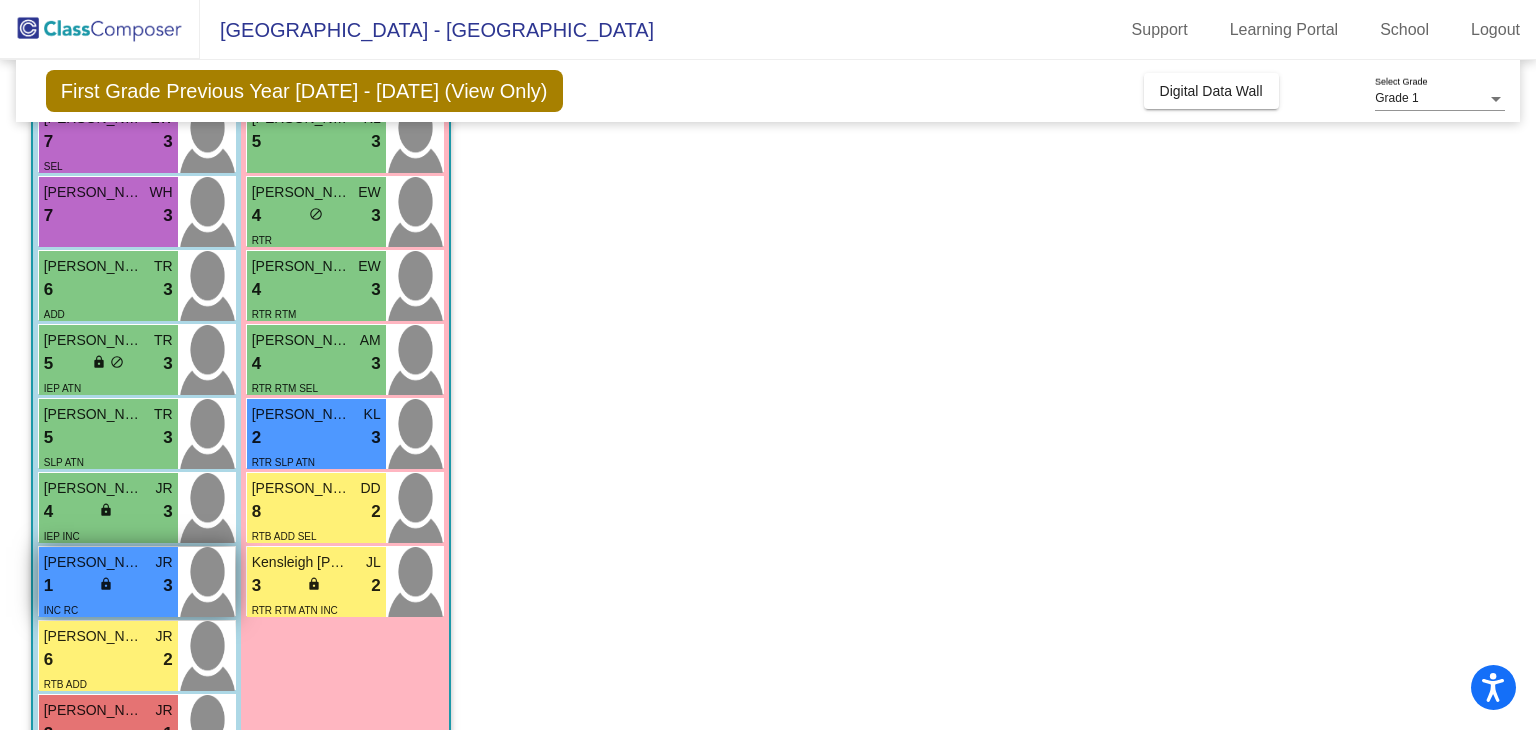click on "1 lock do_not_disturb_alt 3" at bounding box center [108, 586] 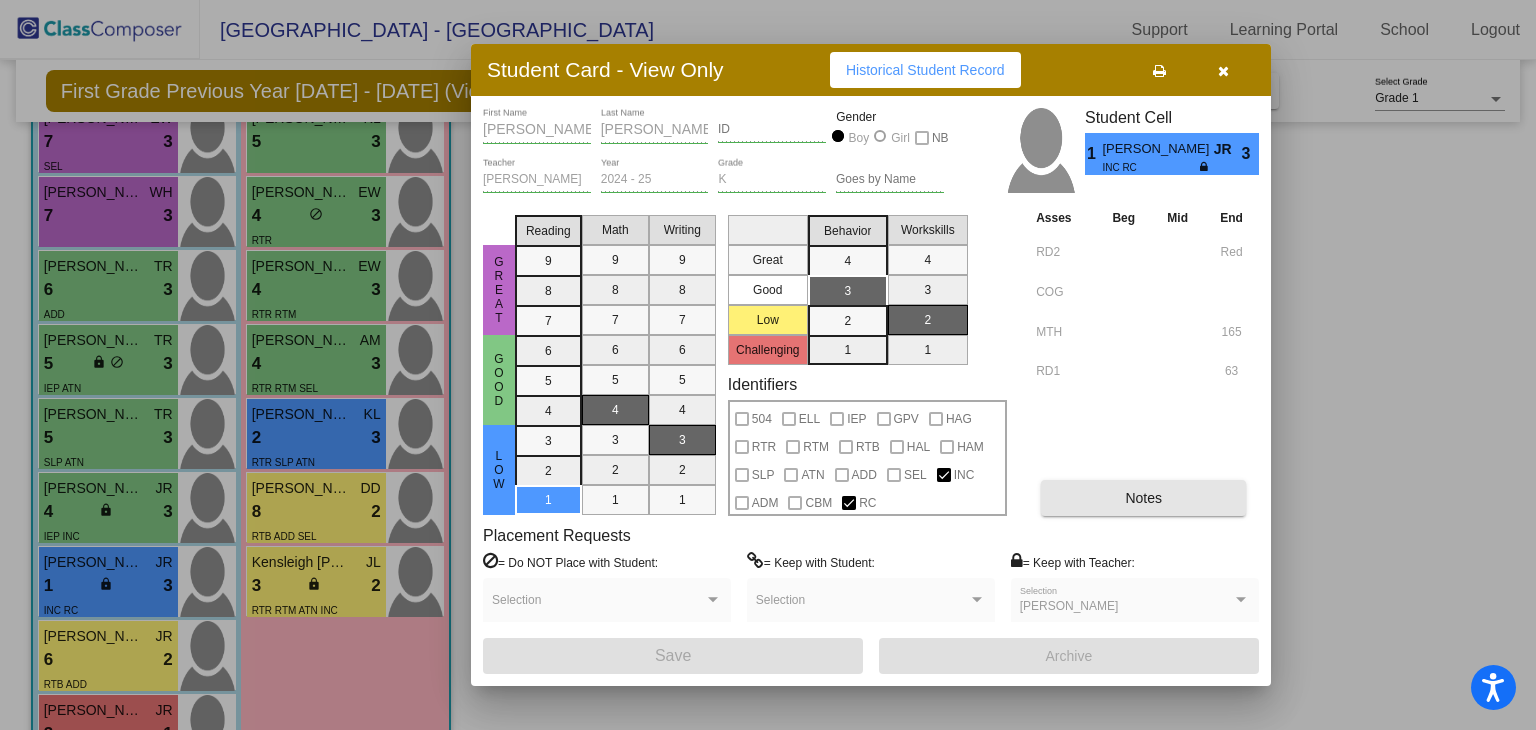 click on "Notes" at bounding box center [1143, 498] 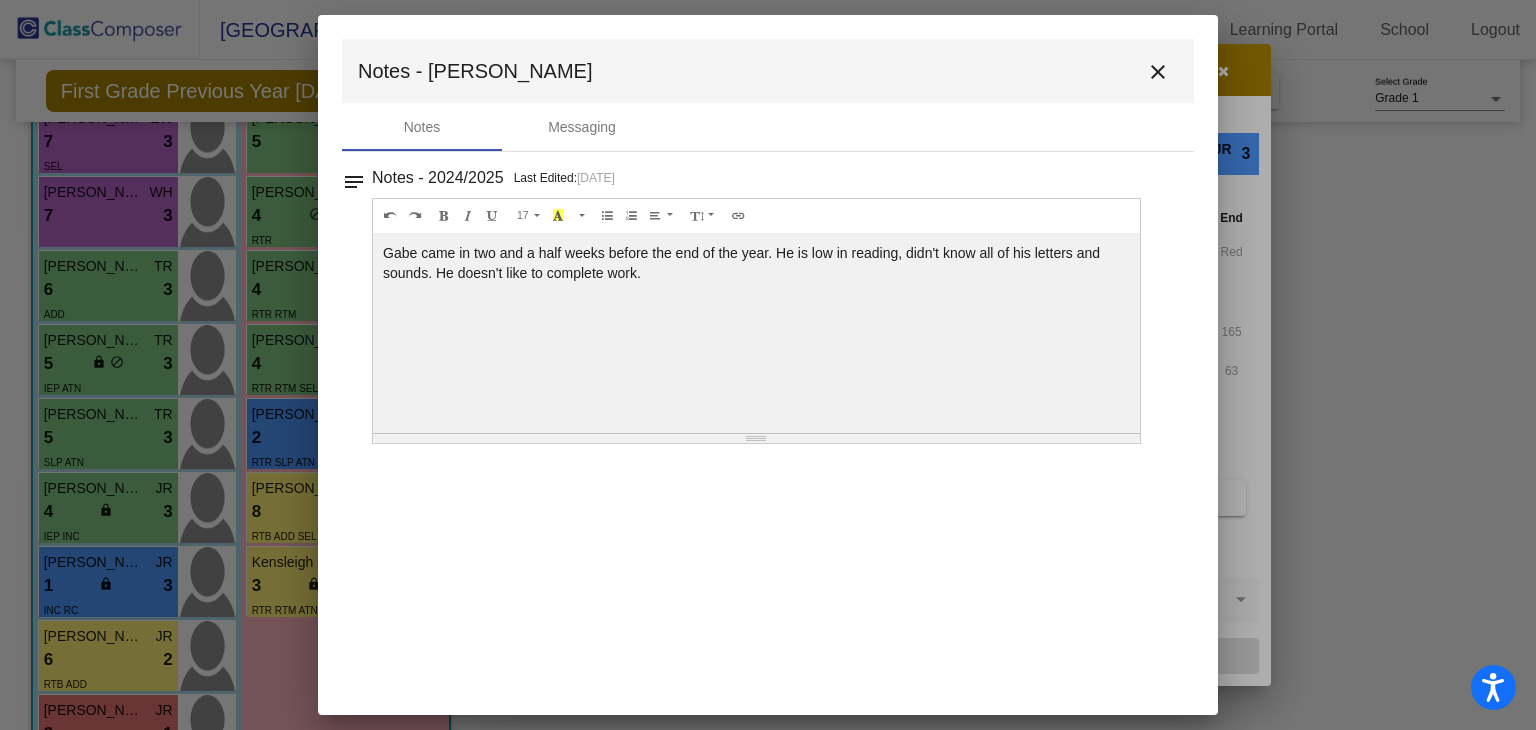 click on "close" at bounding box center (1158, 72) 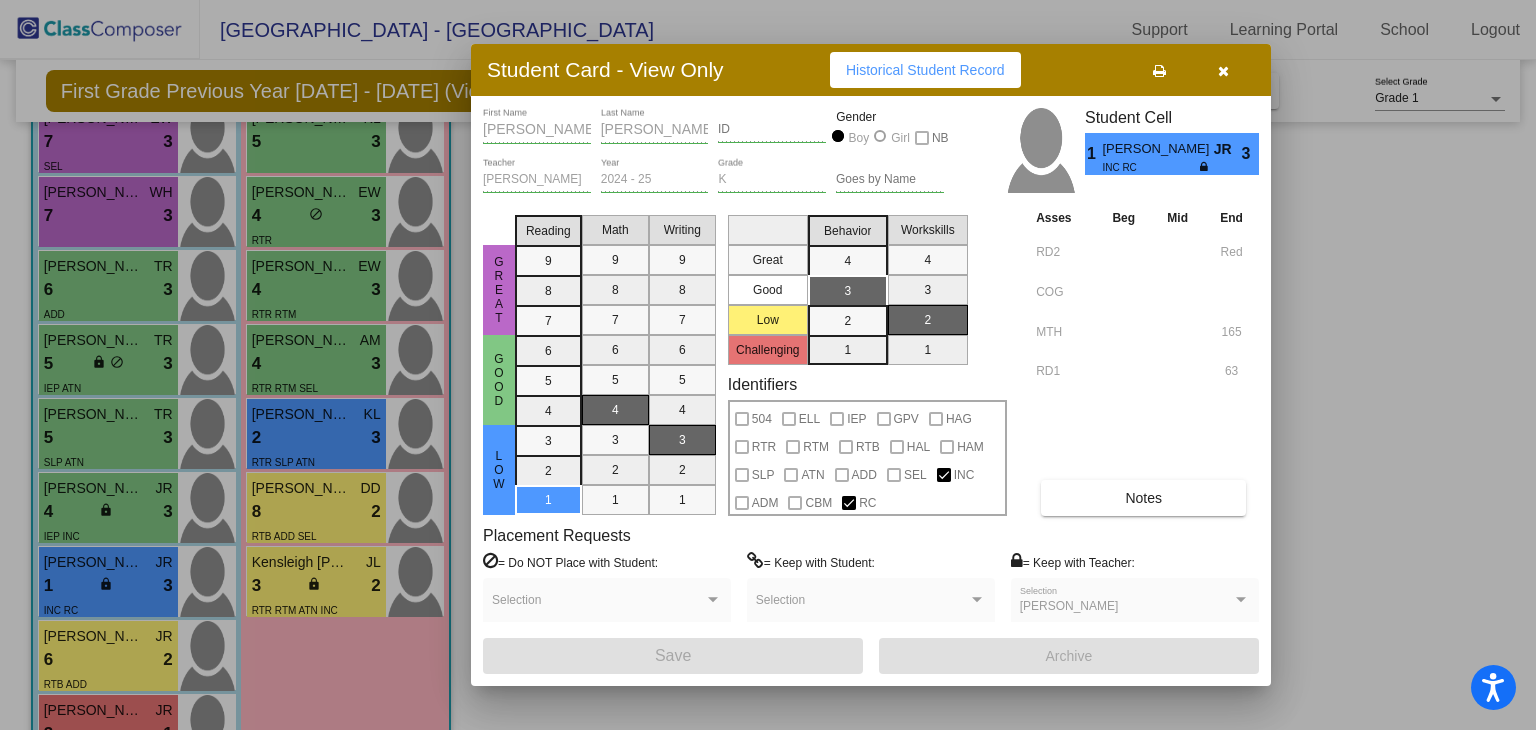 click at bounding box center (1159, 71) 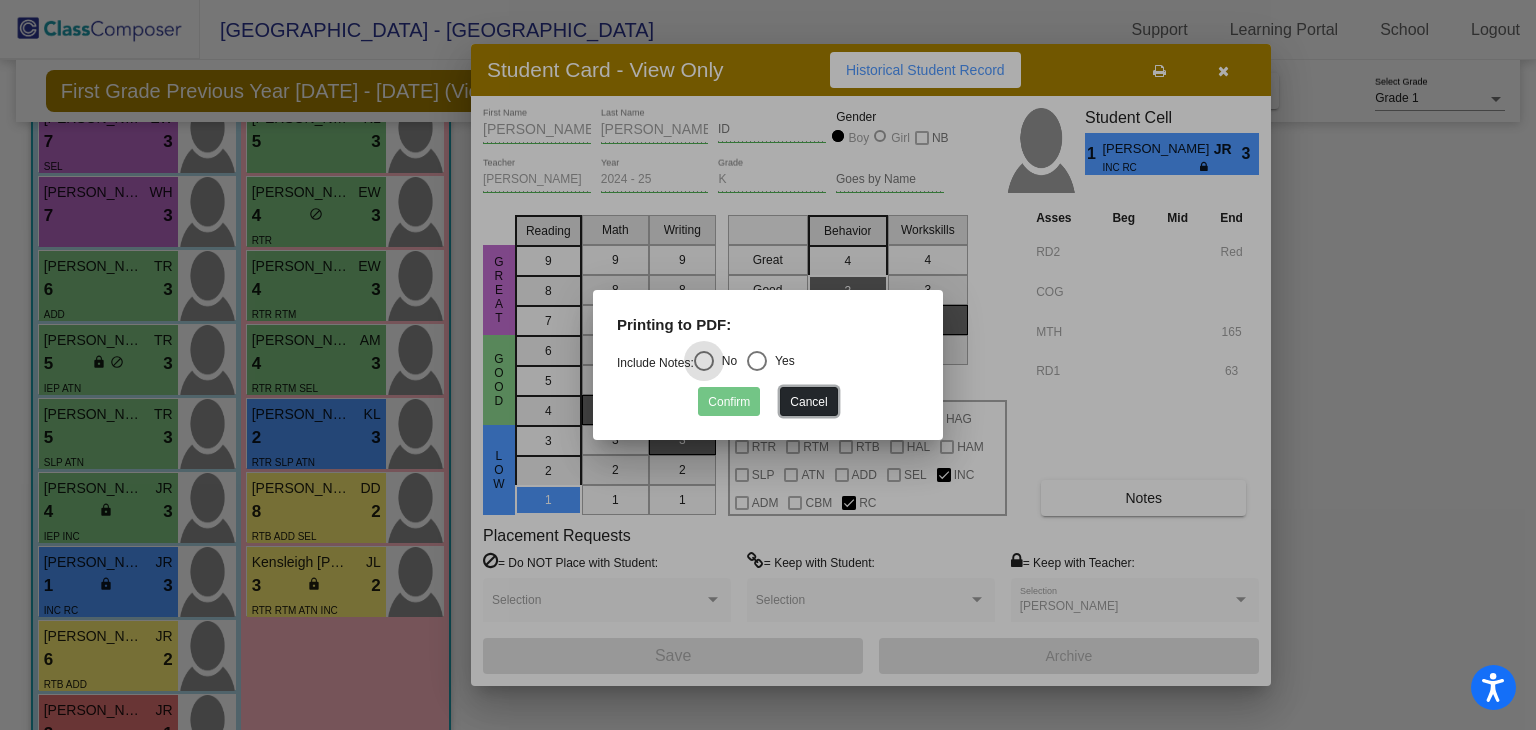 click on "Cancel" at bounding box center (808, 401) 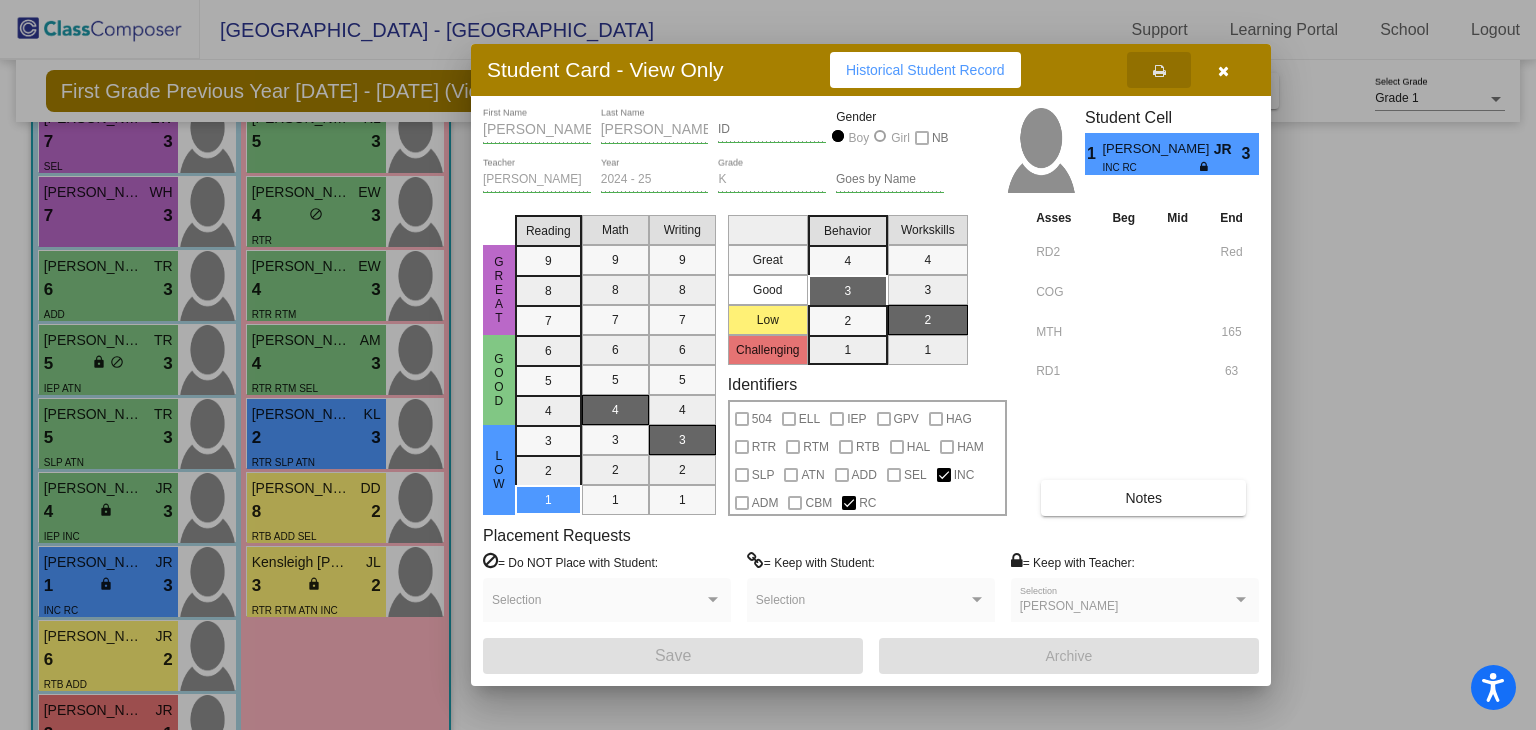 click at bounding box center [1223, 71] 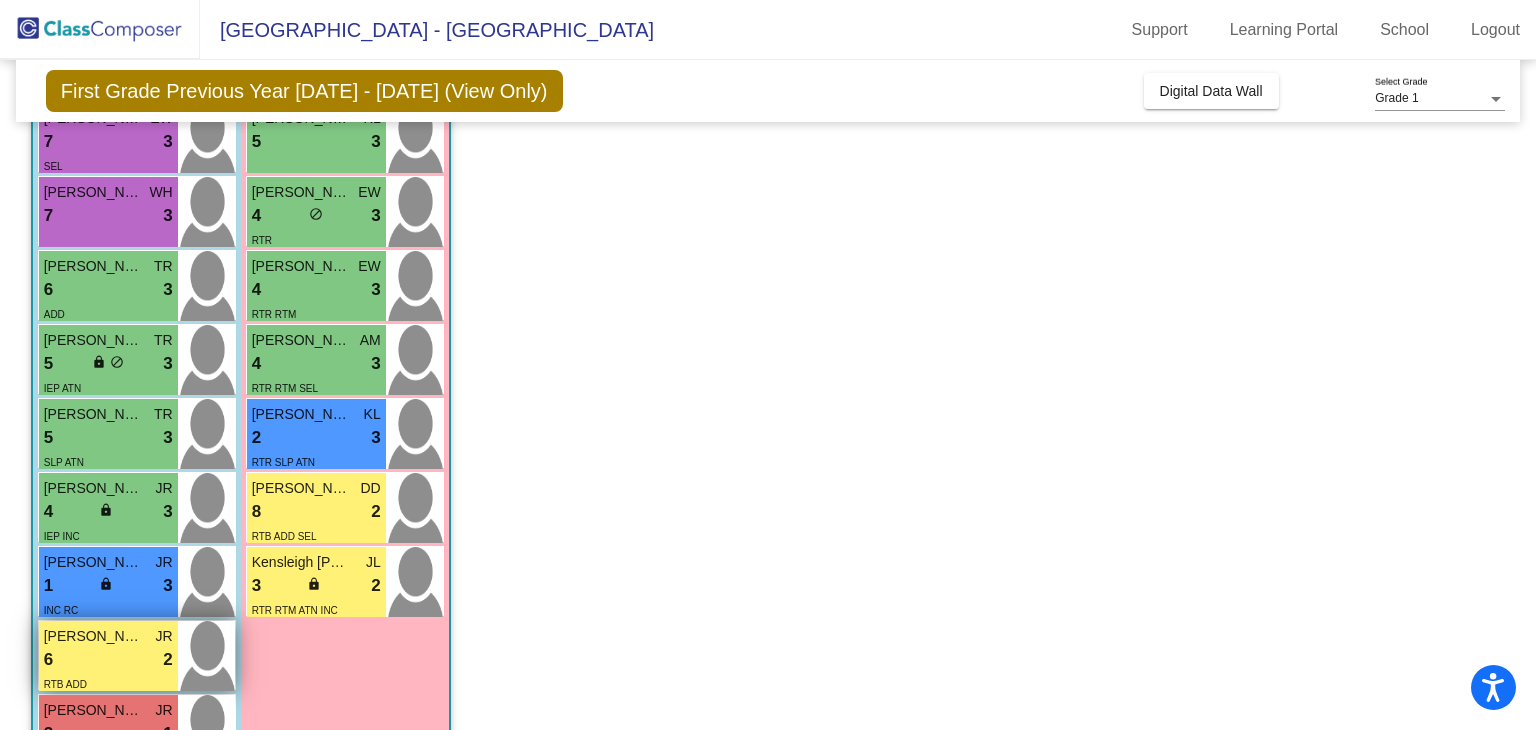 click on "6 lock do_not_disturb_alt 2" at bounding box center [108, 660] 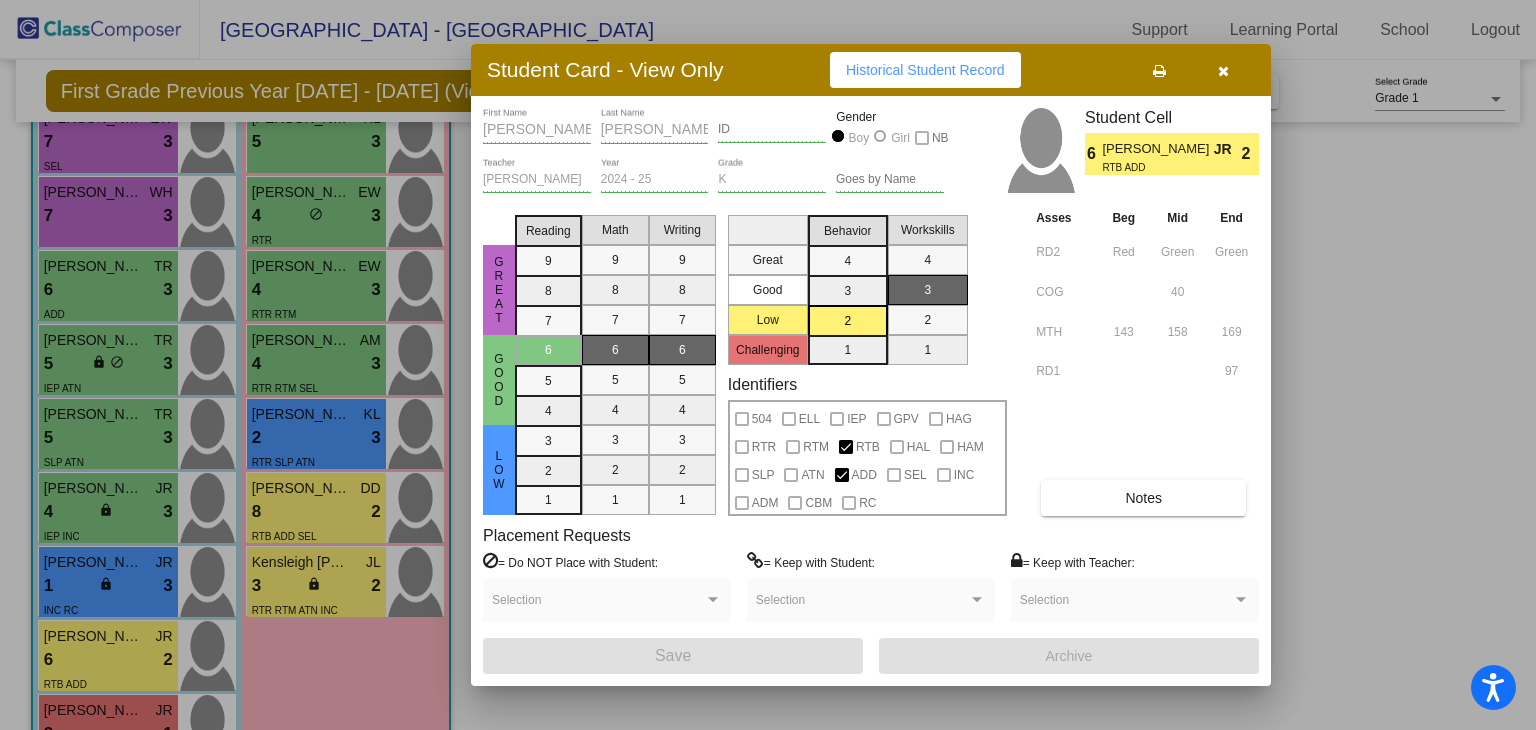 click on "Notes" at bounding box center (1143, 498) 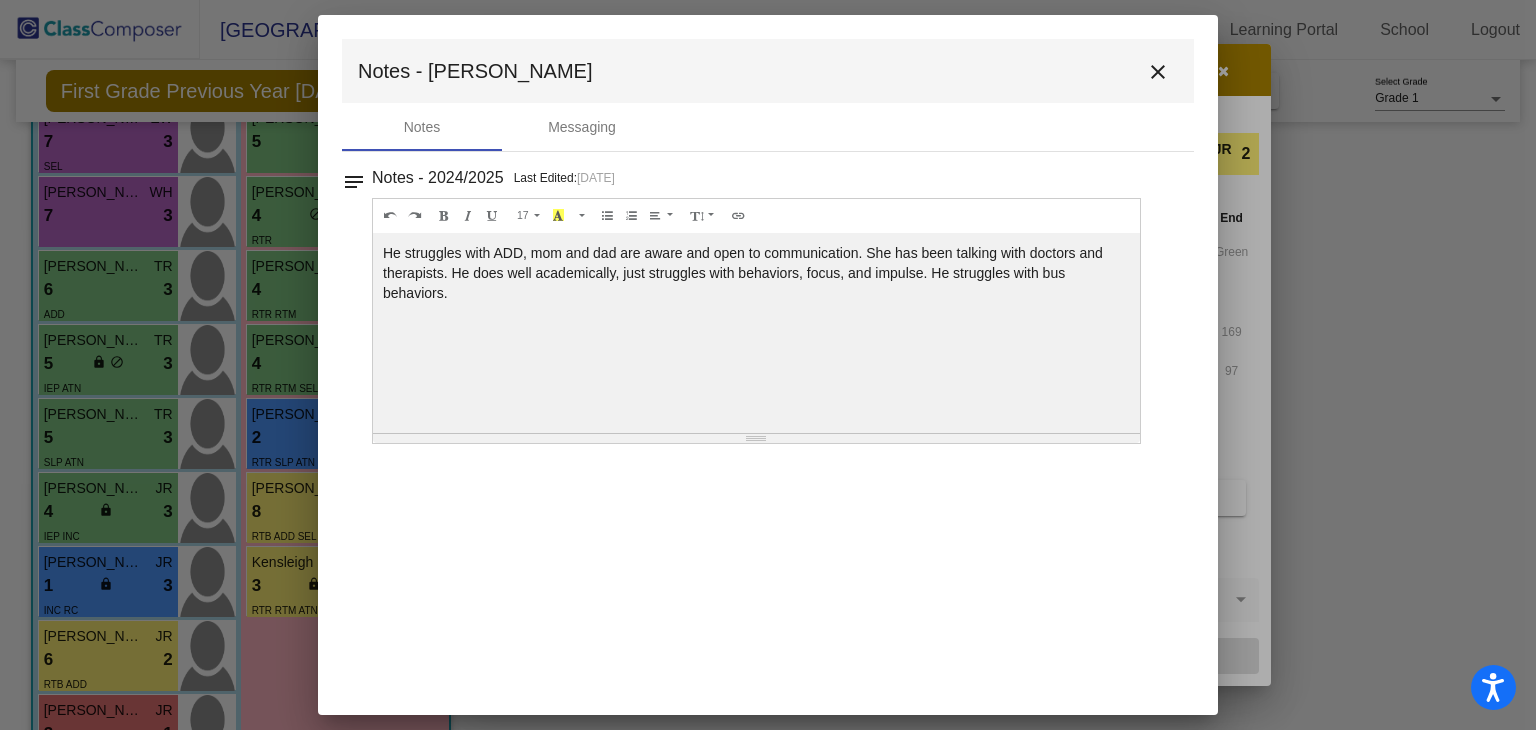 click on "close" at bounding box center [1158, 72] 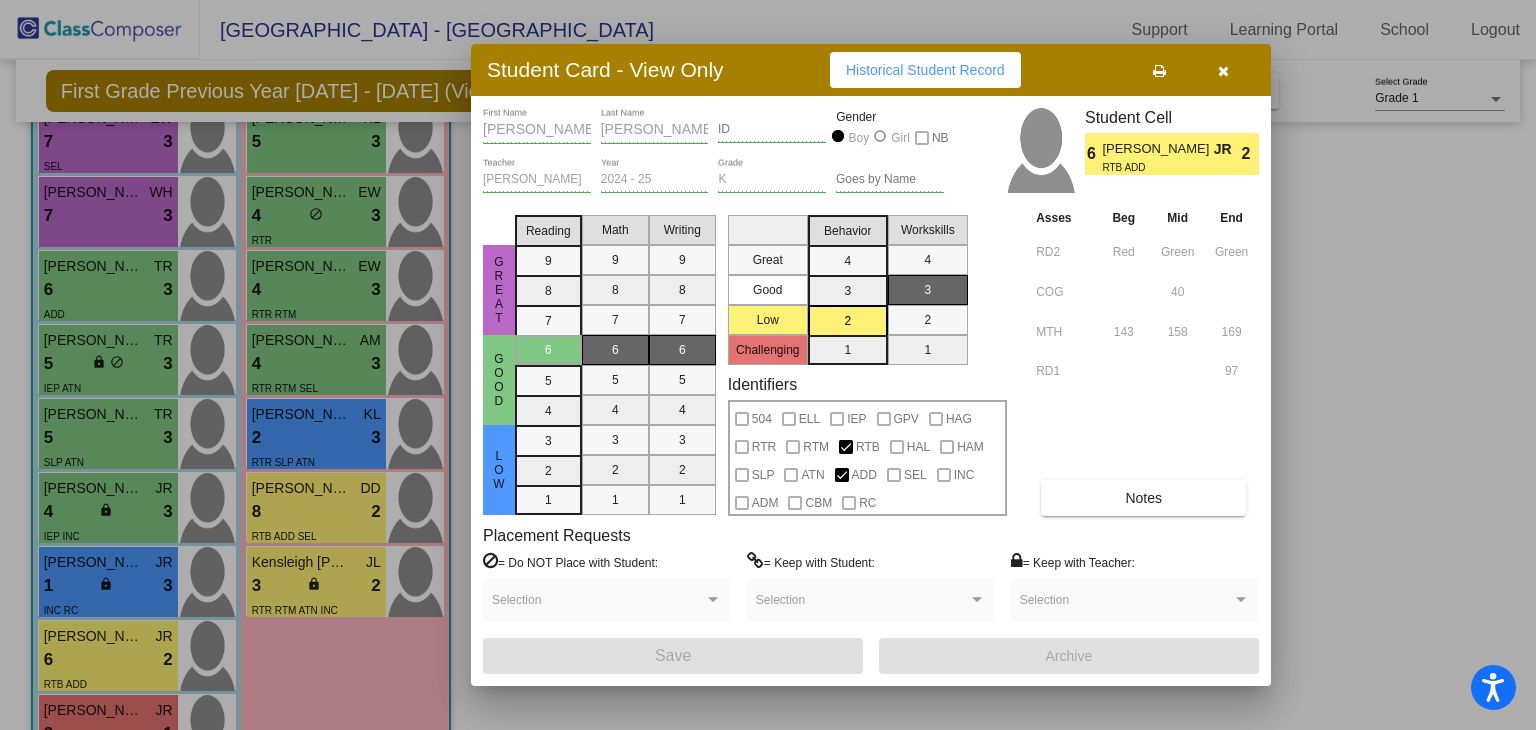 click at bounding box center [1223, 70] 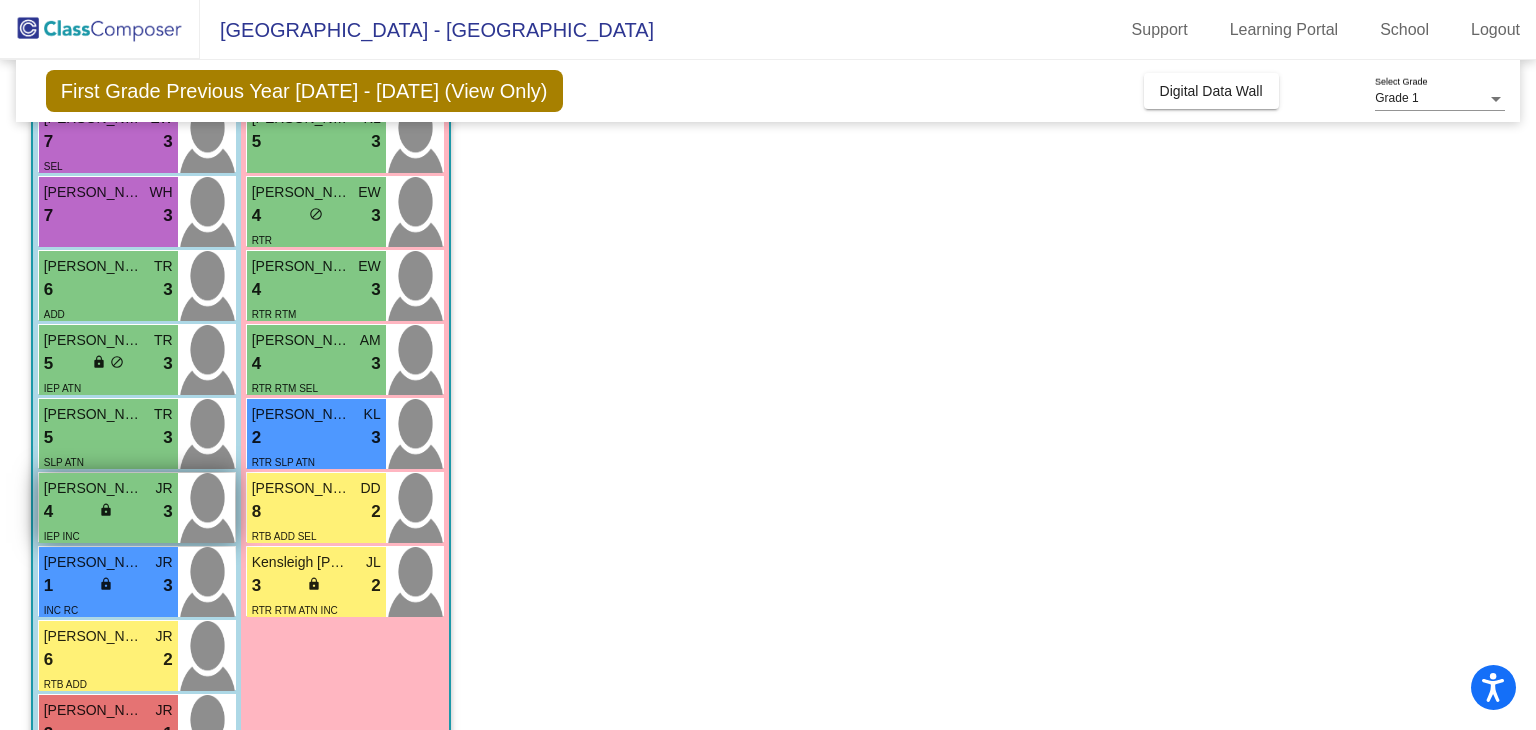 scroll, scrollTop: 509, scrollLeft: 0, axis: vertical 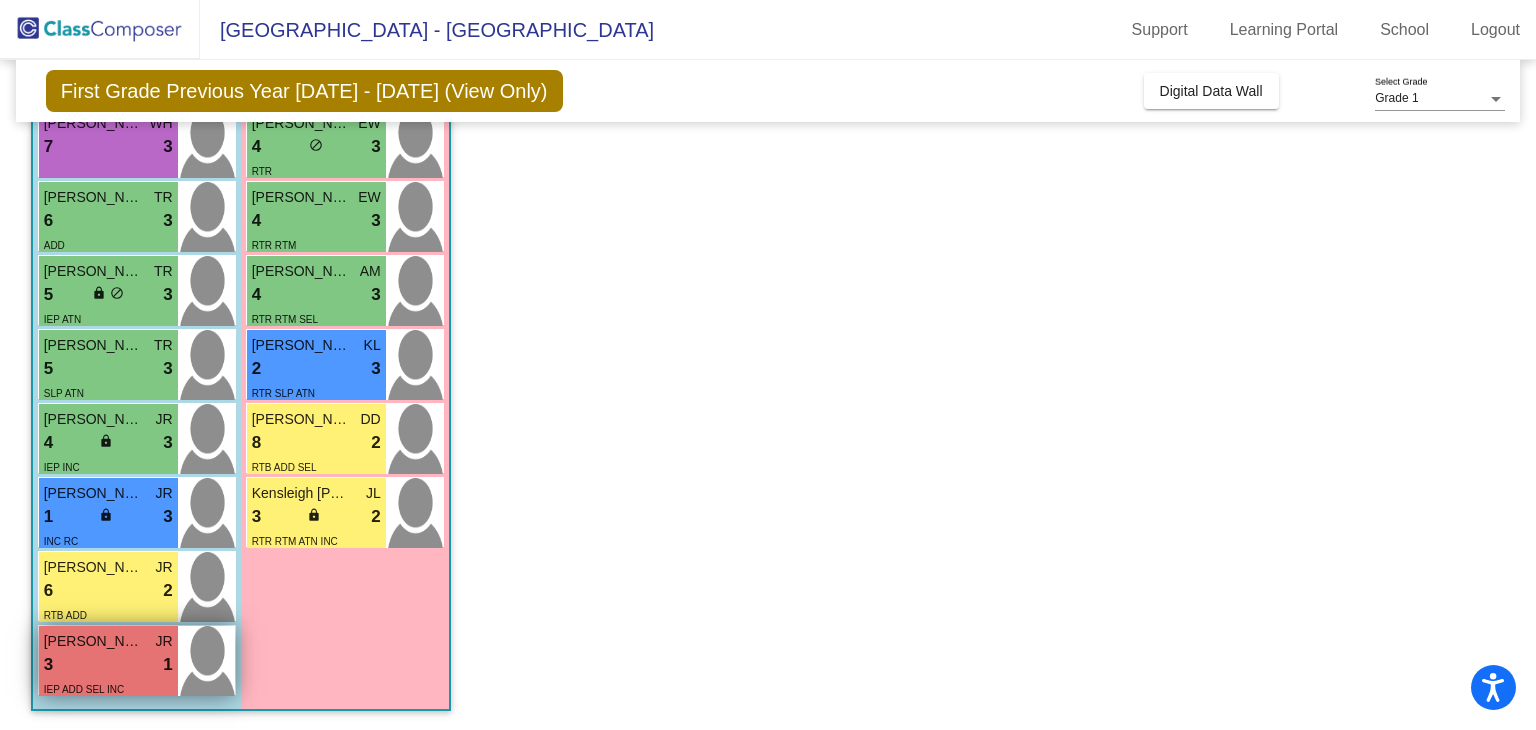 click on "3 lock do_not_disturb_alt 1" at bounding box center [108, 665] 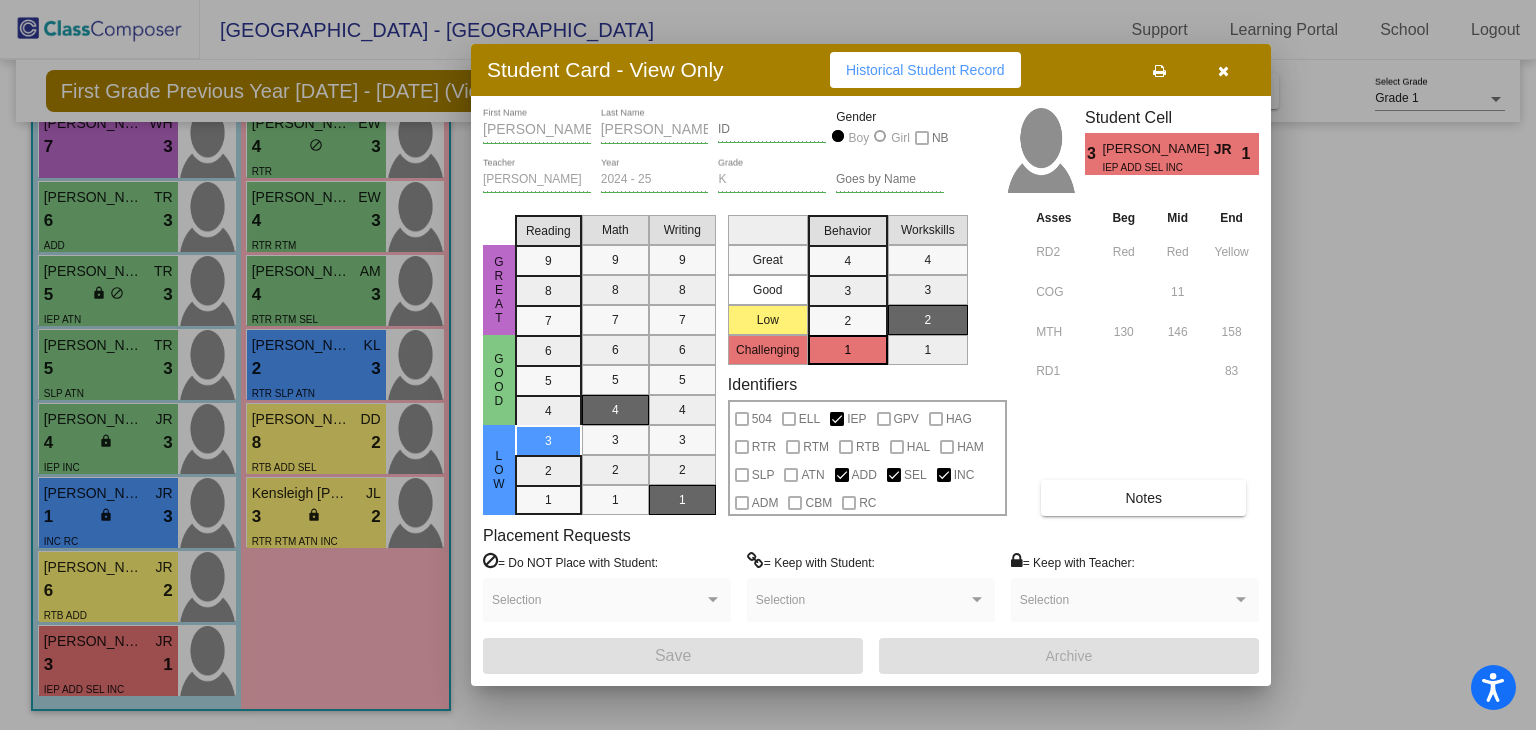 click on "Notes" at bounding box center (1143, 498) 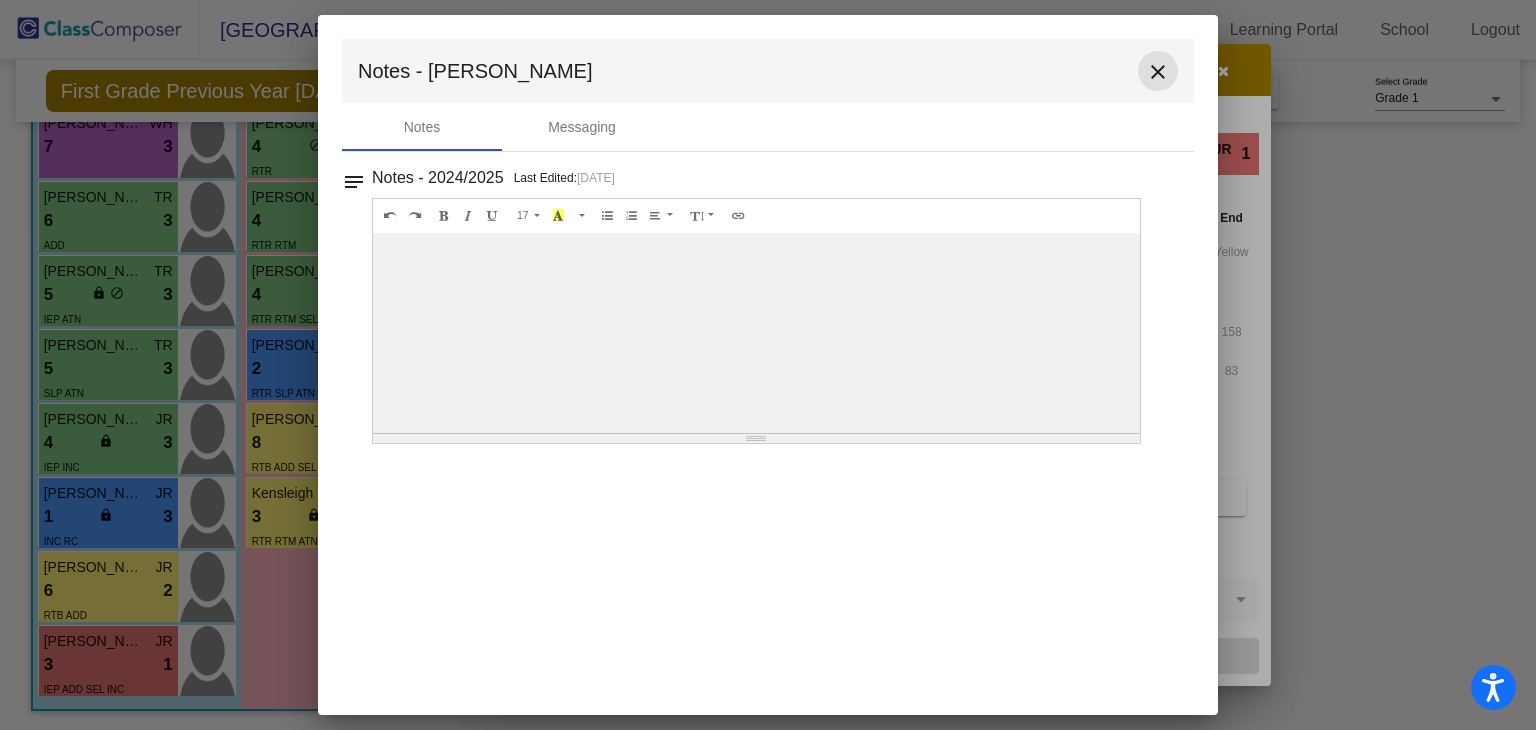 click on "close" at bounding box center [1158, 72] 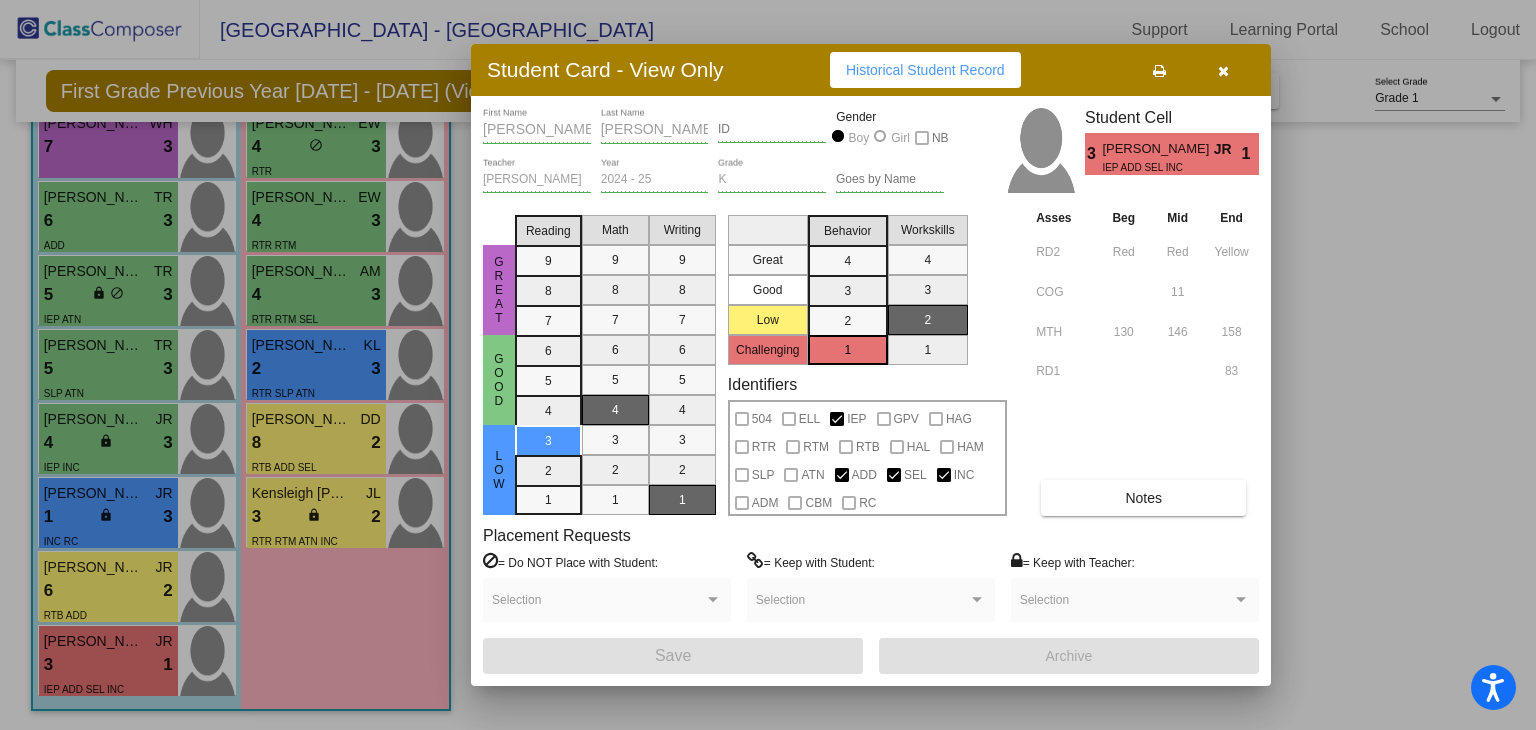 click at bounding box center [1223, 71] 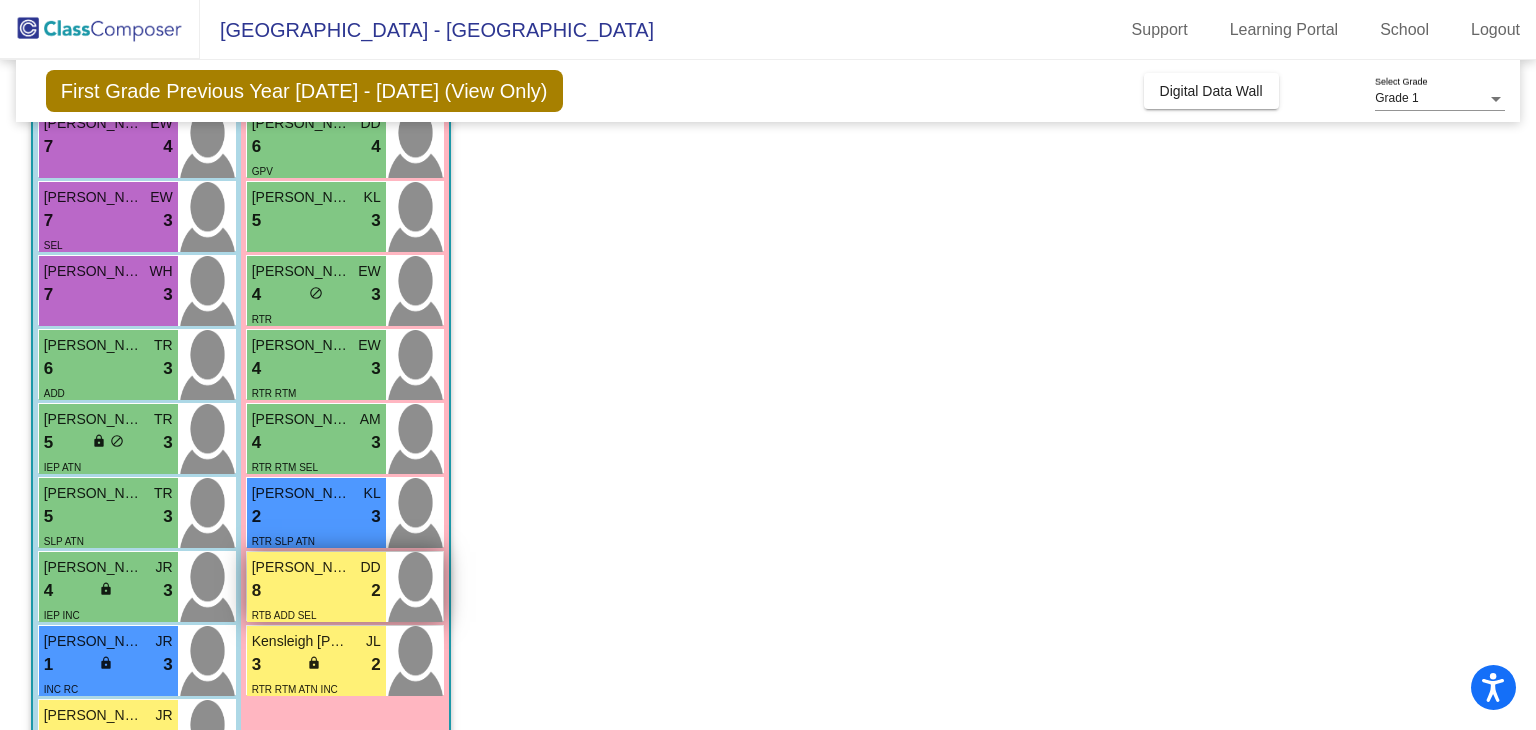 scroll, scrollTop: 0, scrollLeft: 0, axis: both 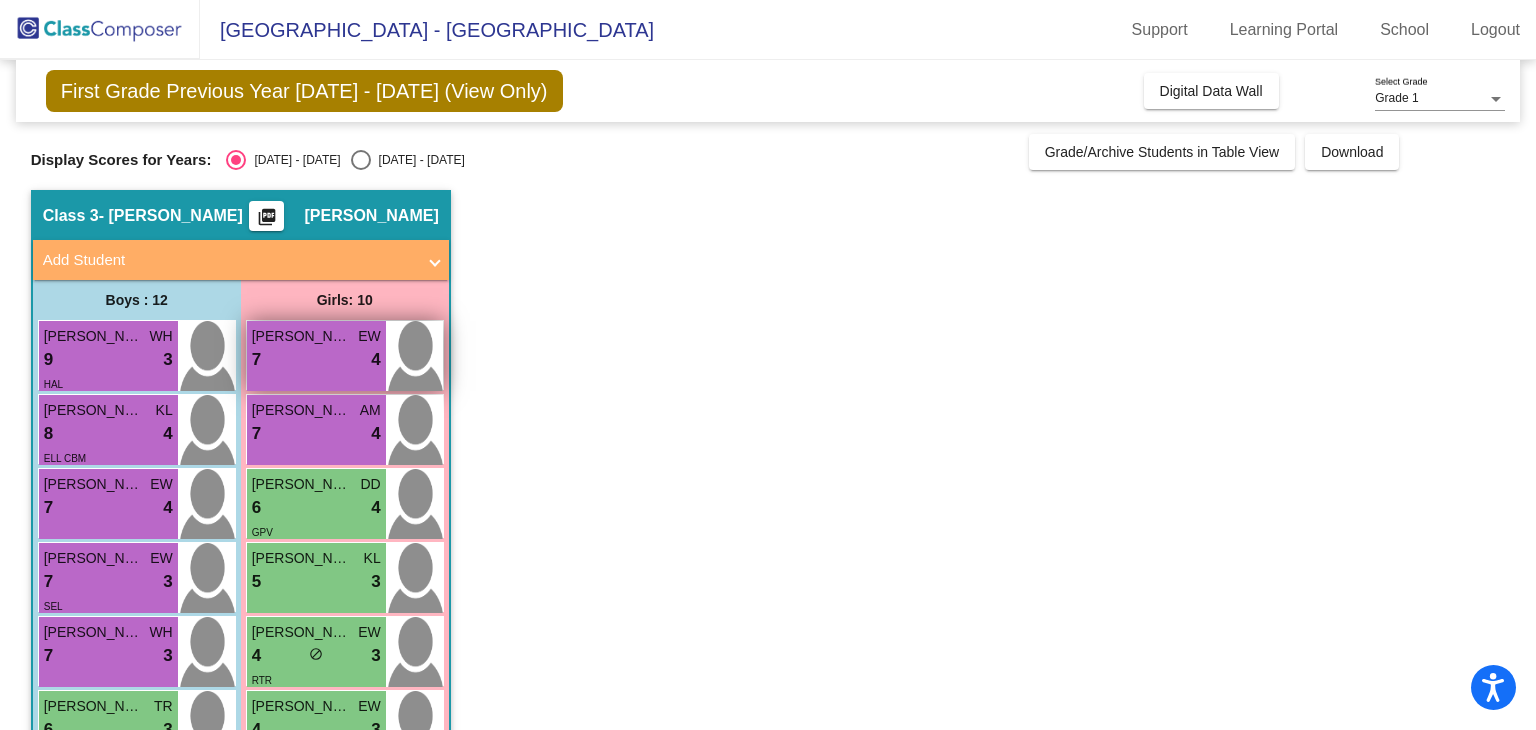 click on "[PERSON_NAME]" at bounding box center [302, 336] 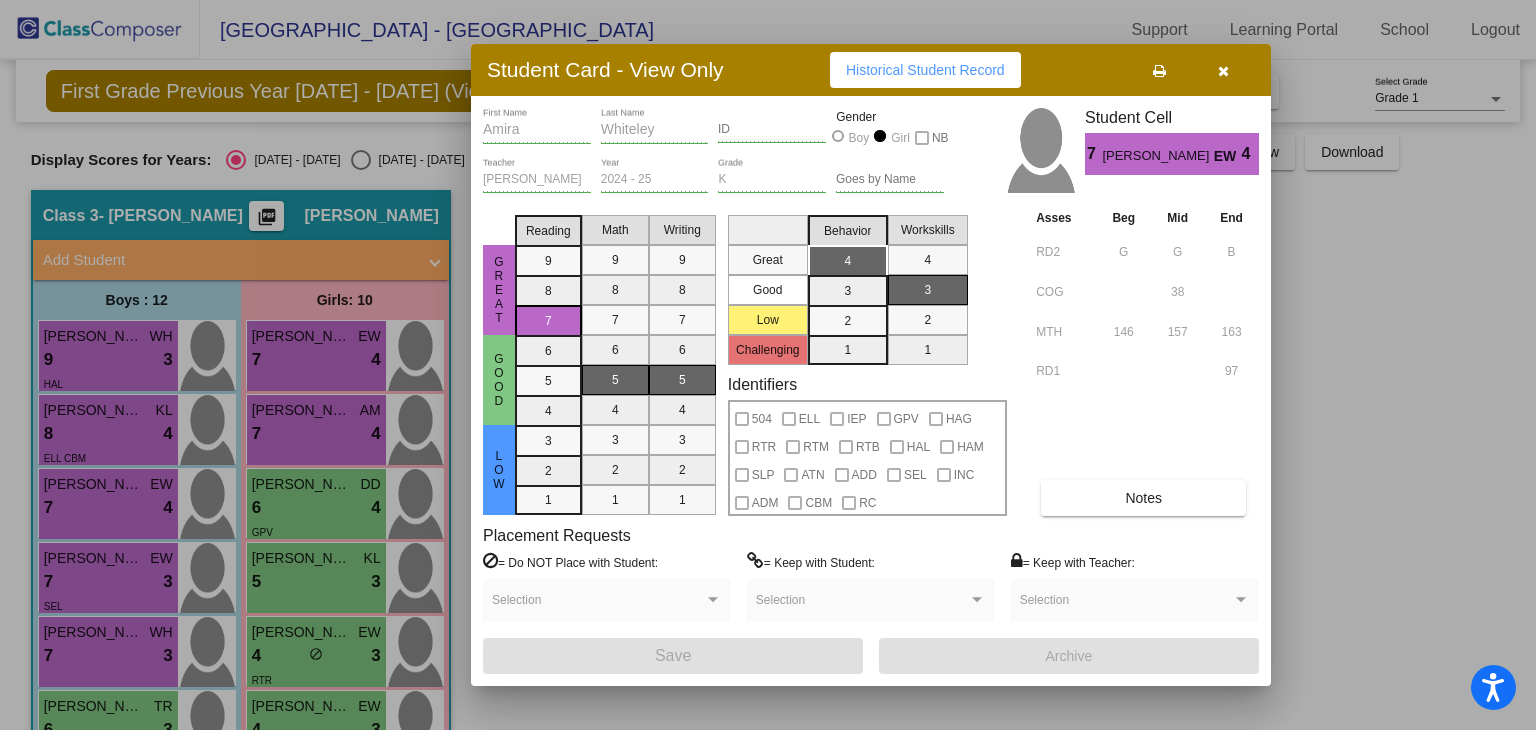 click on "Notes" at bounding box center (1143, 498) 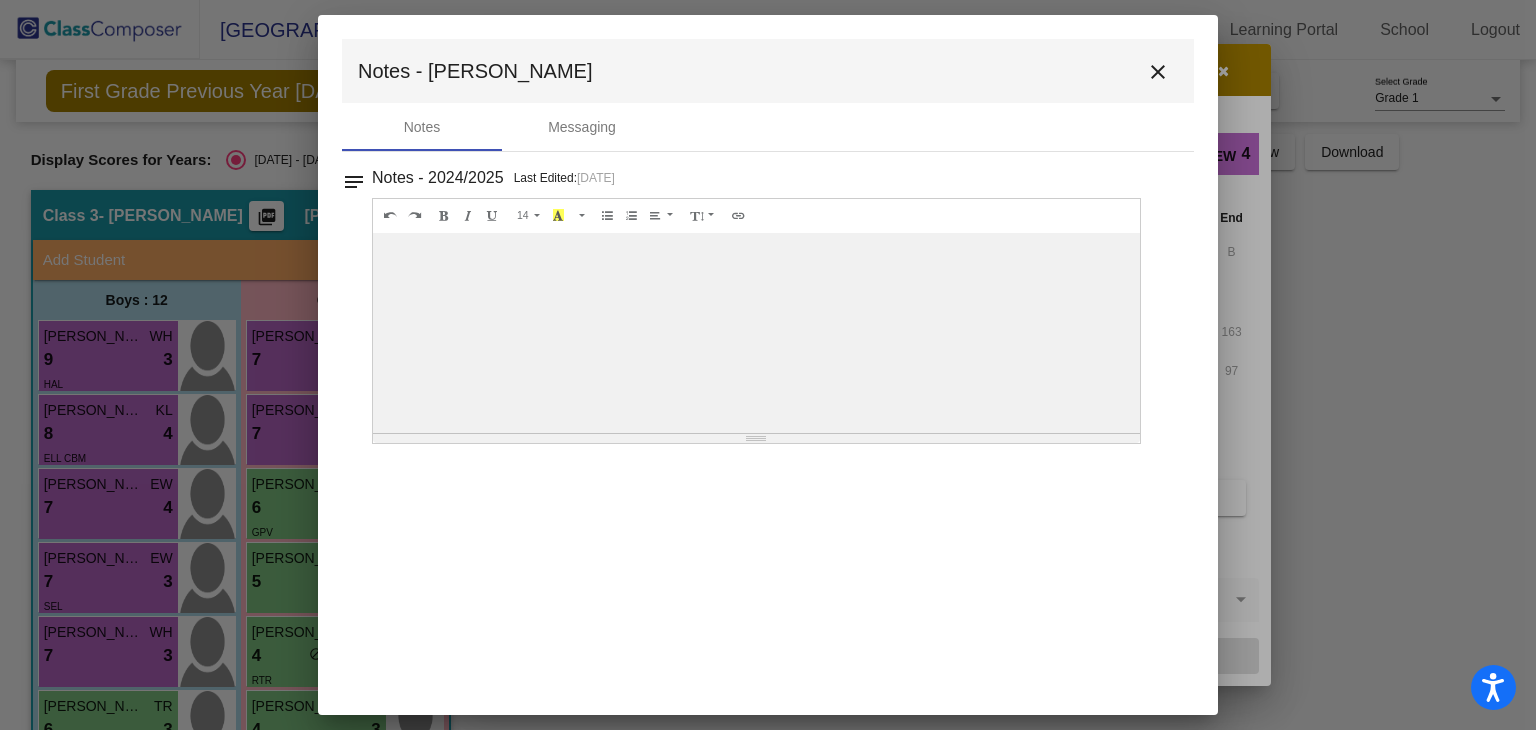 click on "close" at bounding box center (1158, 72) 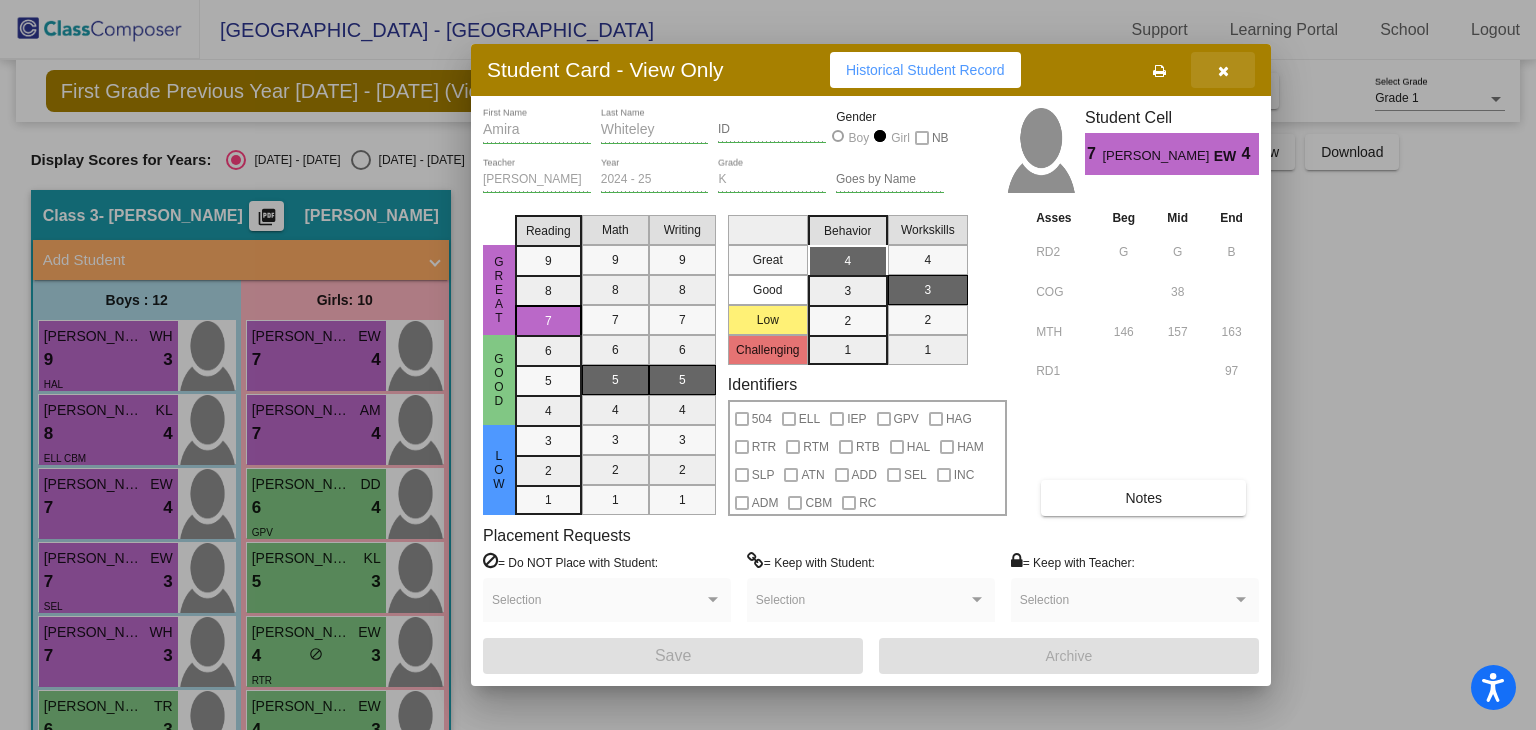 click at bounding box center [1223, 70] 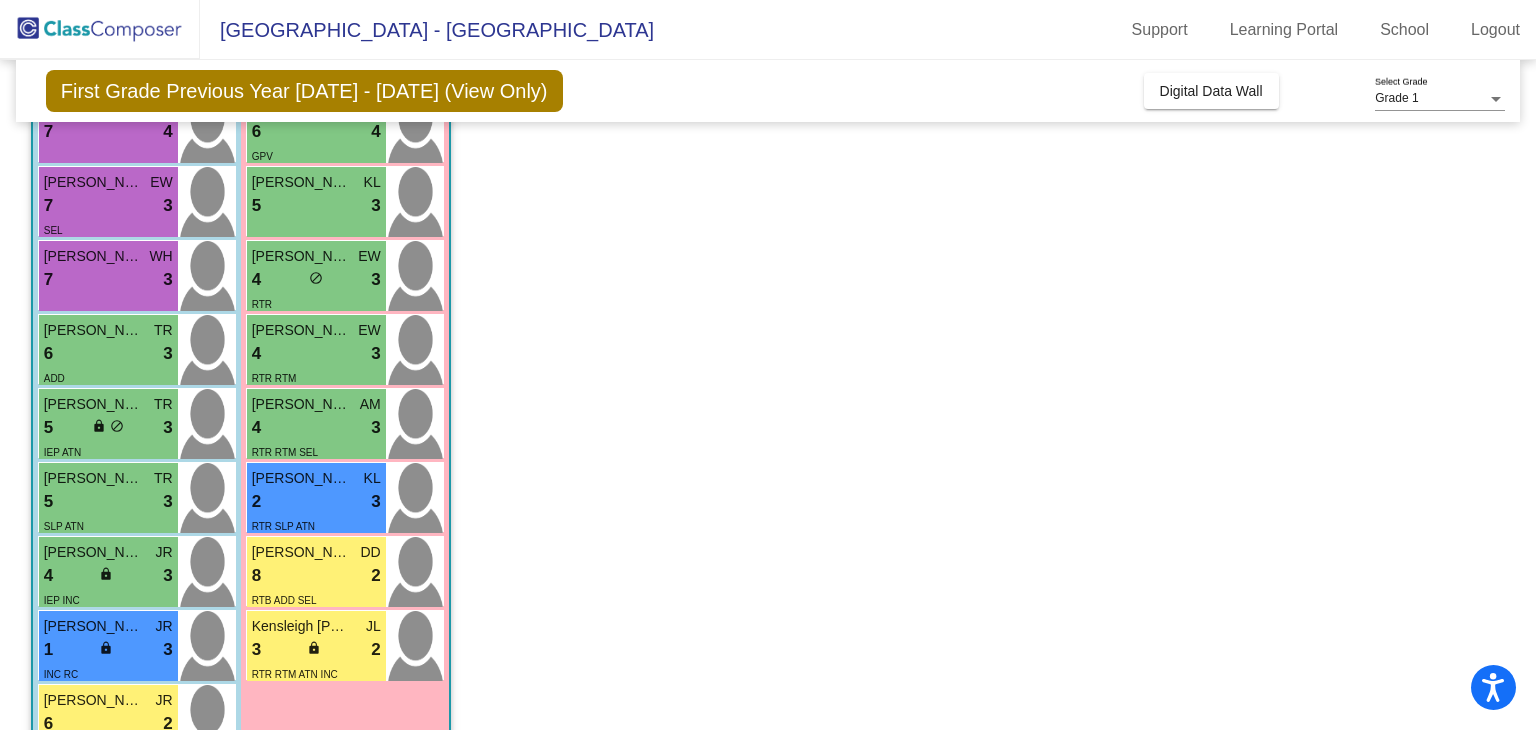scroll, scrollTop: 509, scrollLeft: 0, axis: vertical 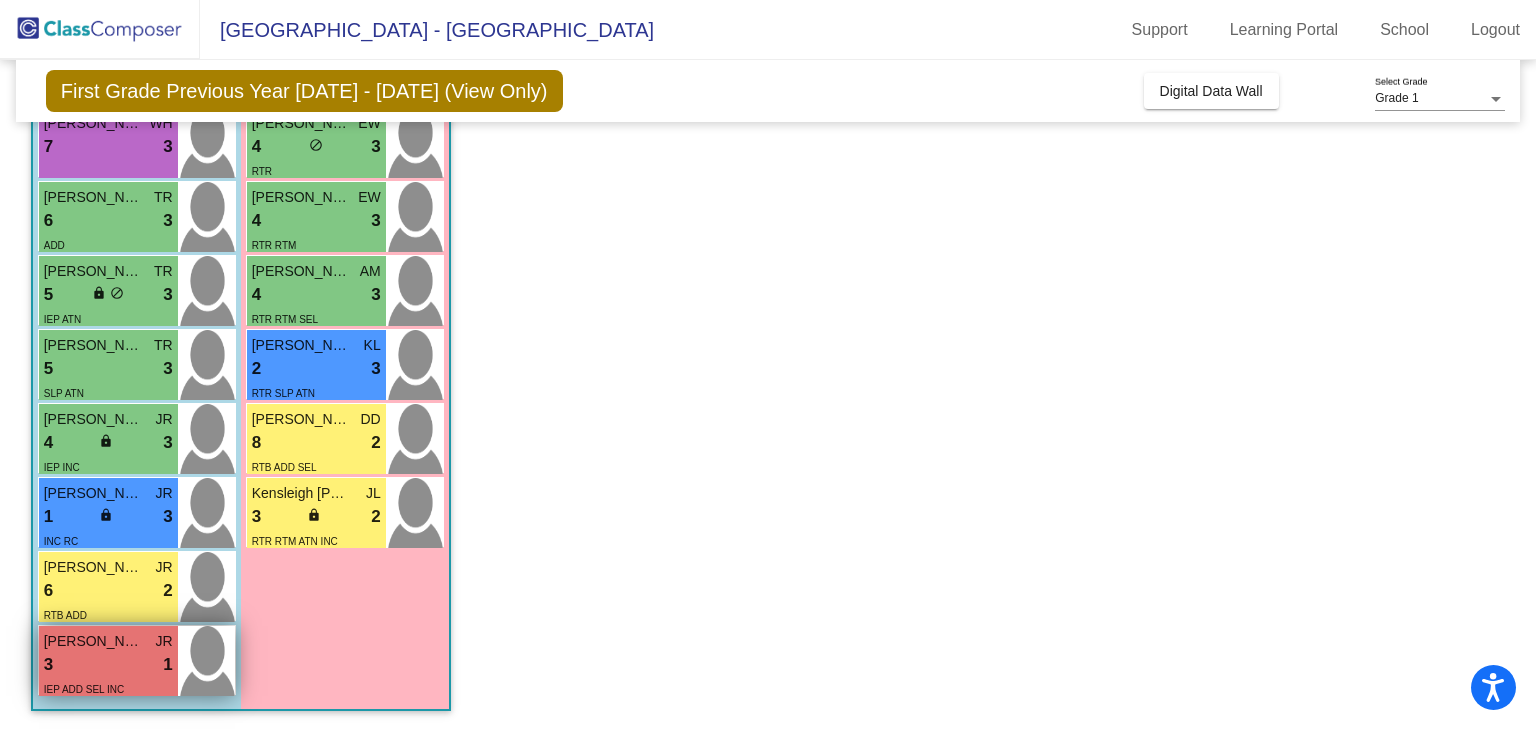 click on "3 lock do_not_disturb_alt 1" at bounding box center (108, 665) 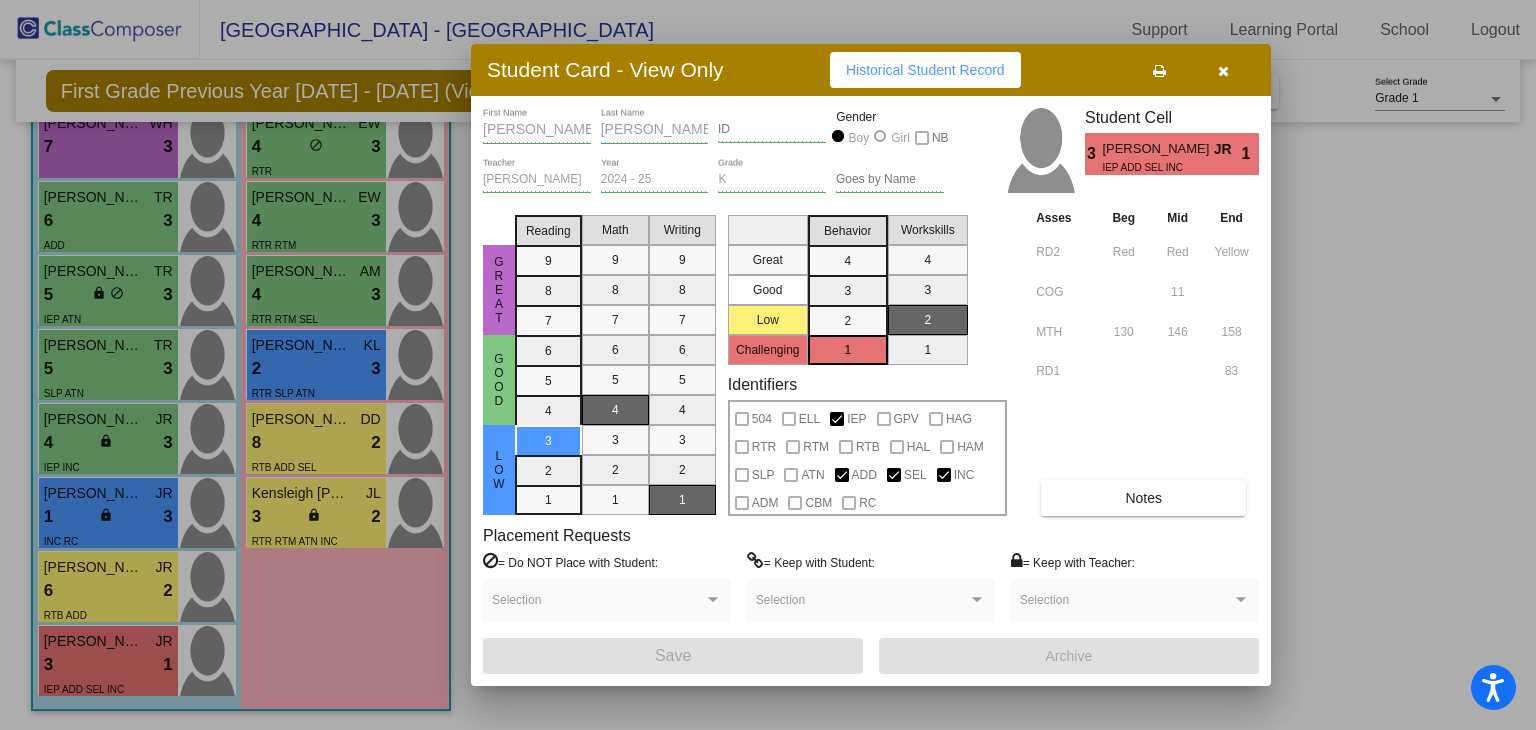 click at bounding box center (1223, 71) 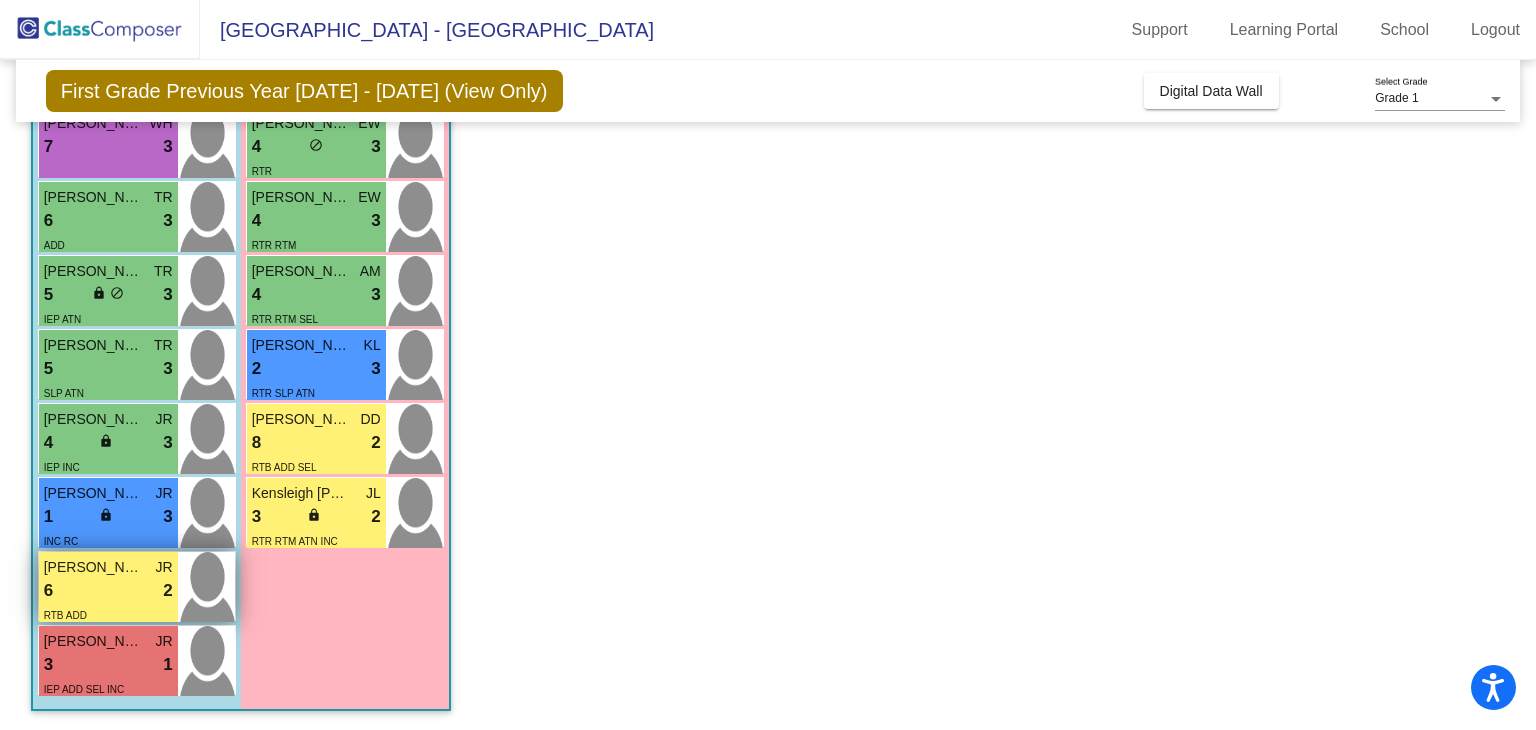 click on "6 lock do_not_disturb_alt 2" at bounding box center (108, 591) 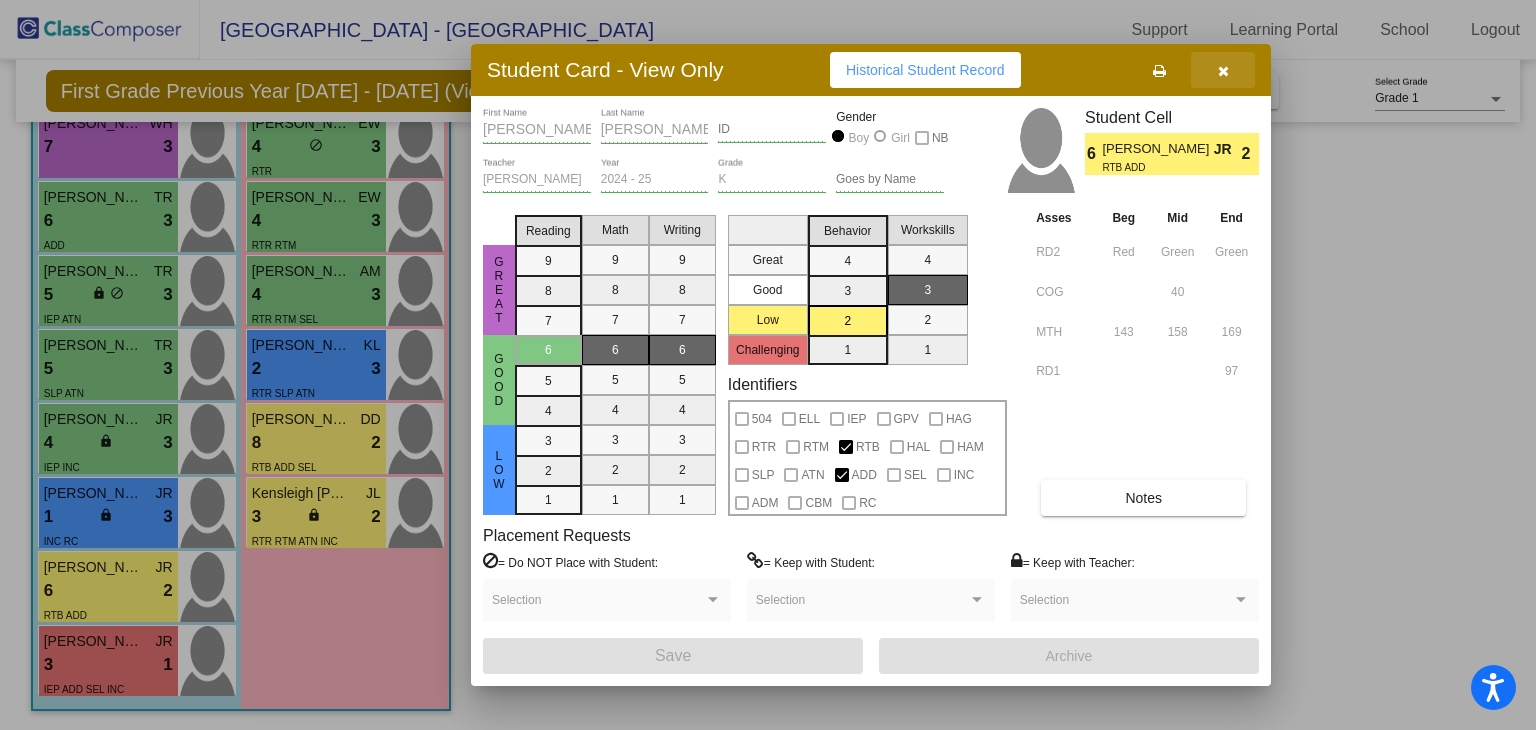 click at bounding box center [1223, 71] 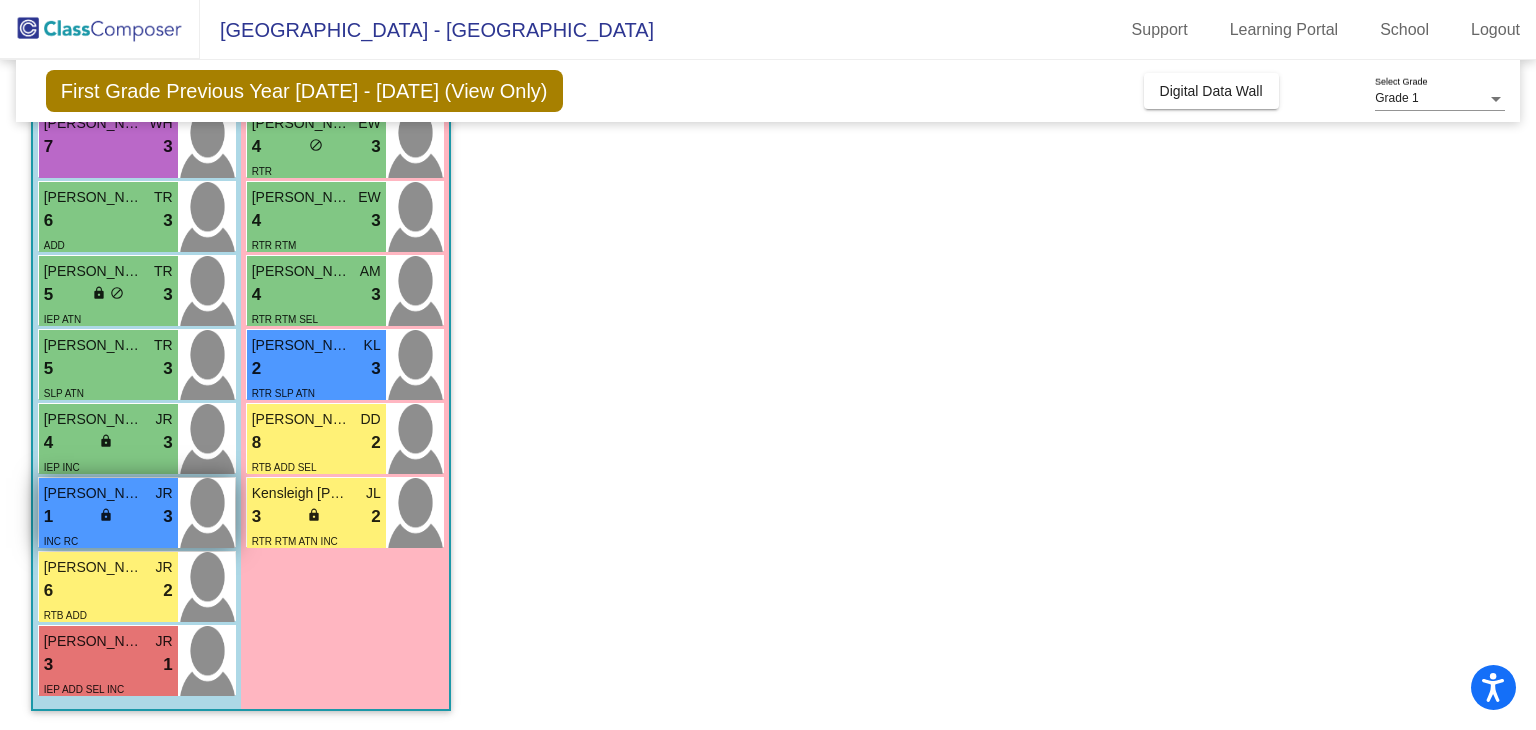 click on "1 lock do_not_disturb_alt 3" at bounding box center [108, 517] 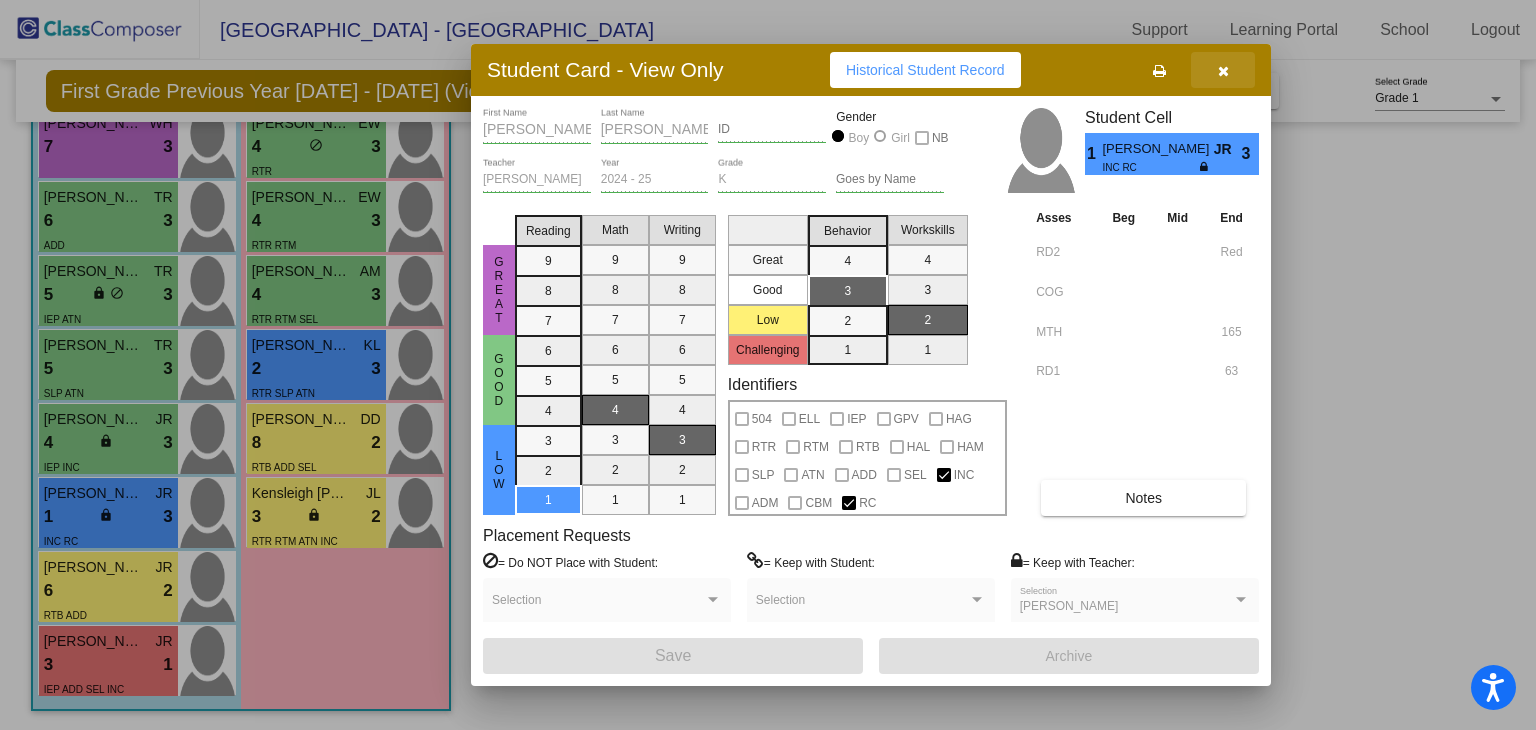 click at bounding box center [1223, 71] 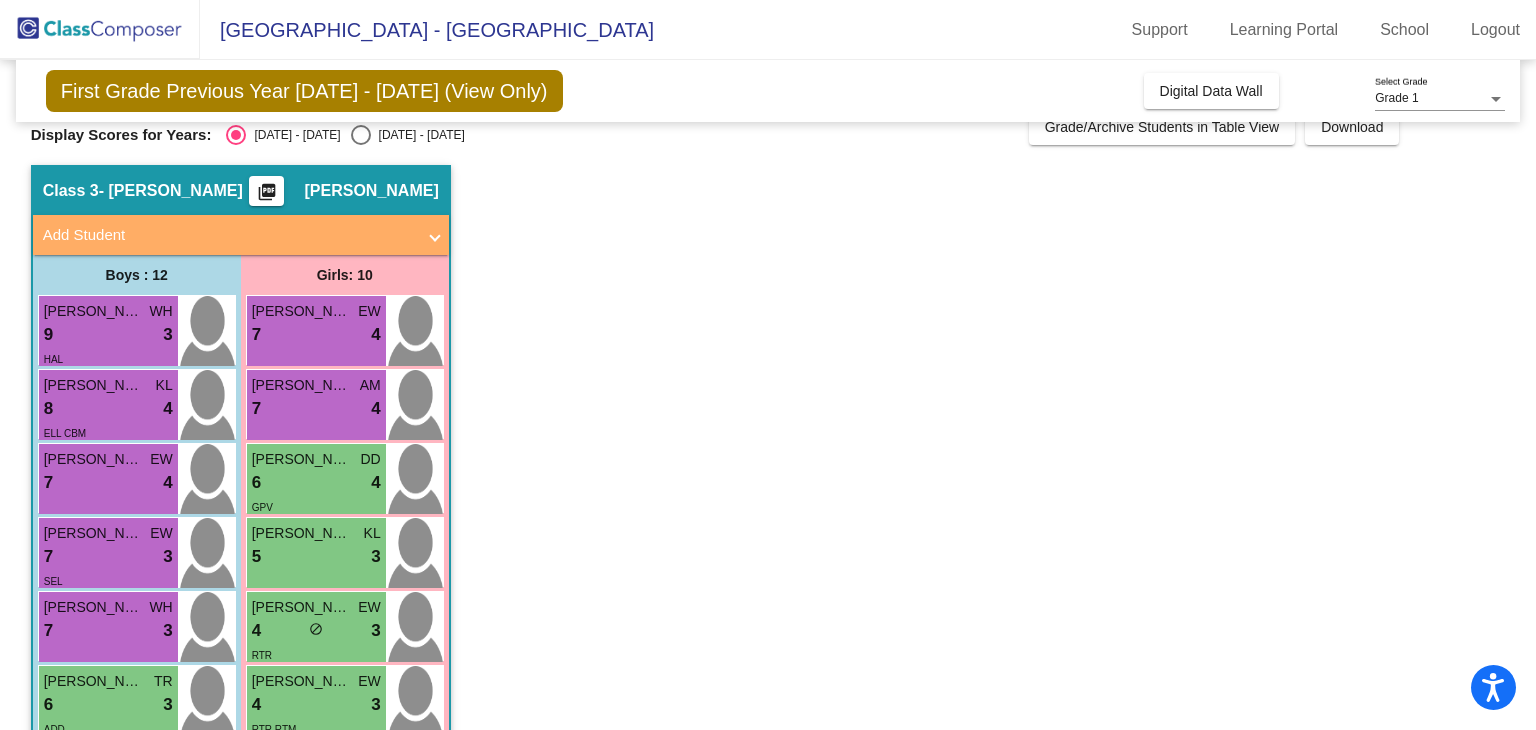 scroll, scrollTop: 0, scrollLeft: 0, axis: both 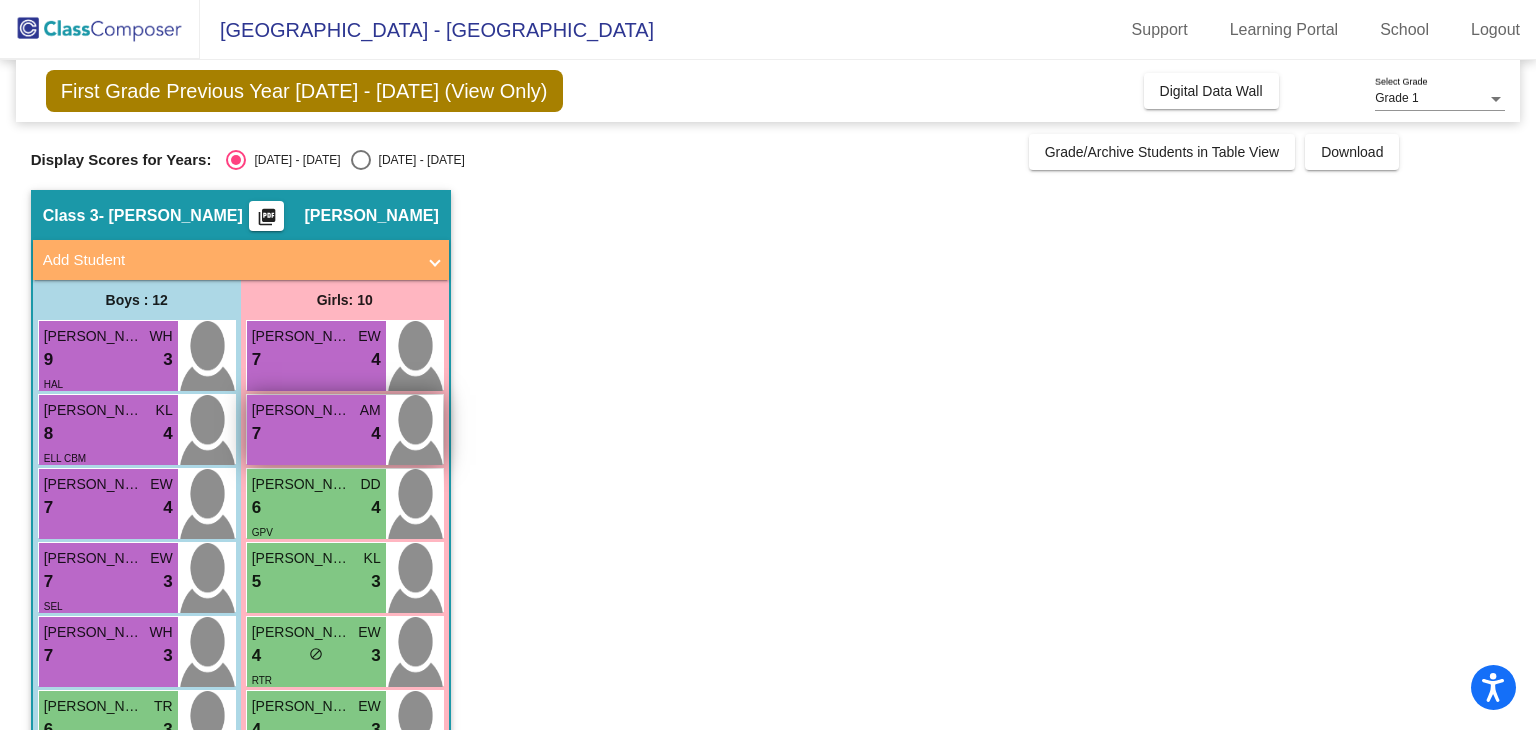click on "7 lock do_not_disturb_alt 4" at bounding box center (316, 434) 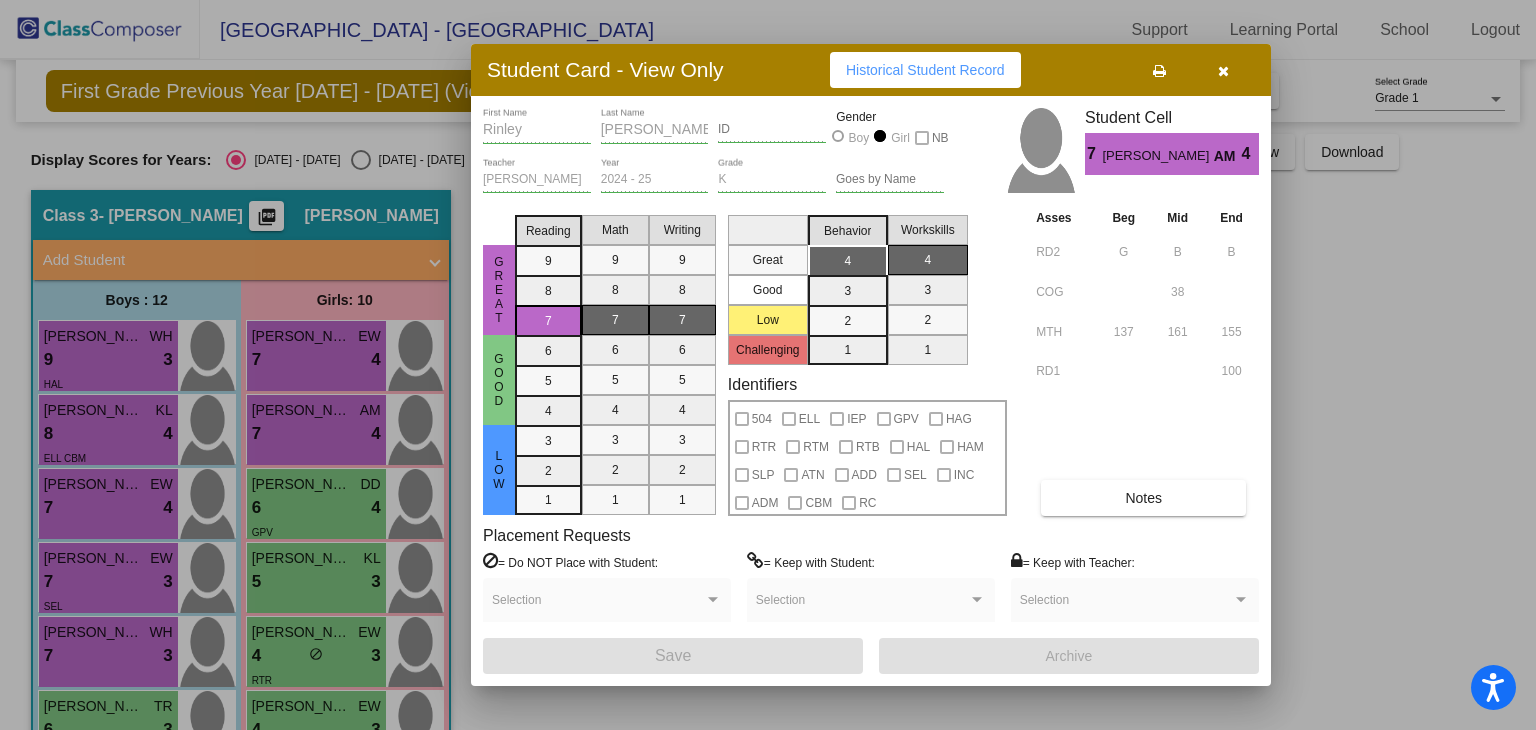click on "Notes" at bounding box center (1143, 498) 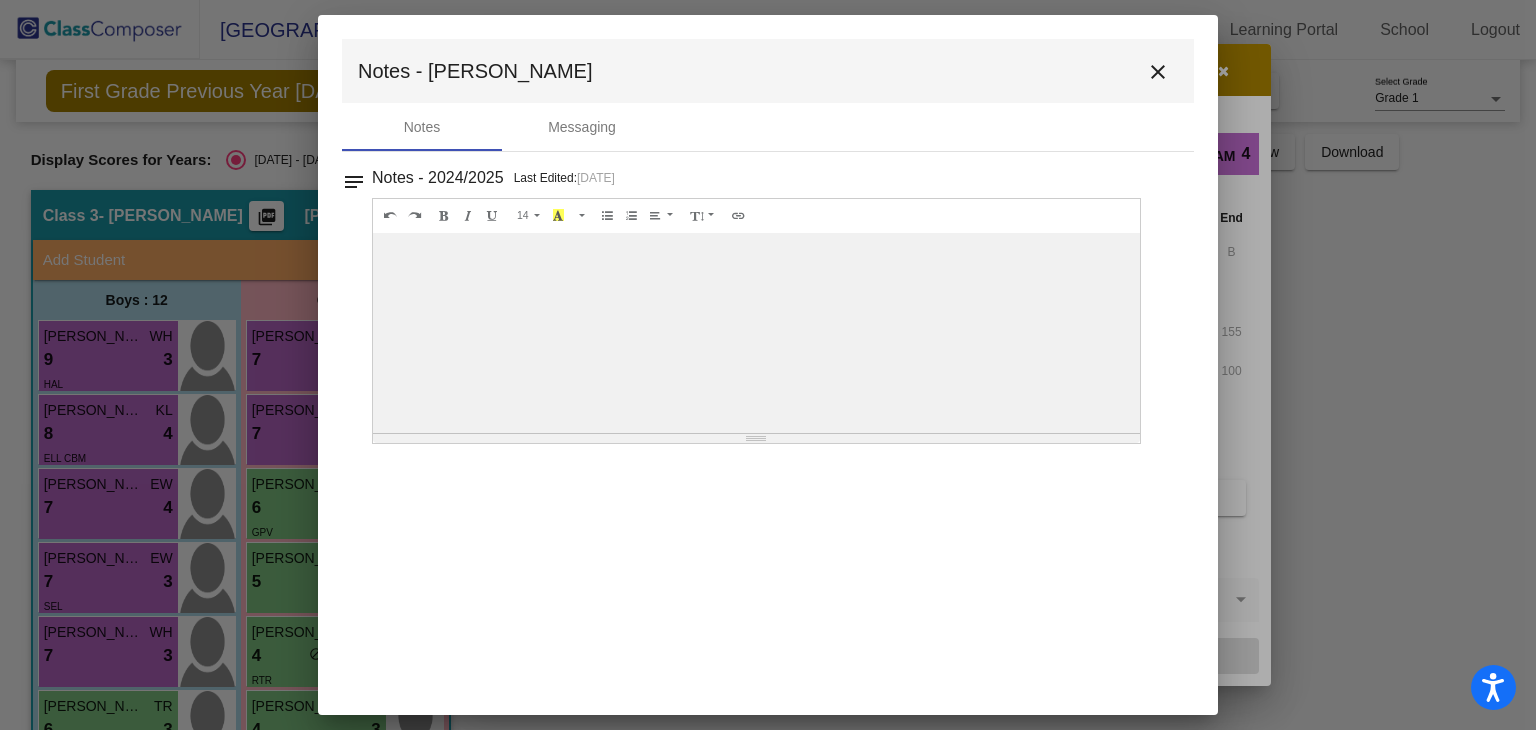 click on "close" at bounding box center [1158, 72] 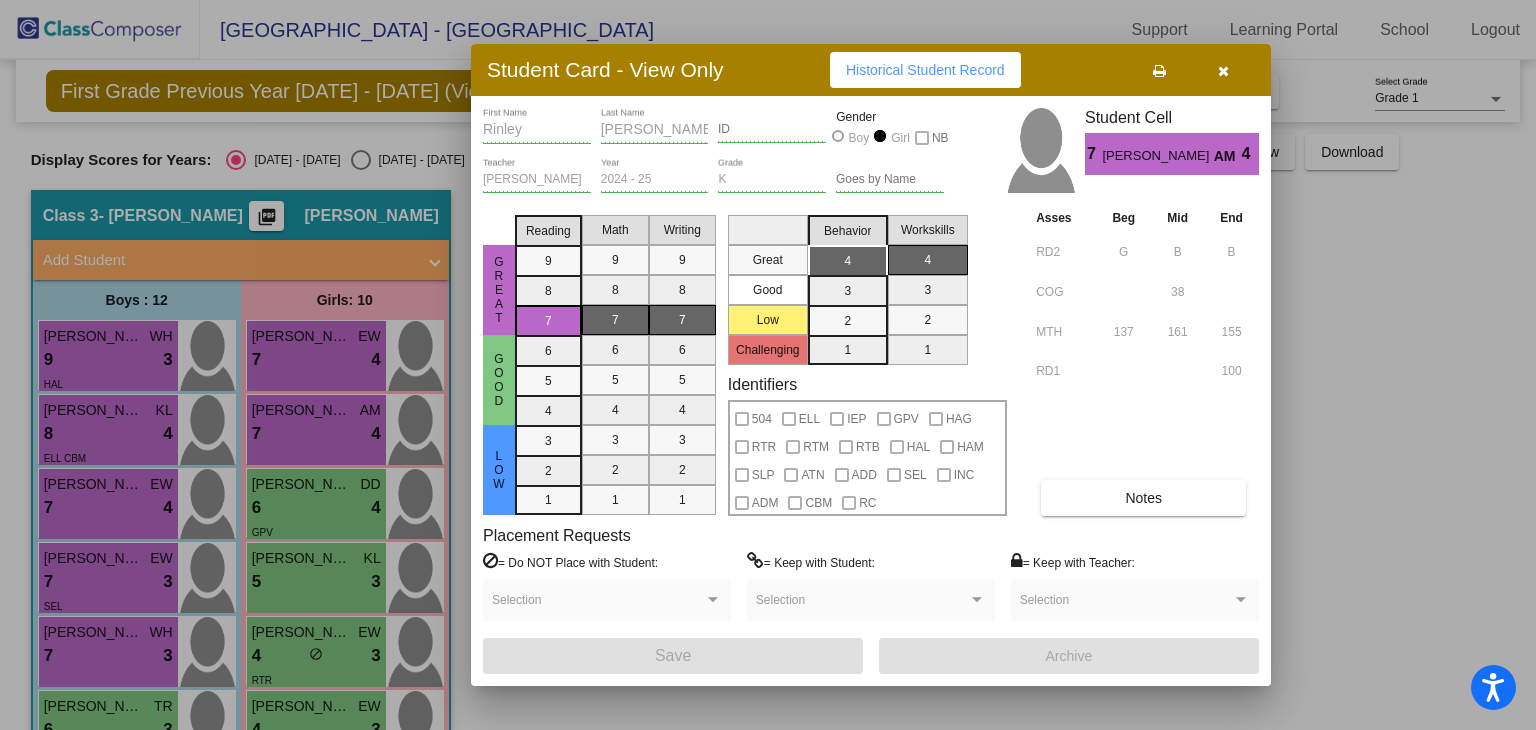 click at bounding box center [1223, 70] 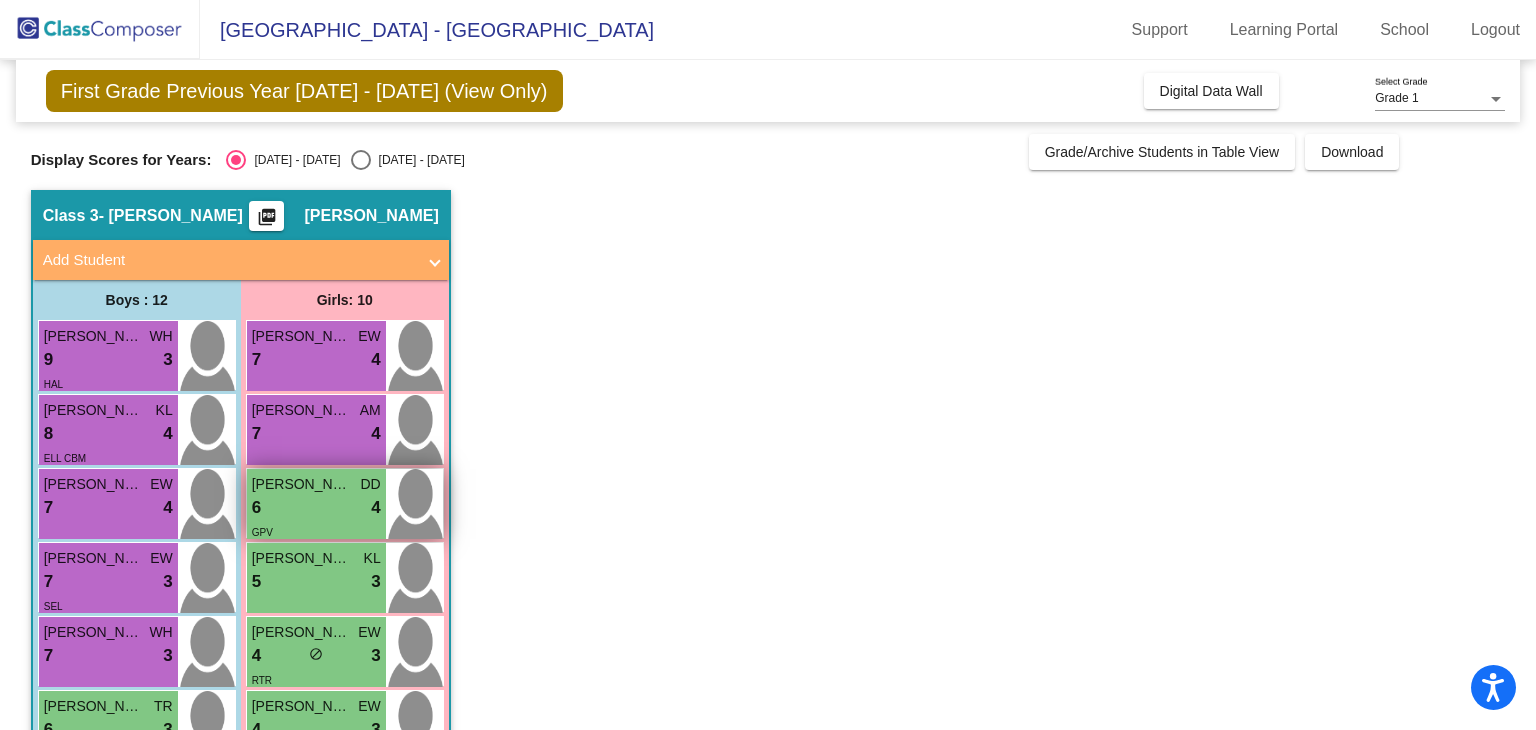 click on "6 lock do_not_disturb_alt 4" at bounding box center [316, 508] 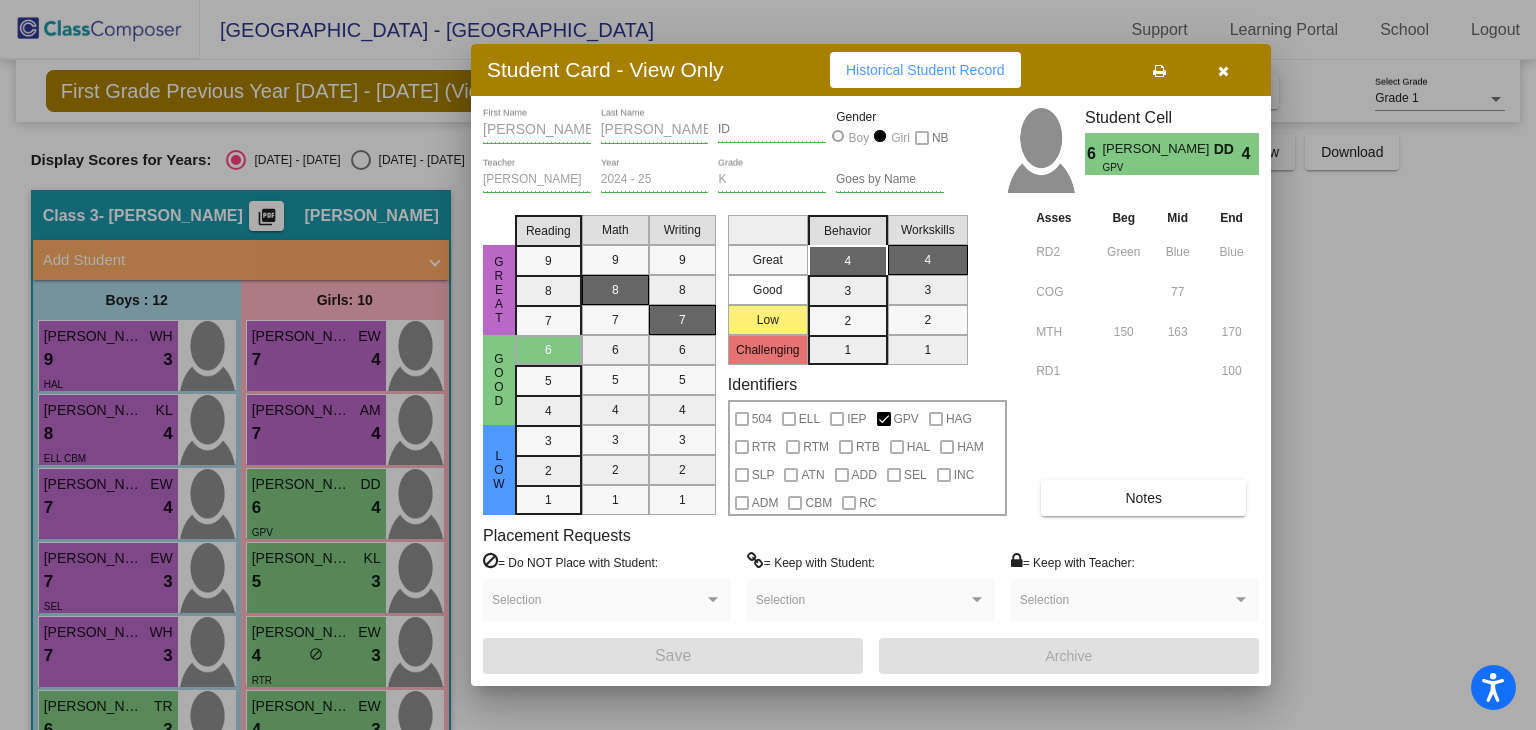 click on "Notes" at bounding box center [1143, 498] 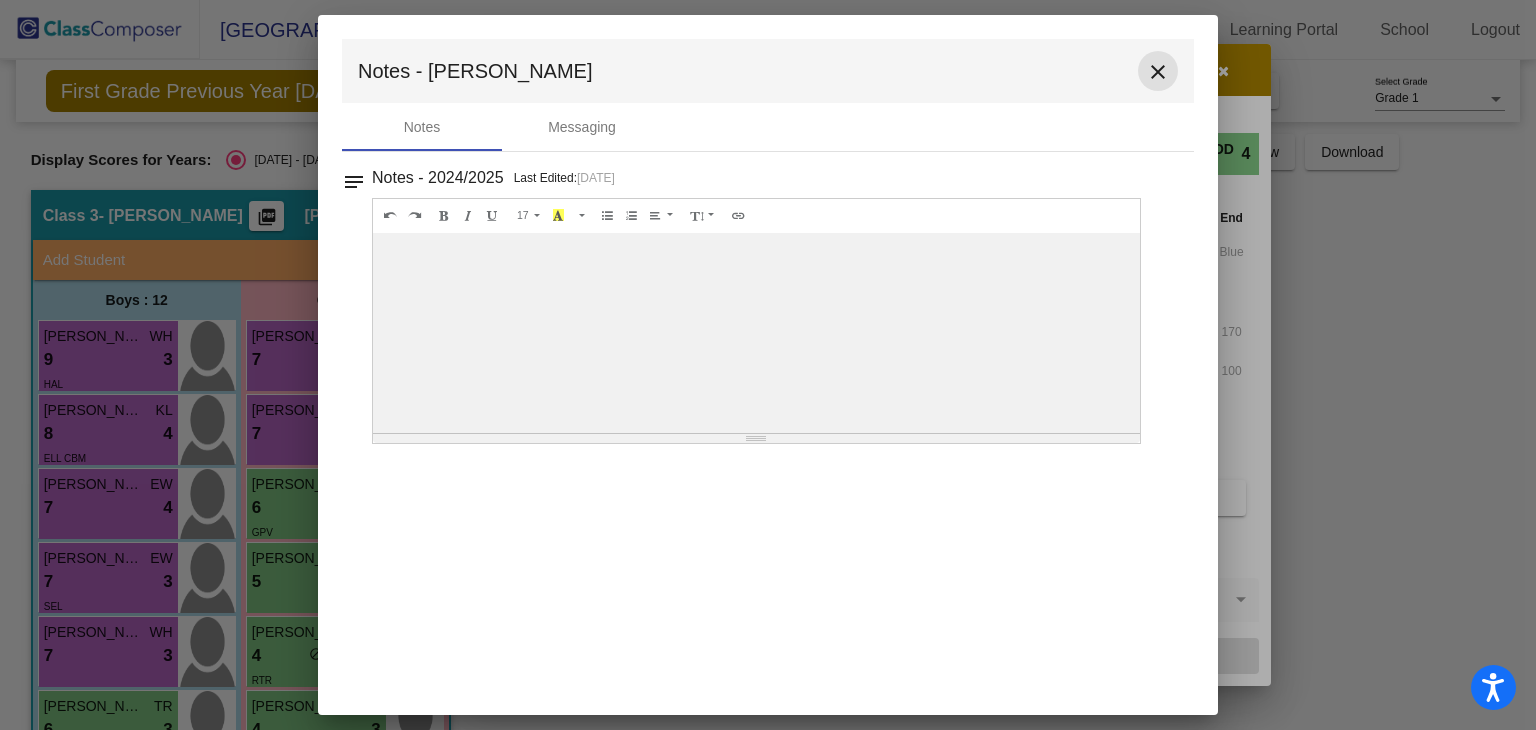 click on "close" at bounding box center [1158, 72] 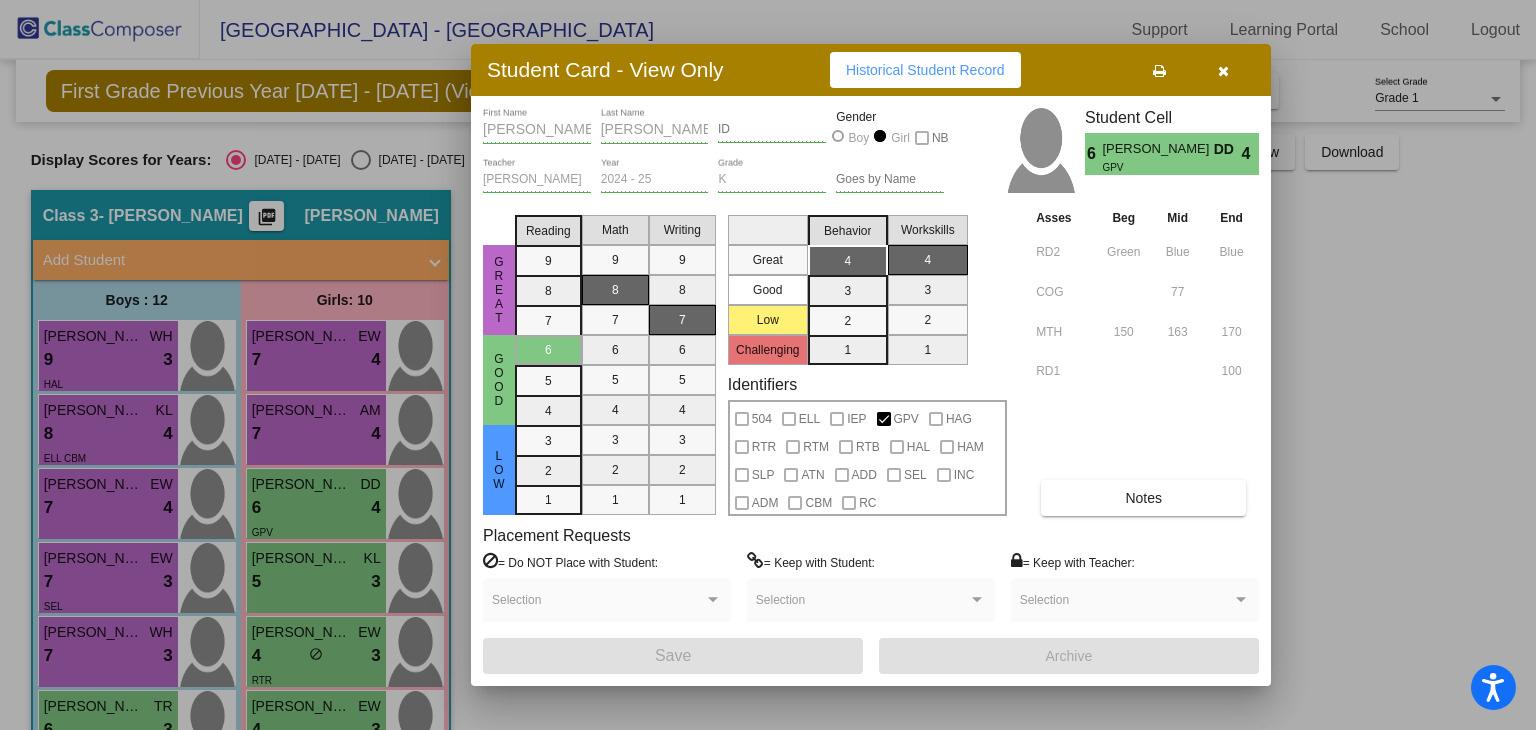 click at bounding box center (1223, 71) 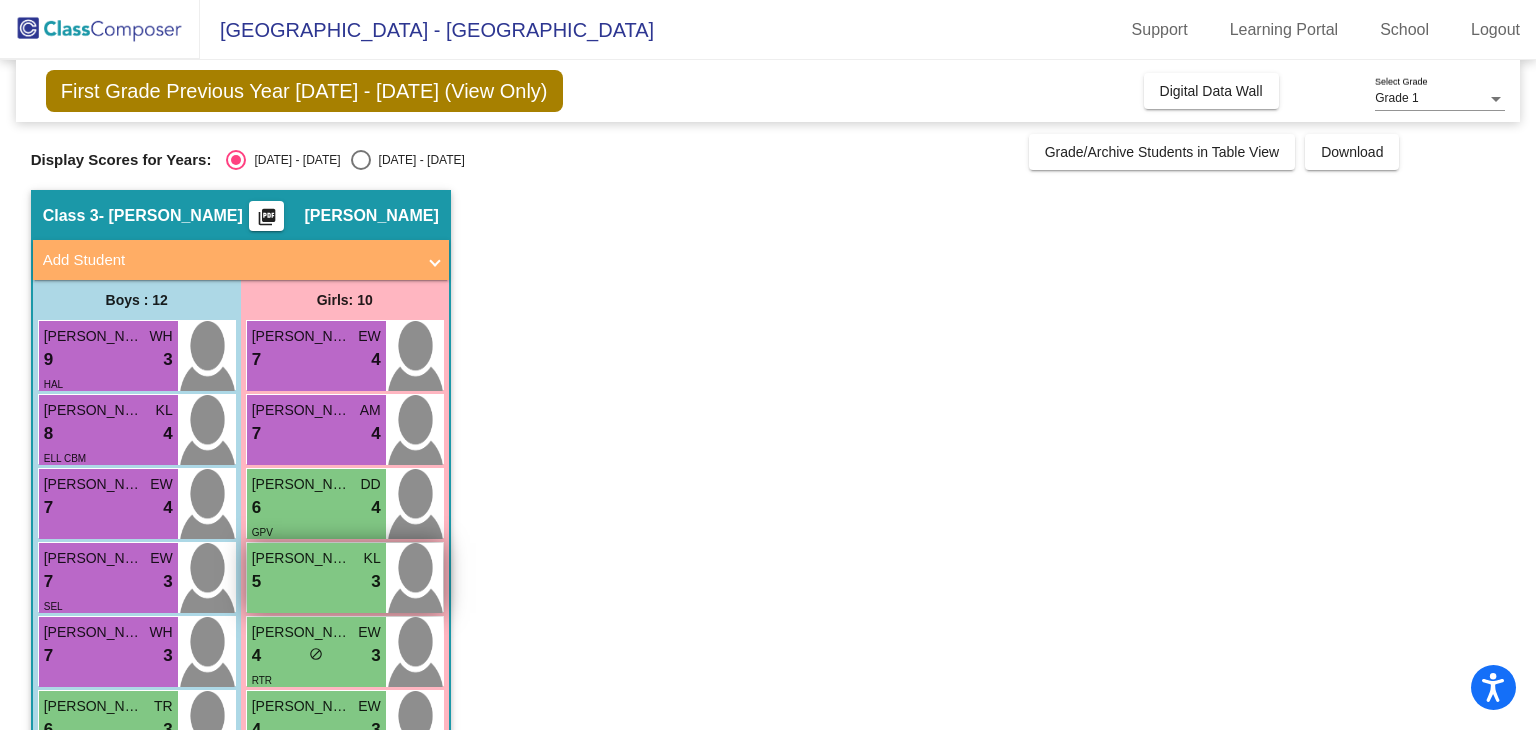 click on "5 lock do_not_disturb_alt 3" at bounding box center [316, 582] 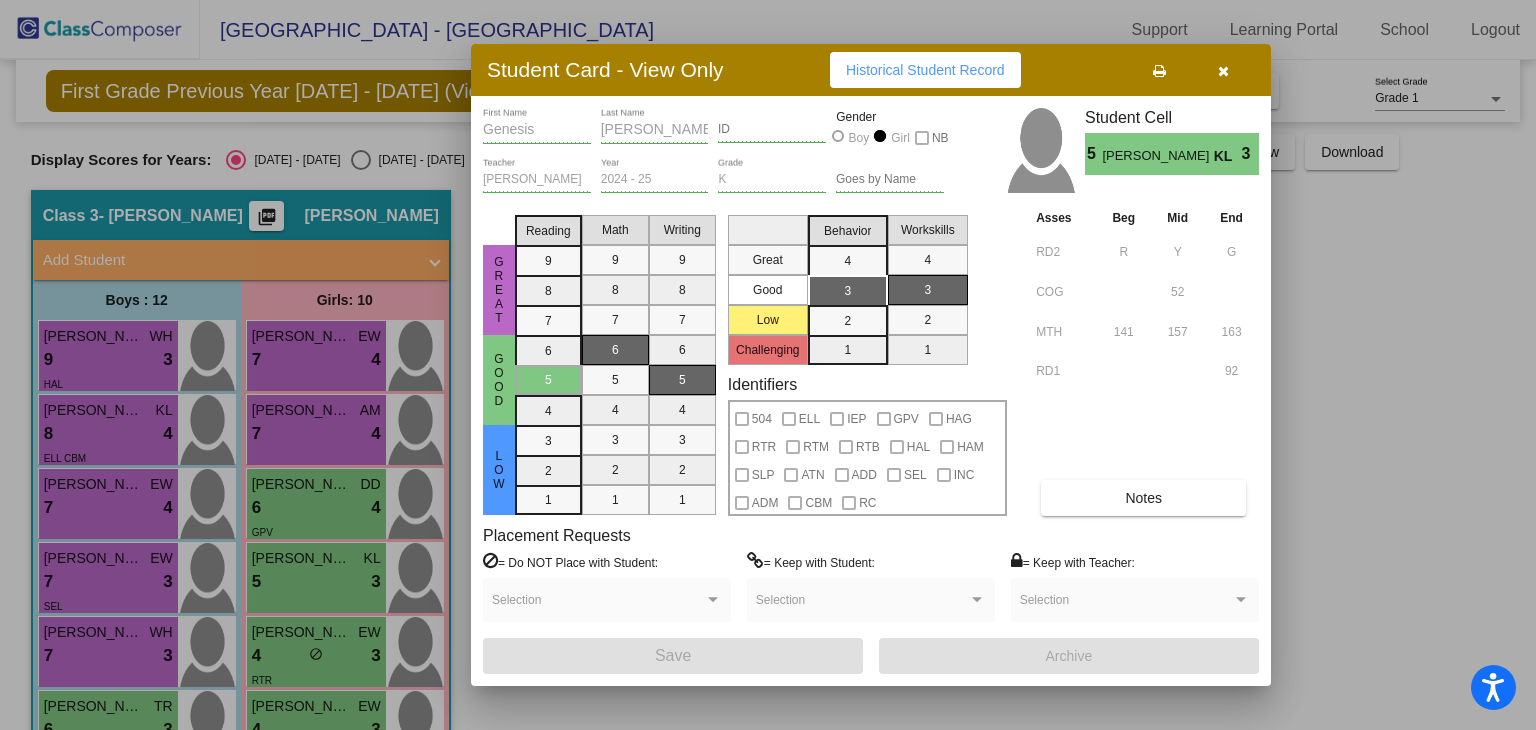 click on "Notes" at bounding box center [1143, 498] 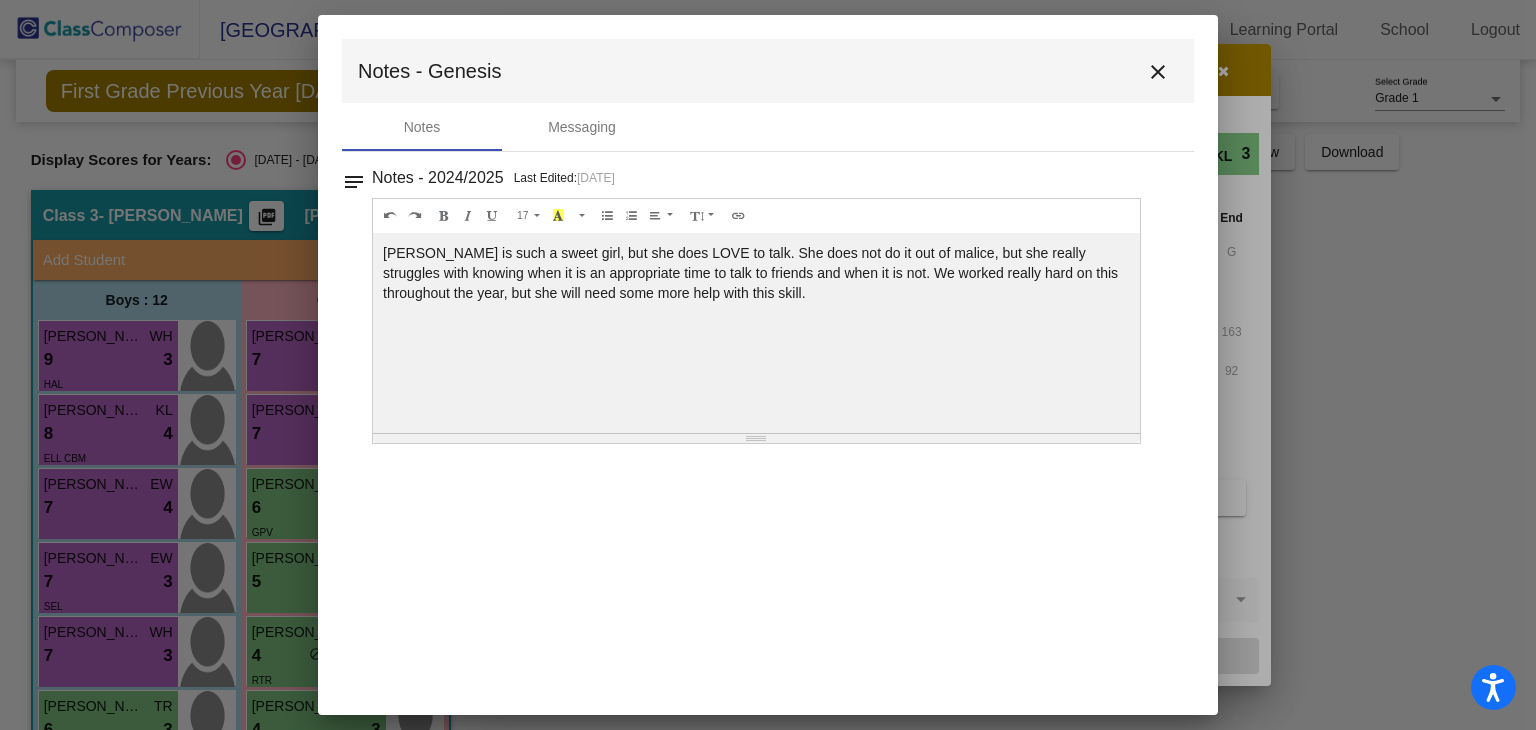 click on "close" at bounding box center [1158, 72] 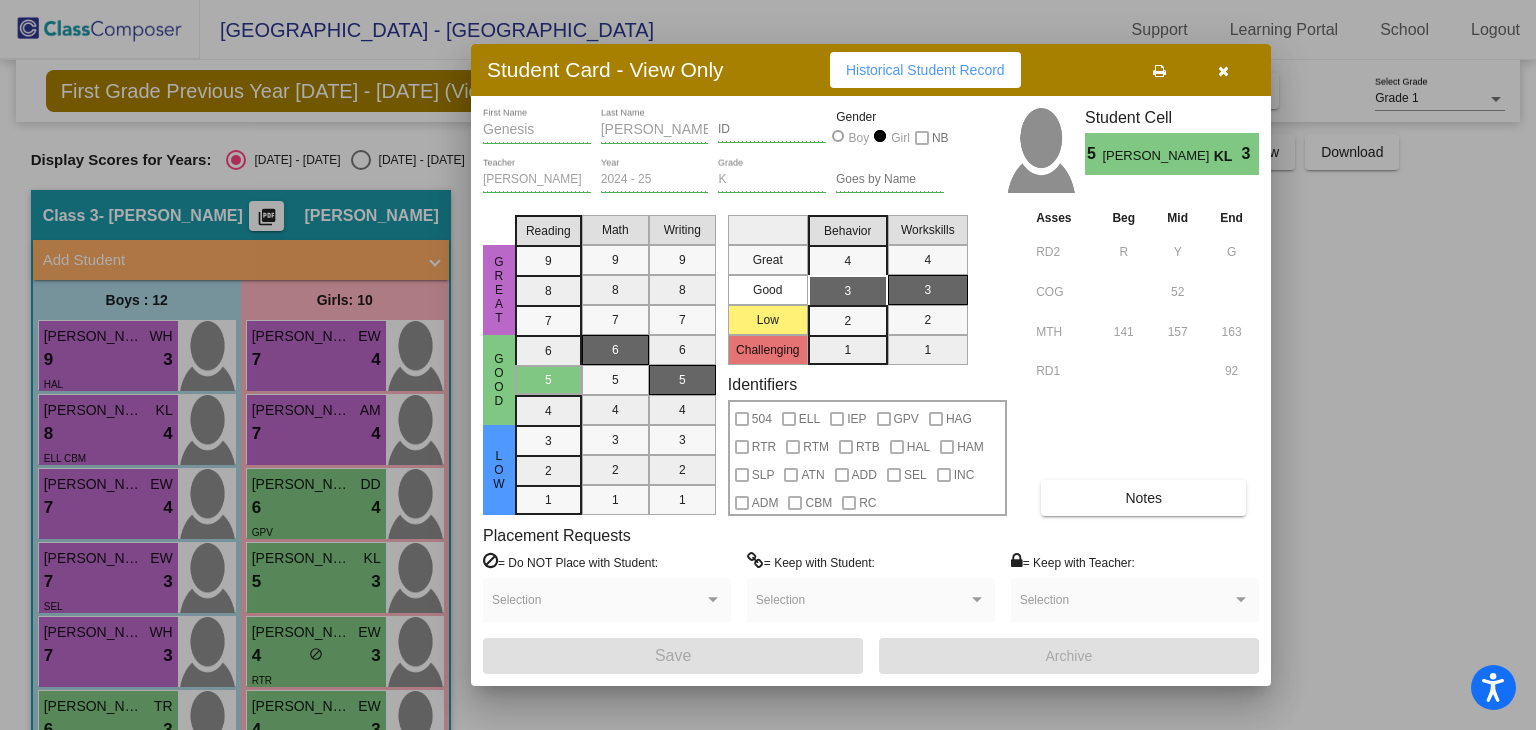 click at bounding box center (1223, 70) 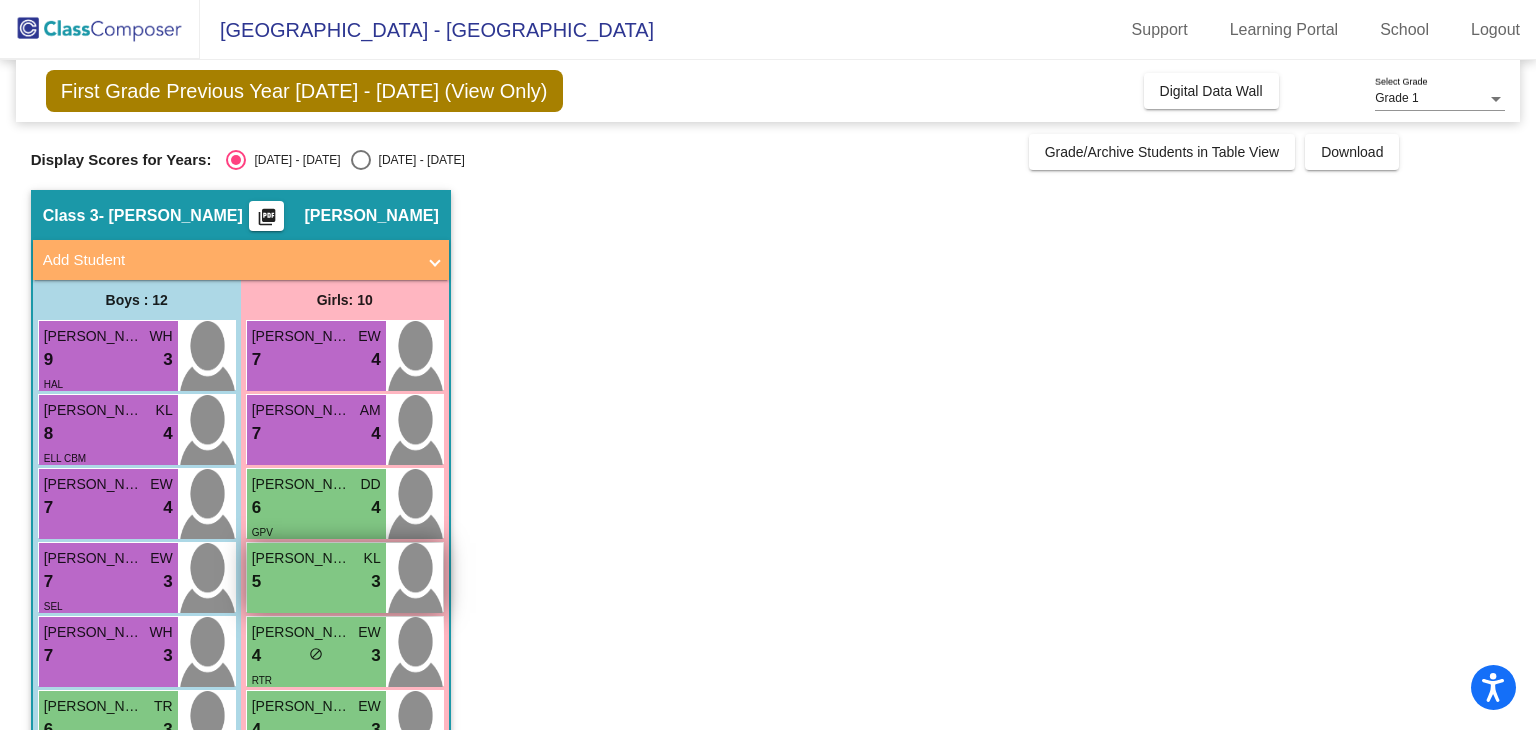 click on "5 lock do_not_disturb_alt 3" at bounding box center [316, 582] 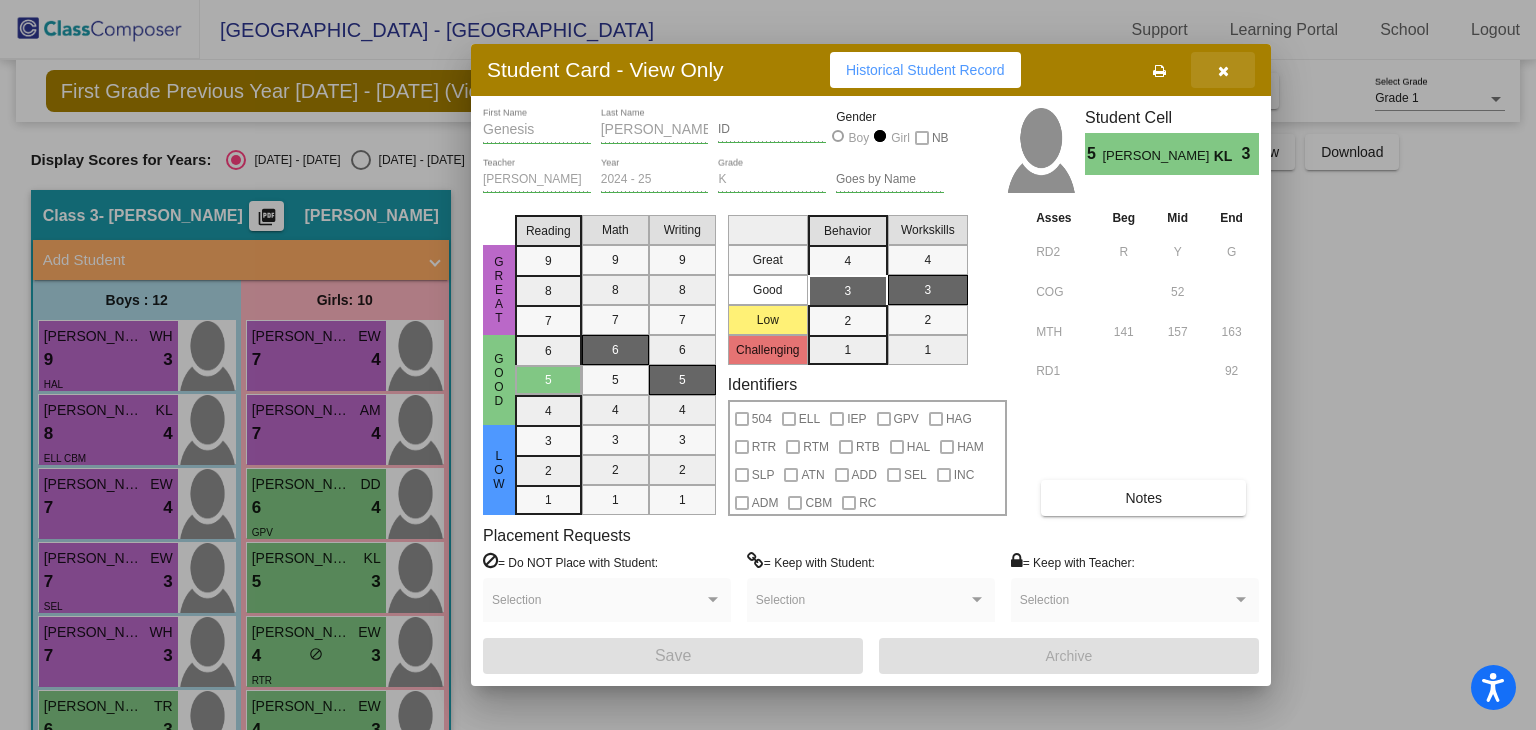 click at bounding box center [1223, 71] 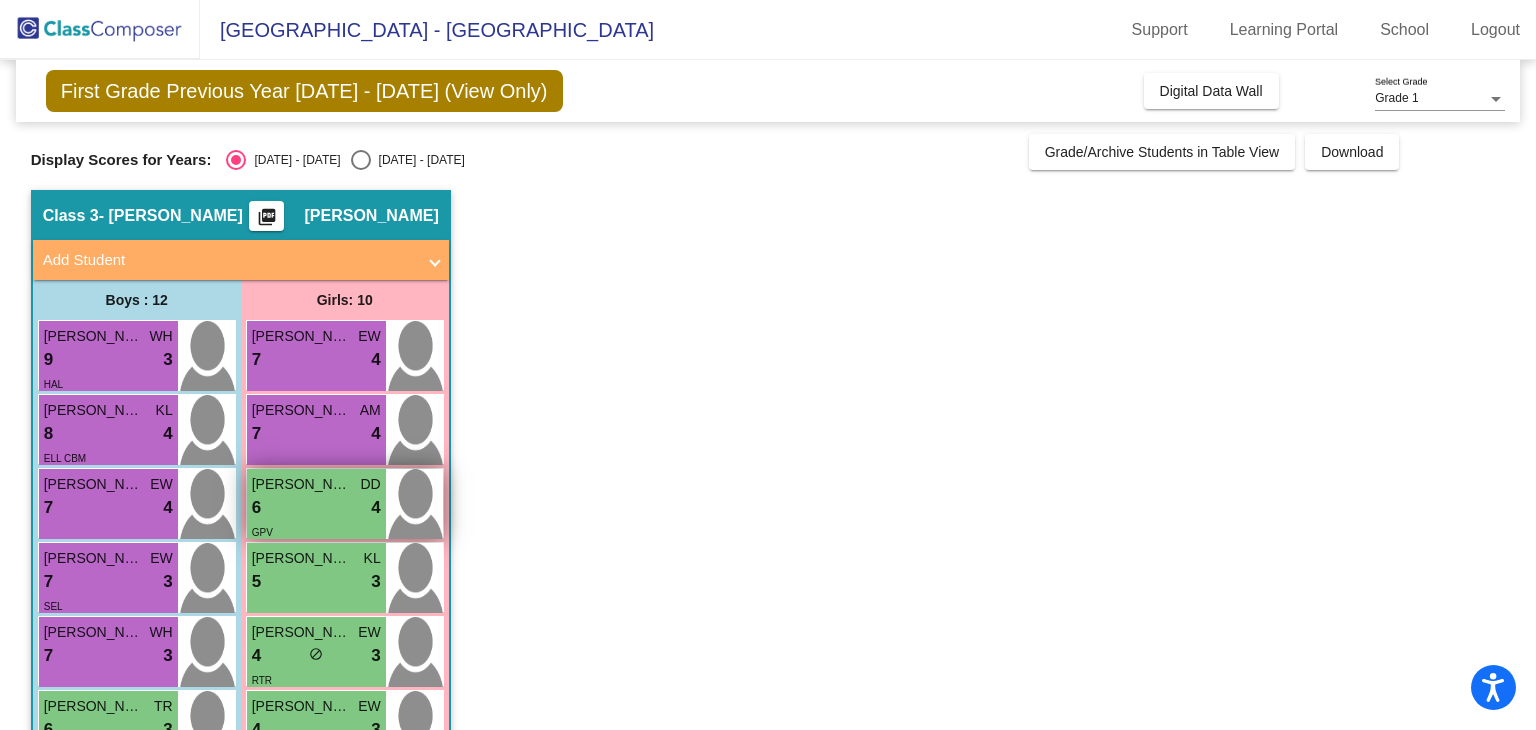 click on "[PERSON_NAME]" at bounding box center [302, 484] 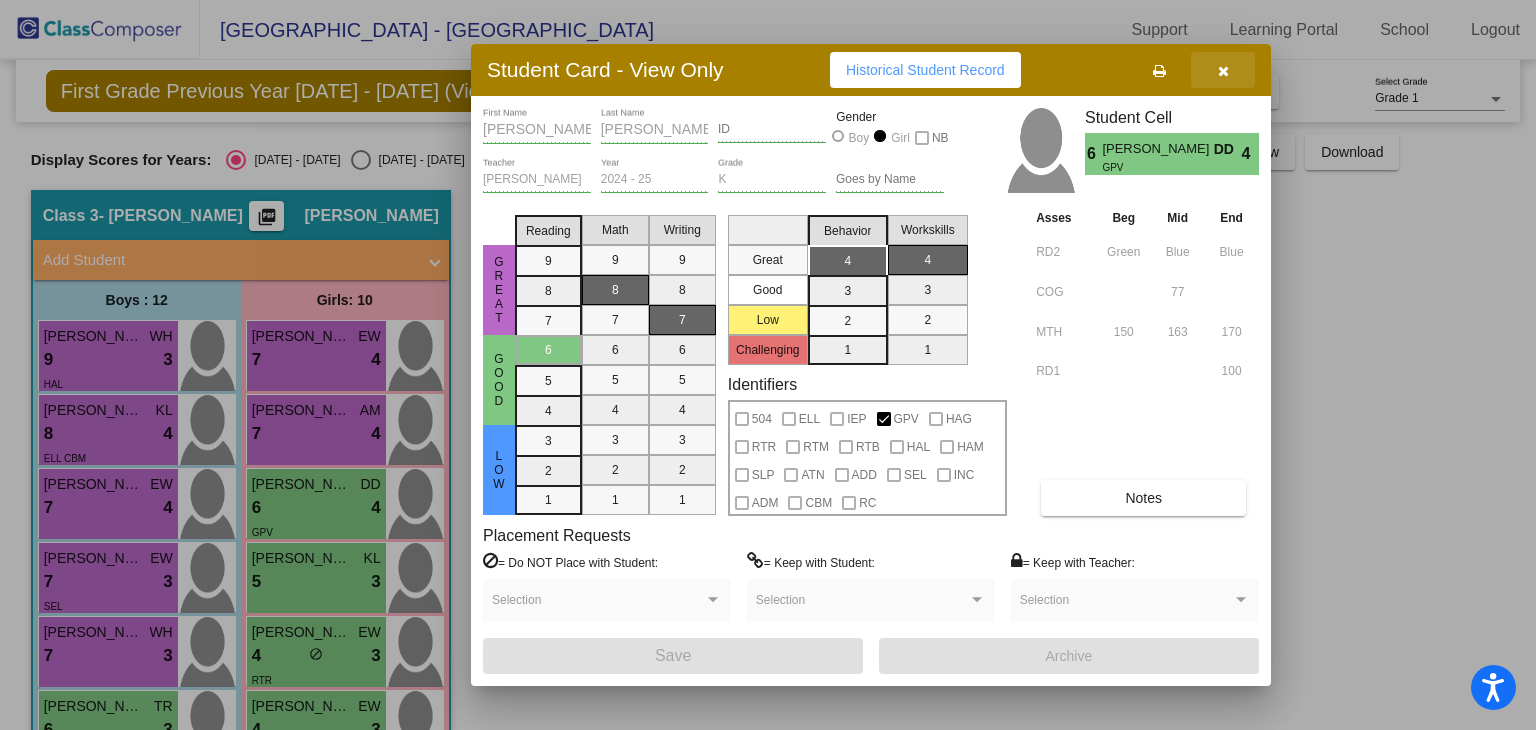 click at bounding box center (1223, 71) 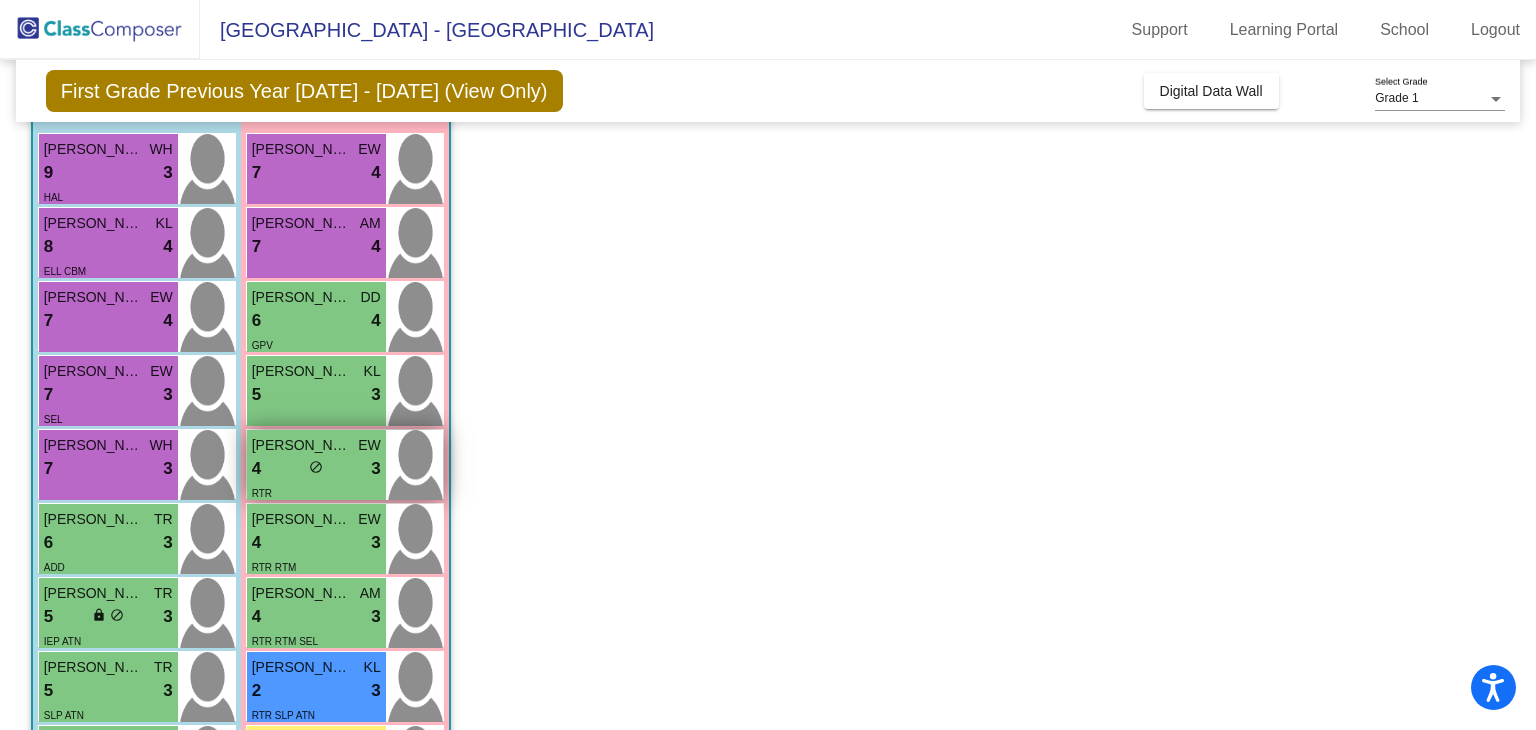 scroll, scrollTop: 184, scrollLeft: 0, axis: vertical 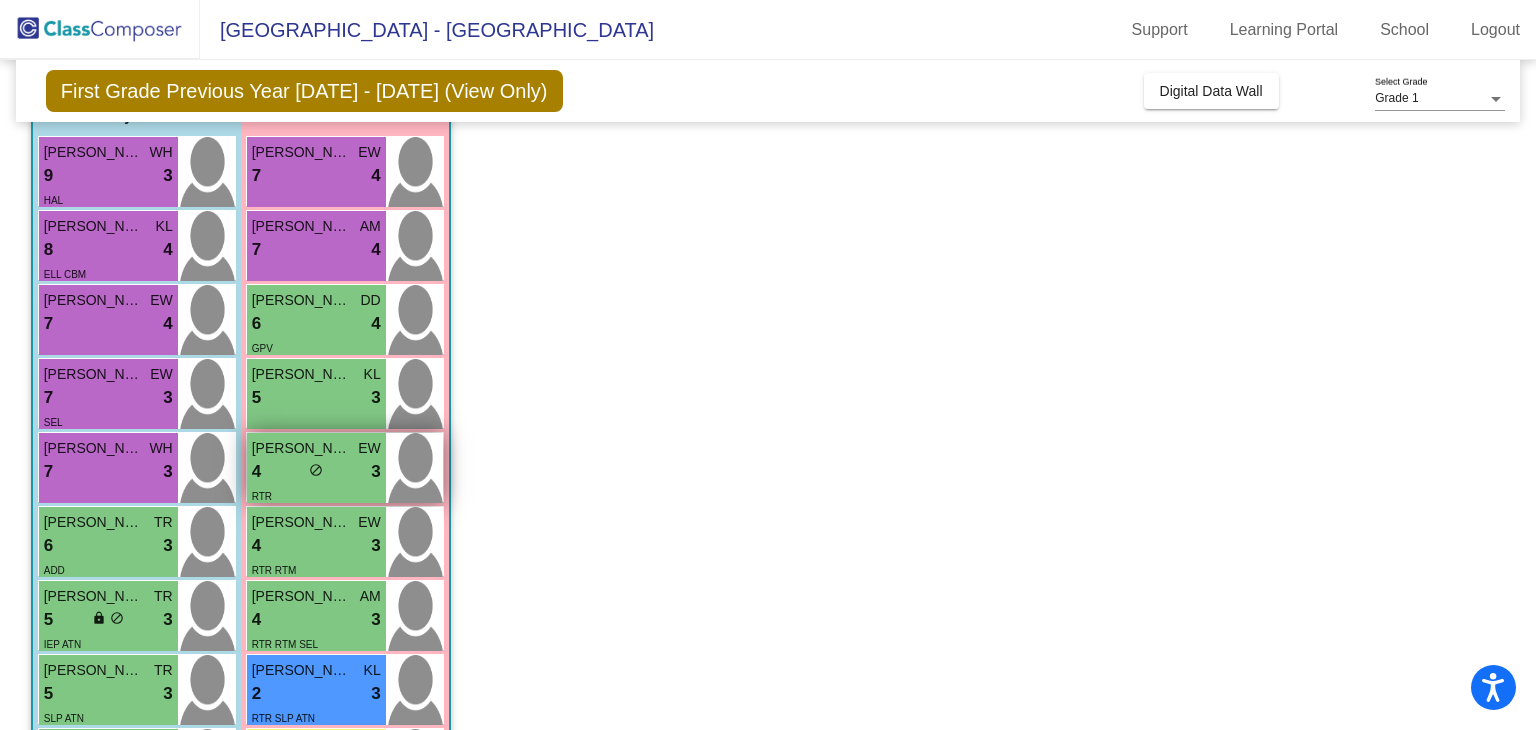 click on "[PERSON_NAME] [PERSON_NAME]" at bounding box center [302, 448] 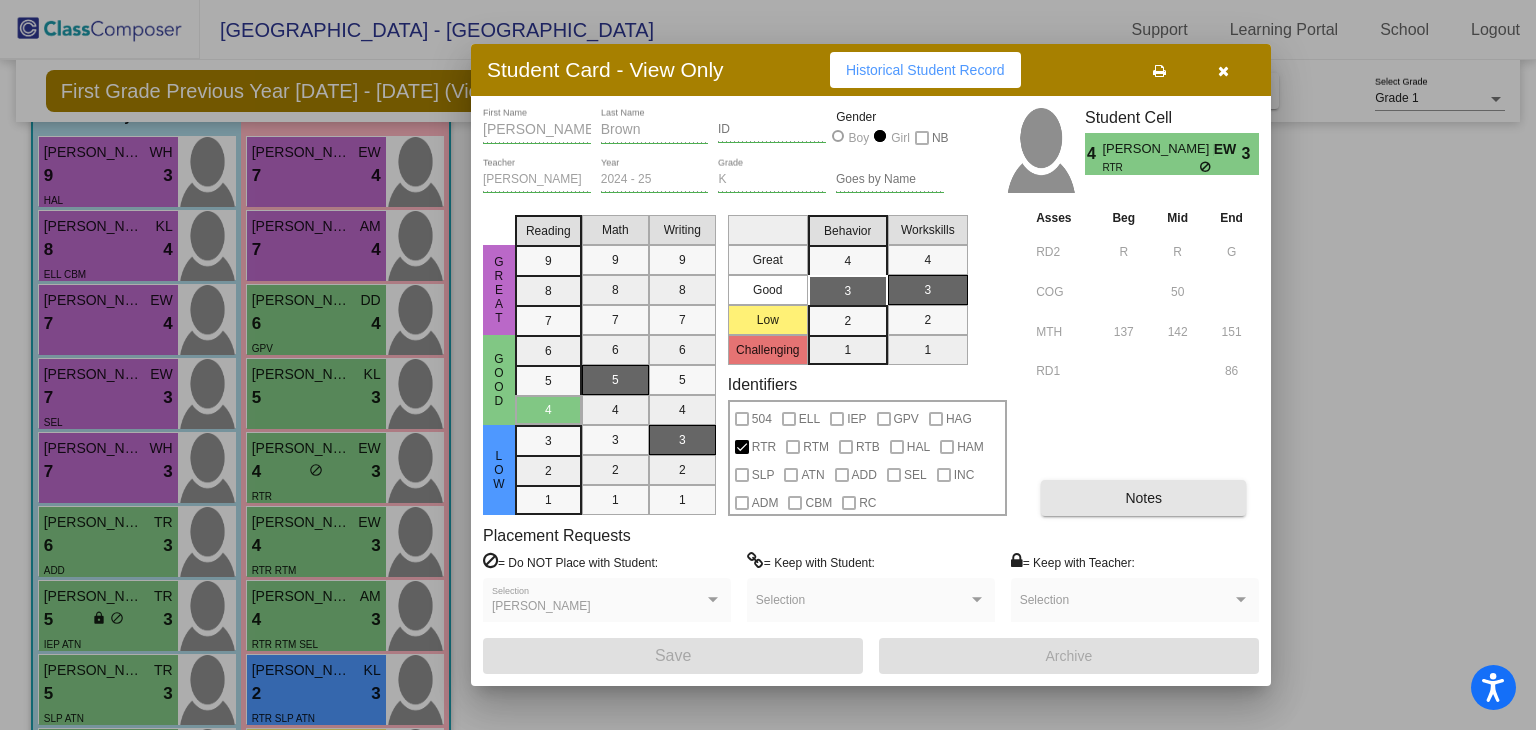 click on "Notes" at bounding box center [1143, 498] 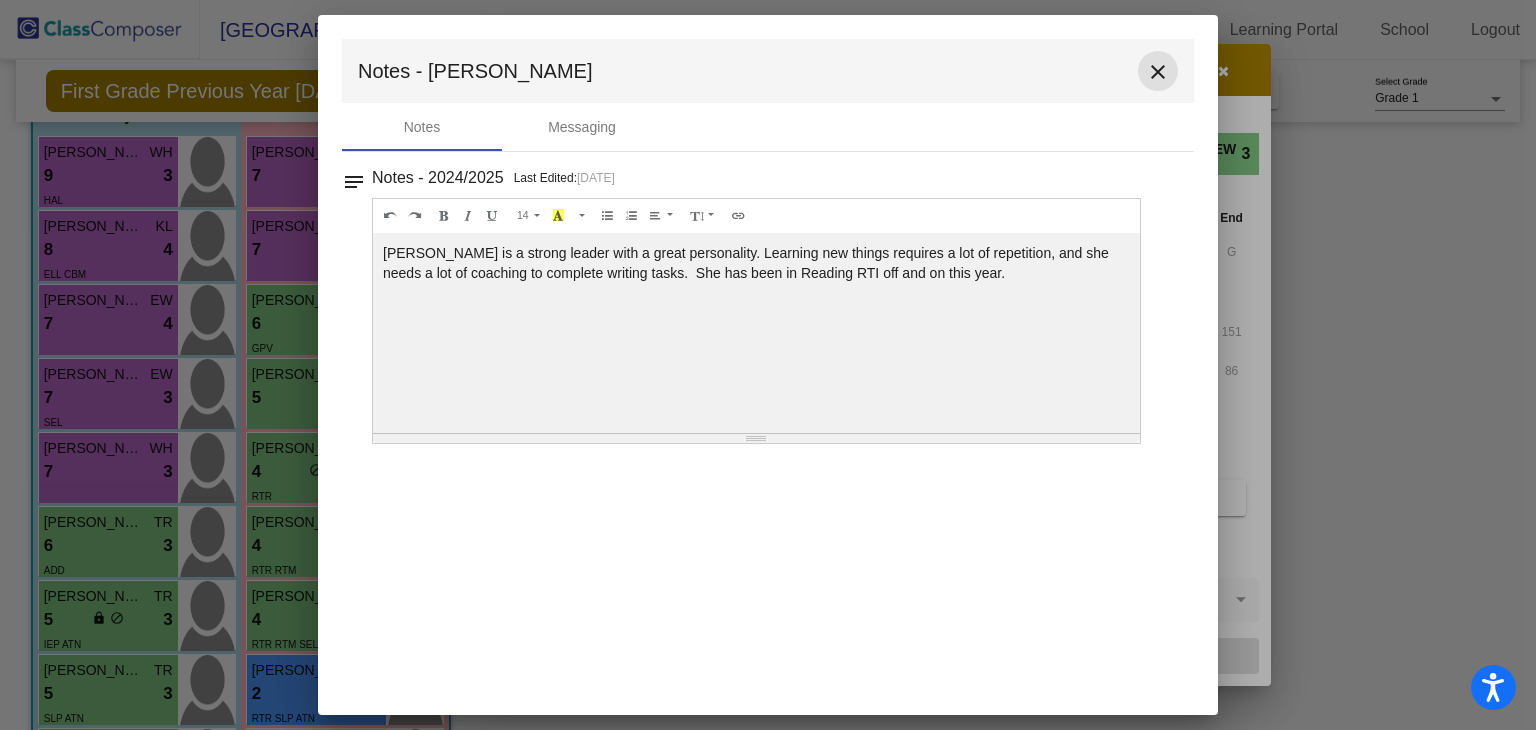 click on "close" at bounding box center (1158, 72) 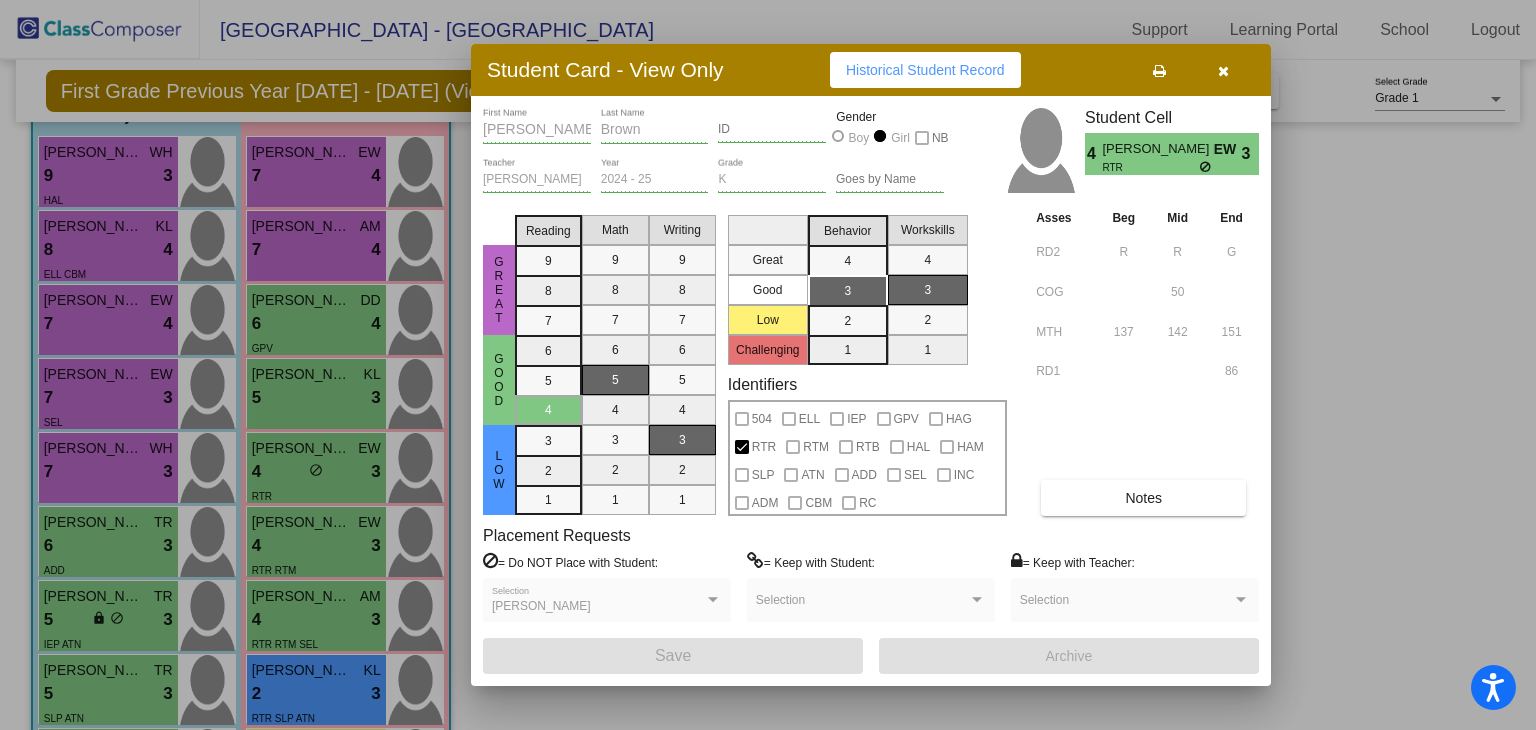 click at bounding box center [1223, 71] 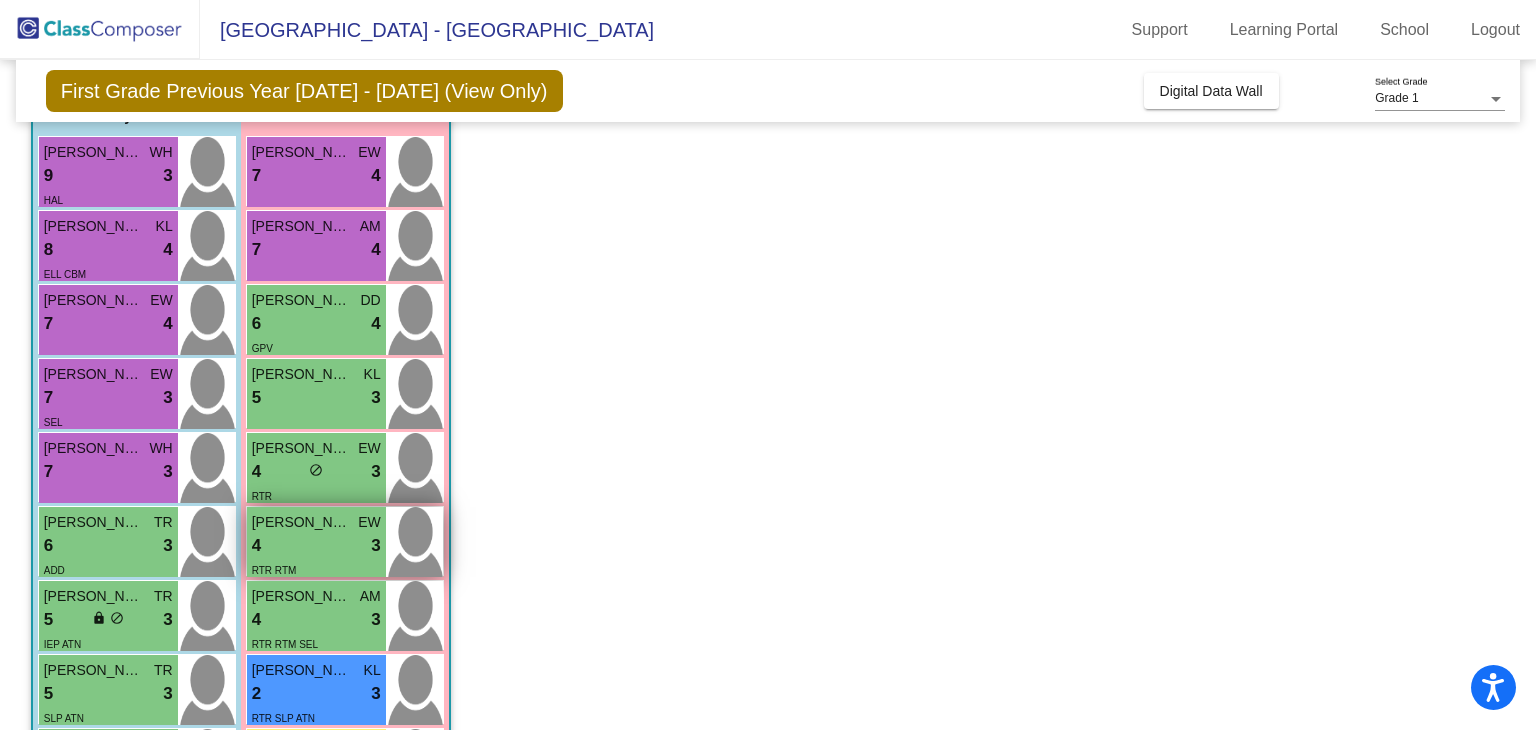 click on "4 lock do_not_disturb_alt 3" at bounding box center (316, 546) 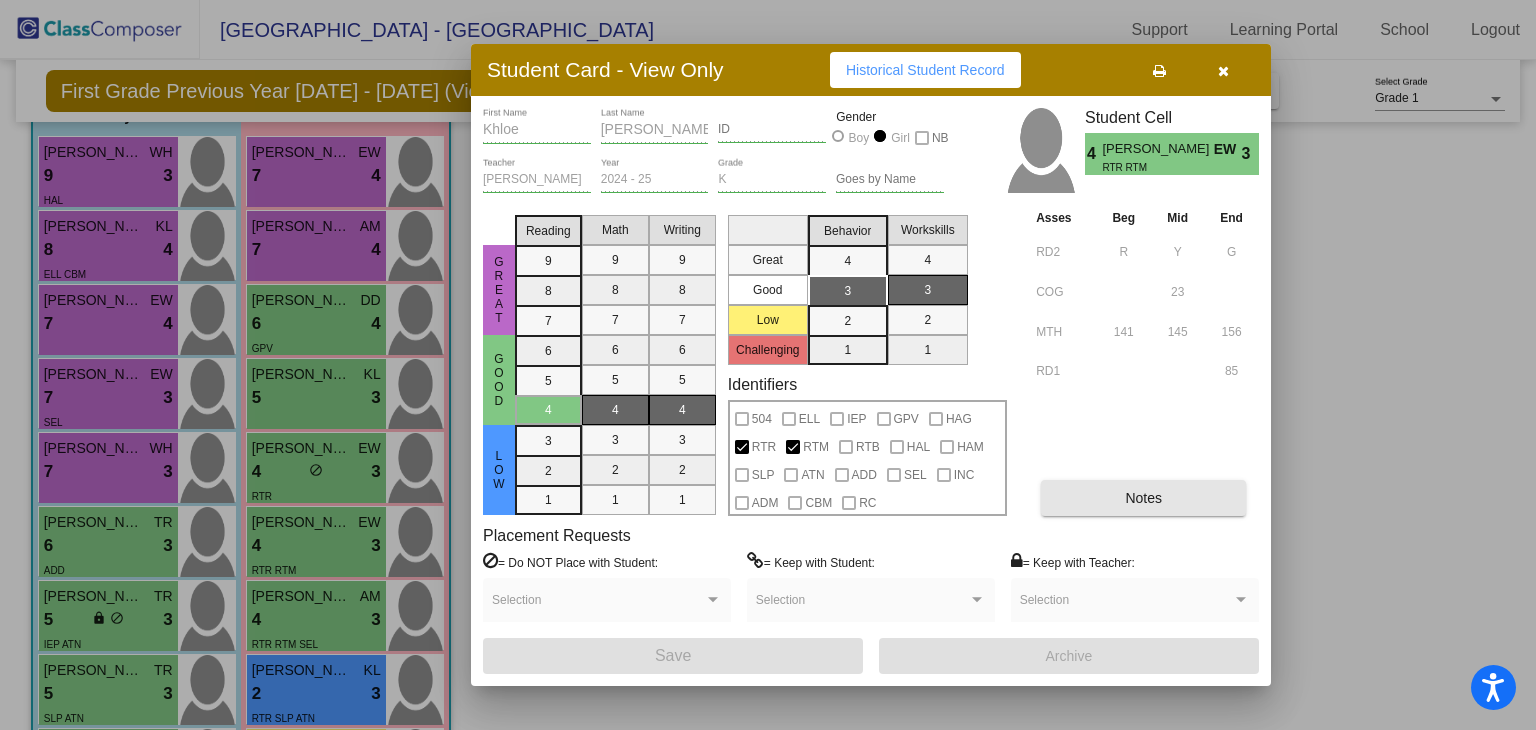 click on "Notes" at bounding box center (1143, 498) 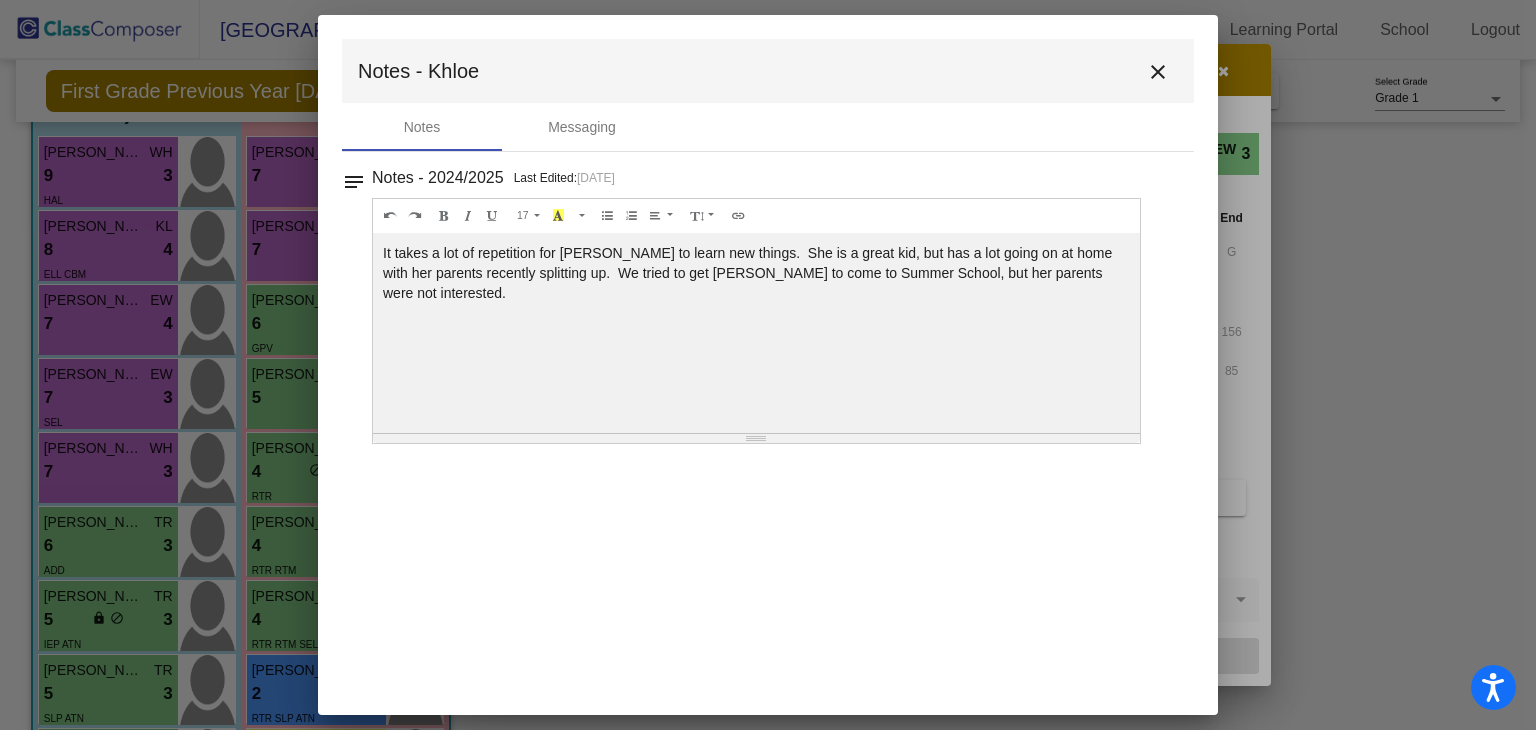 click on "close" at bounding box center (1158, 72) 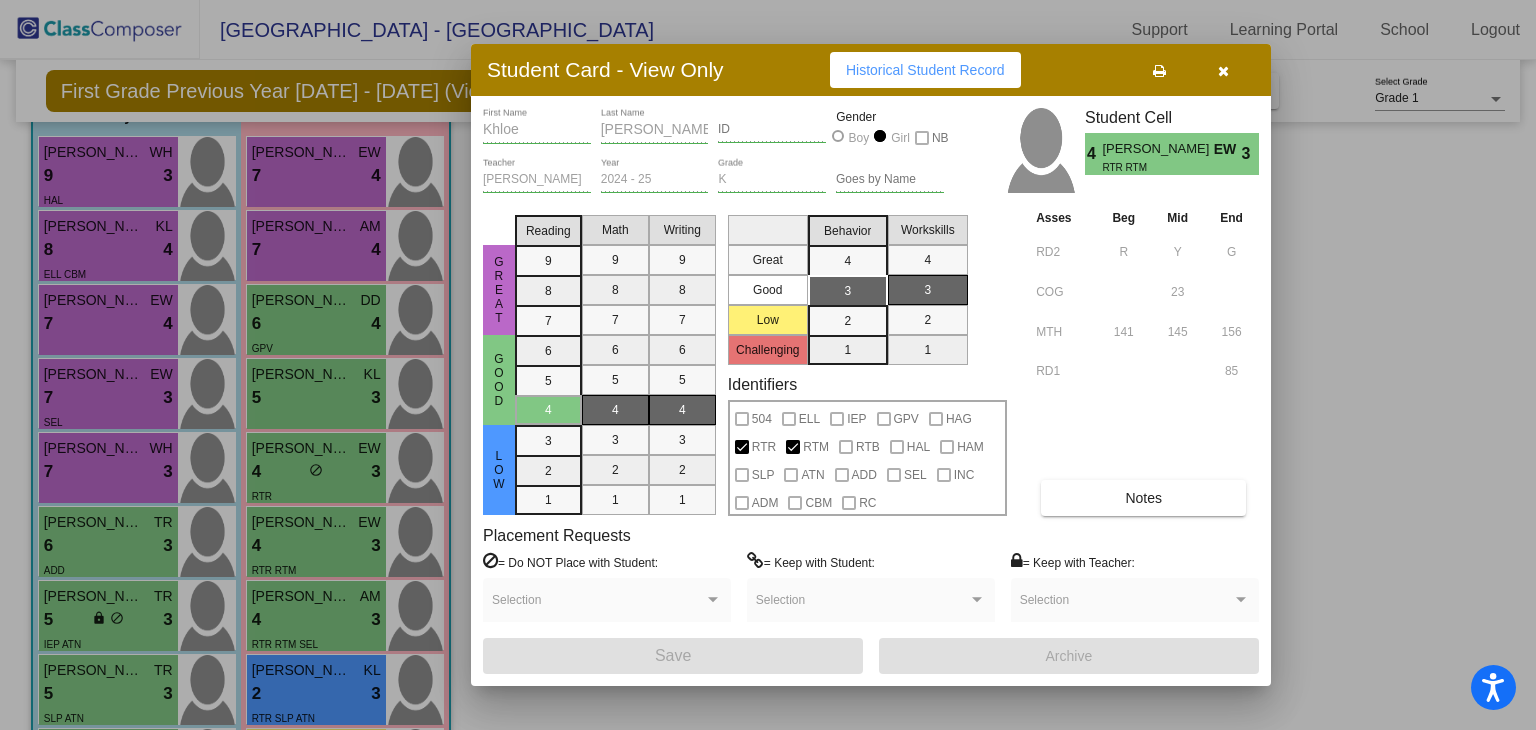 click at bounding box center (1223, 71) 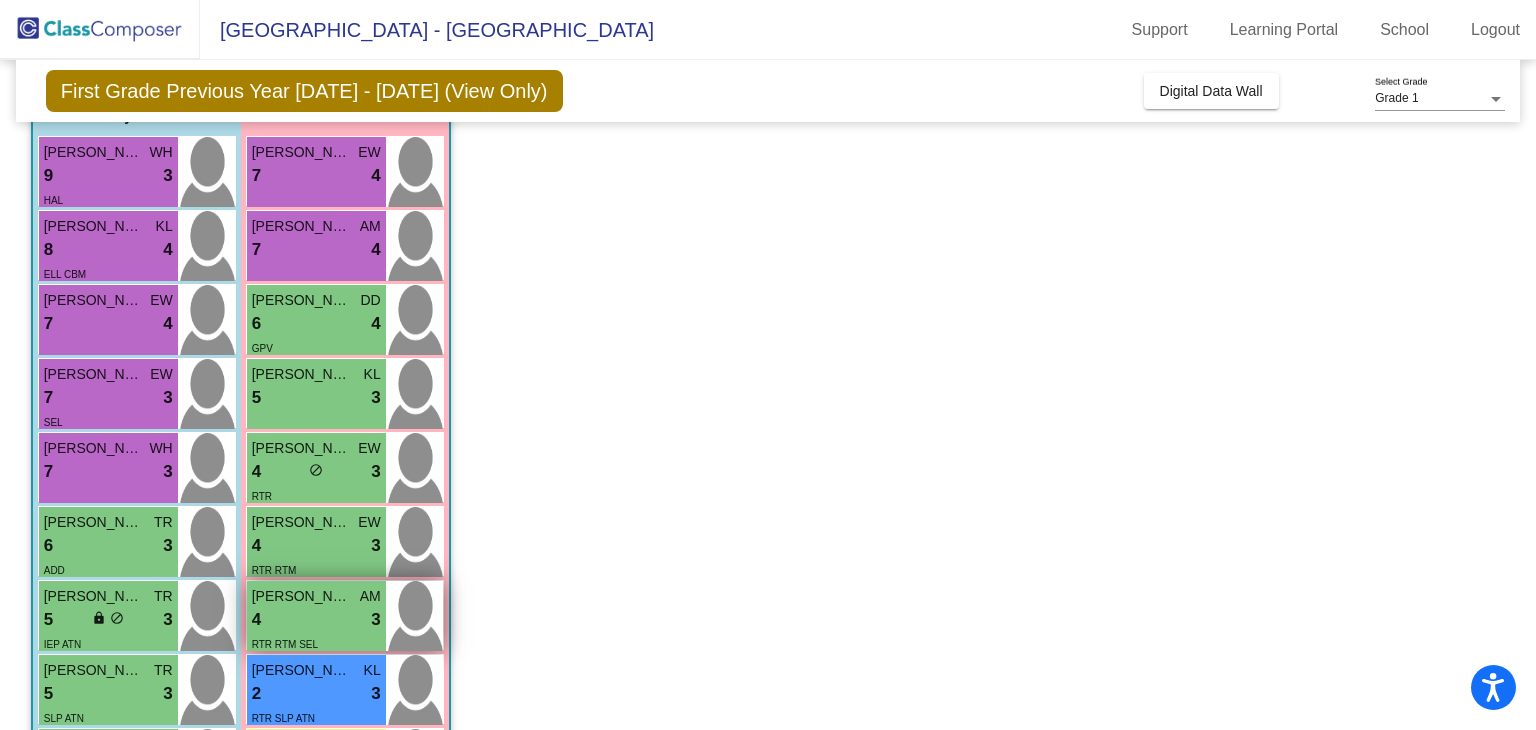 click on "4 lock do_not_disturb_alt 3" at bounding box center [316, 620] 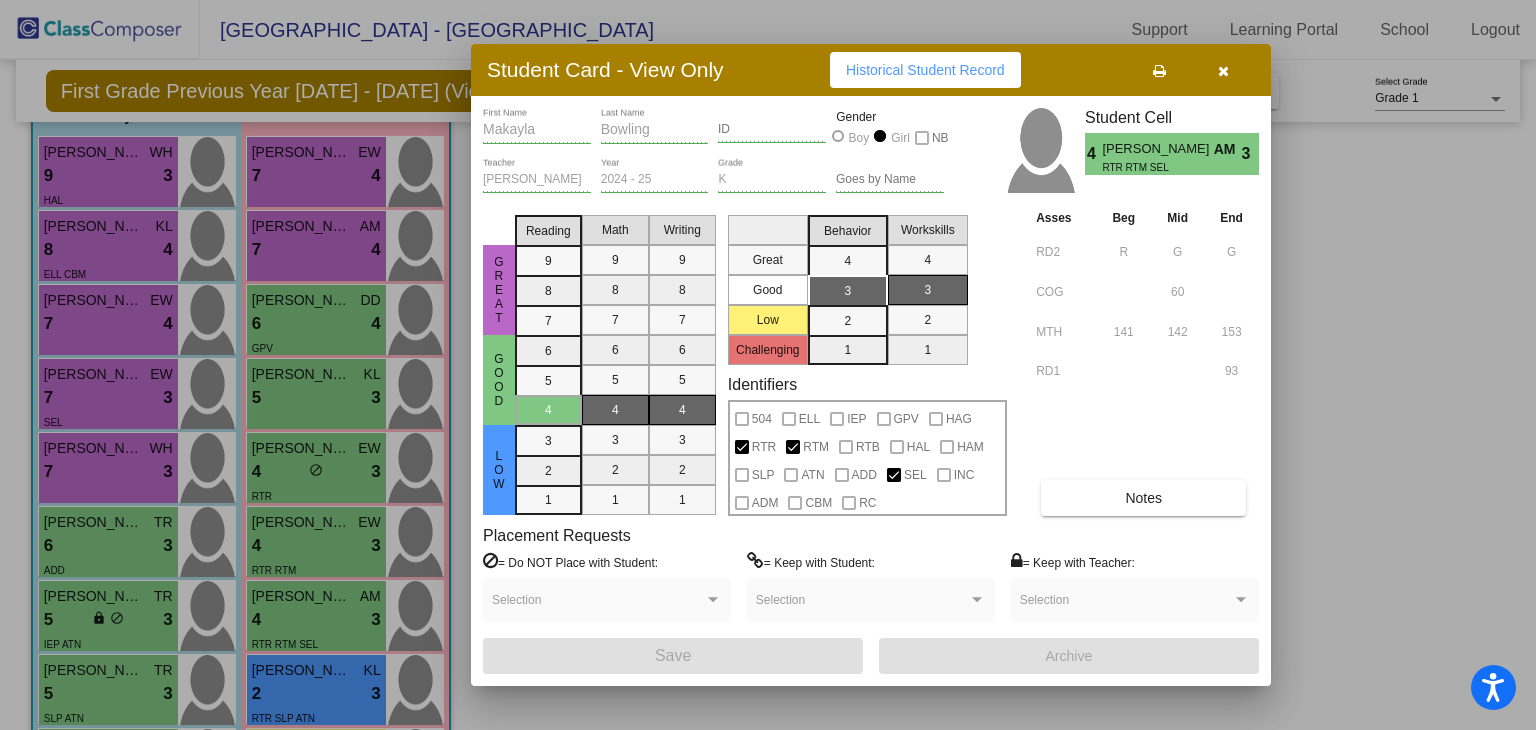 click on "Notes" at bounding box center (1143, 498) 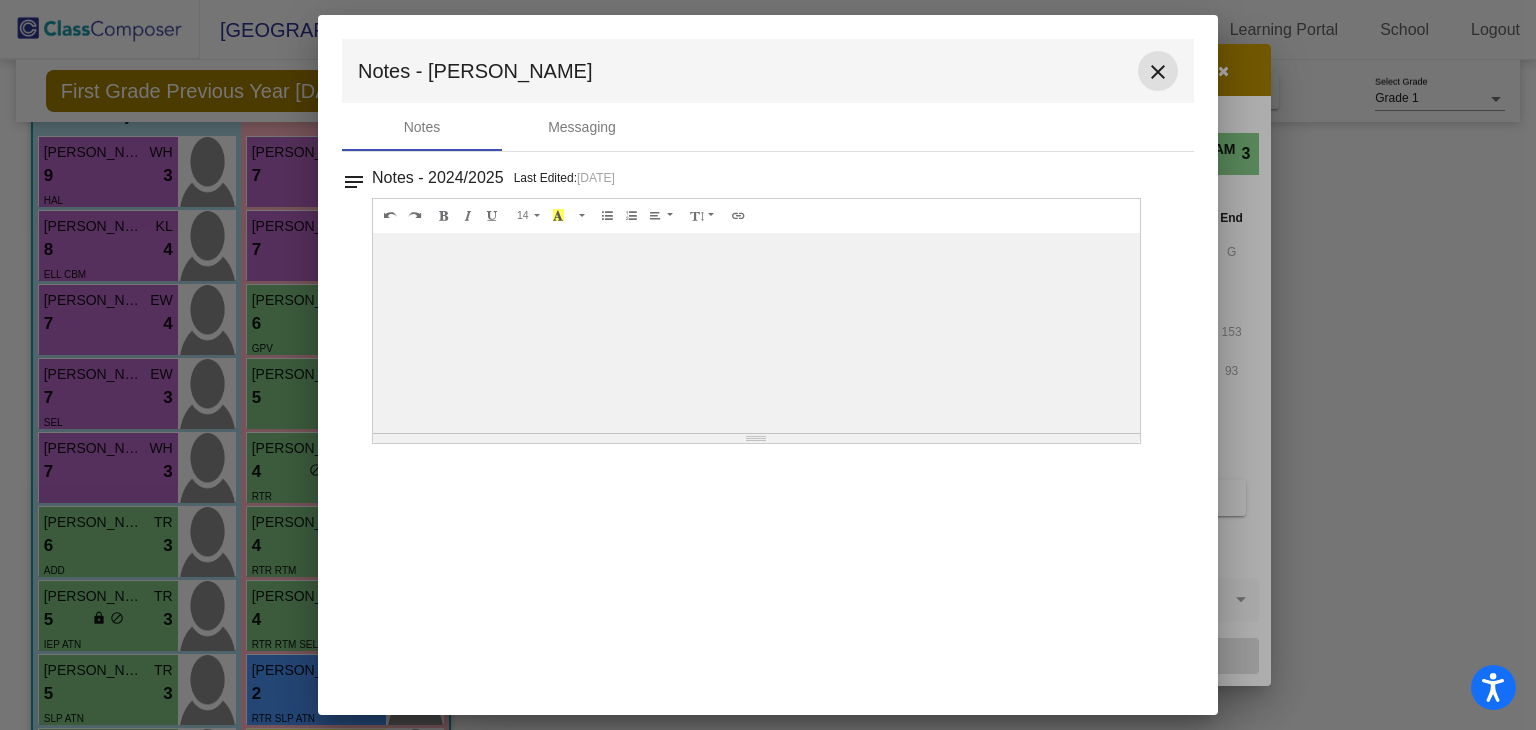 click on "close" at bounding box center [1158, 72] 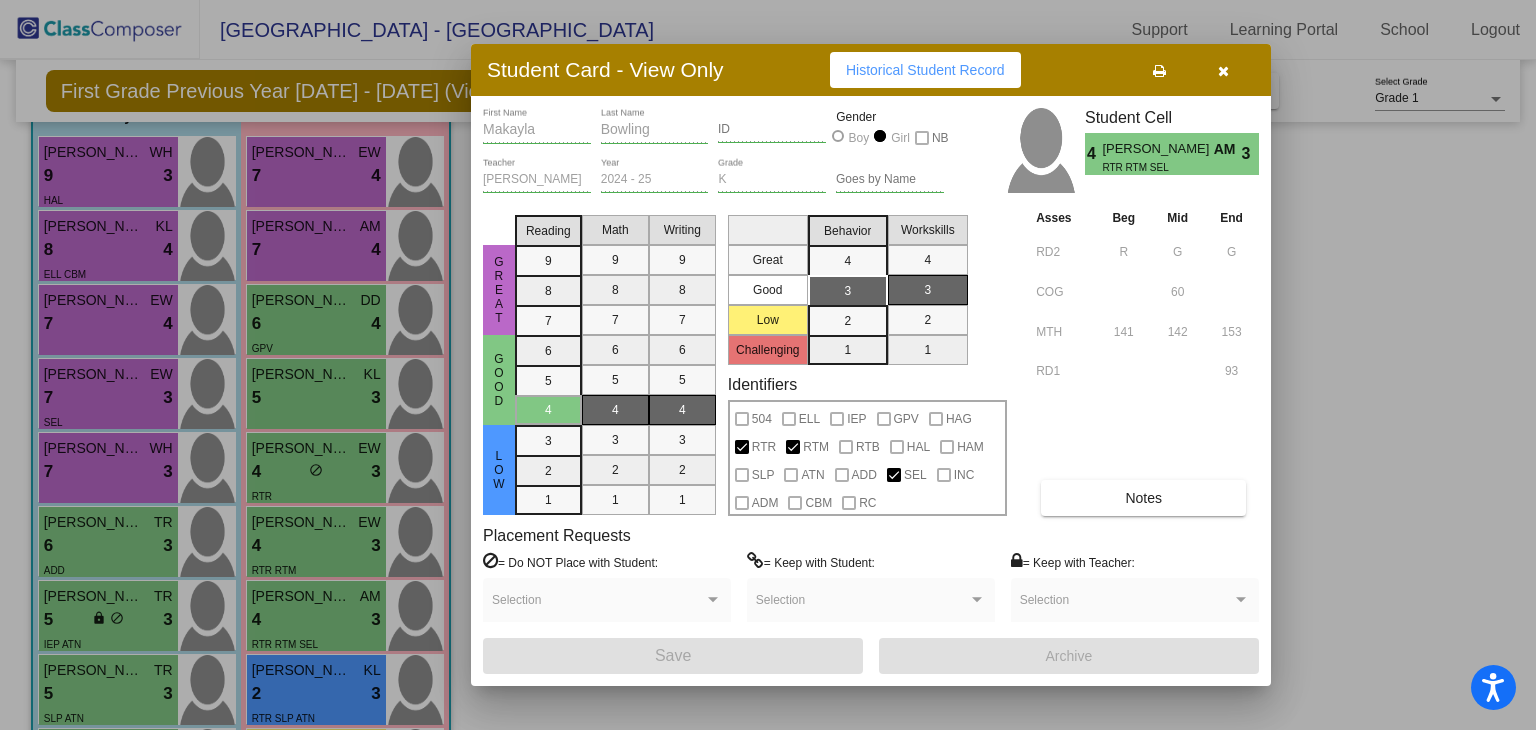 click at bounding box center [1223, 70] 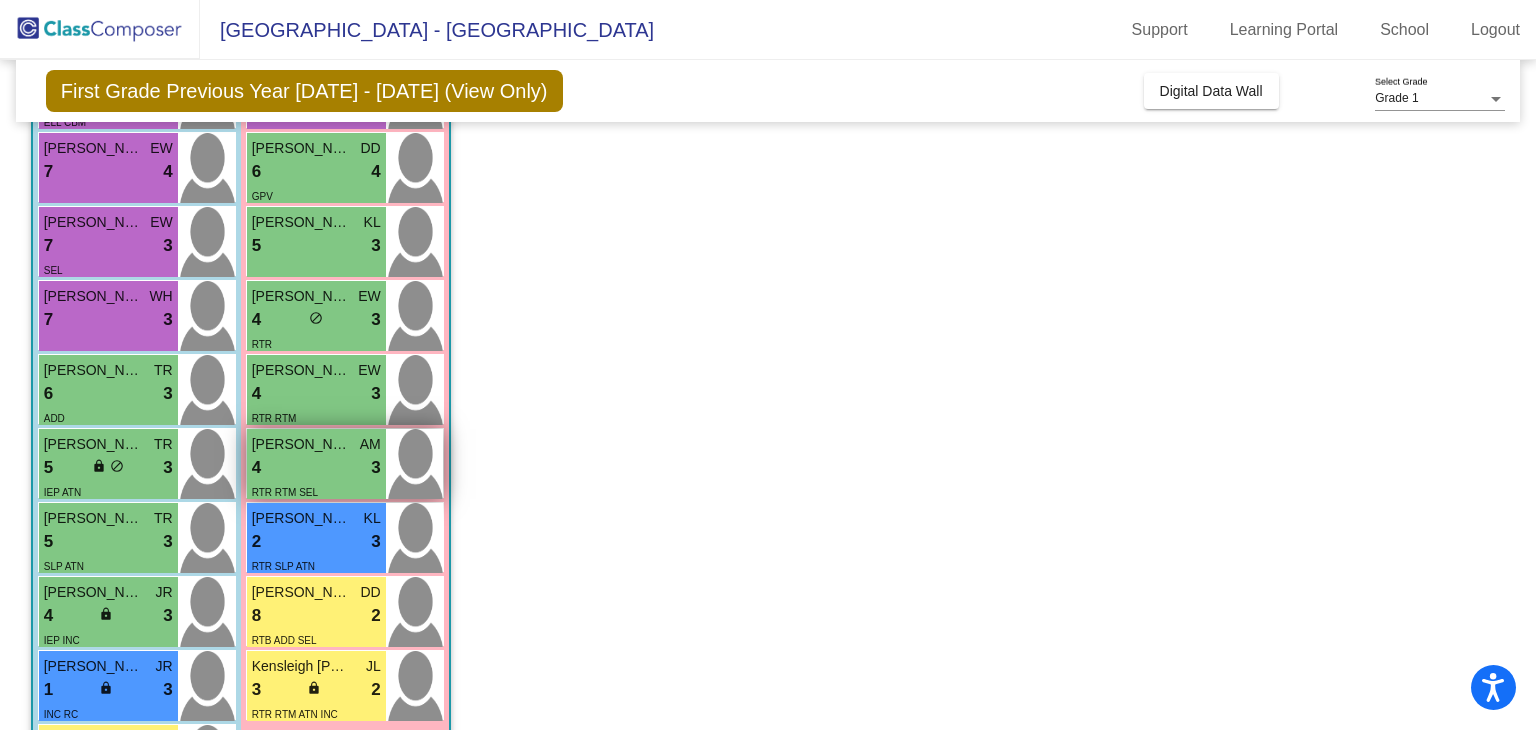 scroll, scrollTop: 340, scrollLeft: 0, axis: vertical 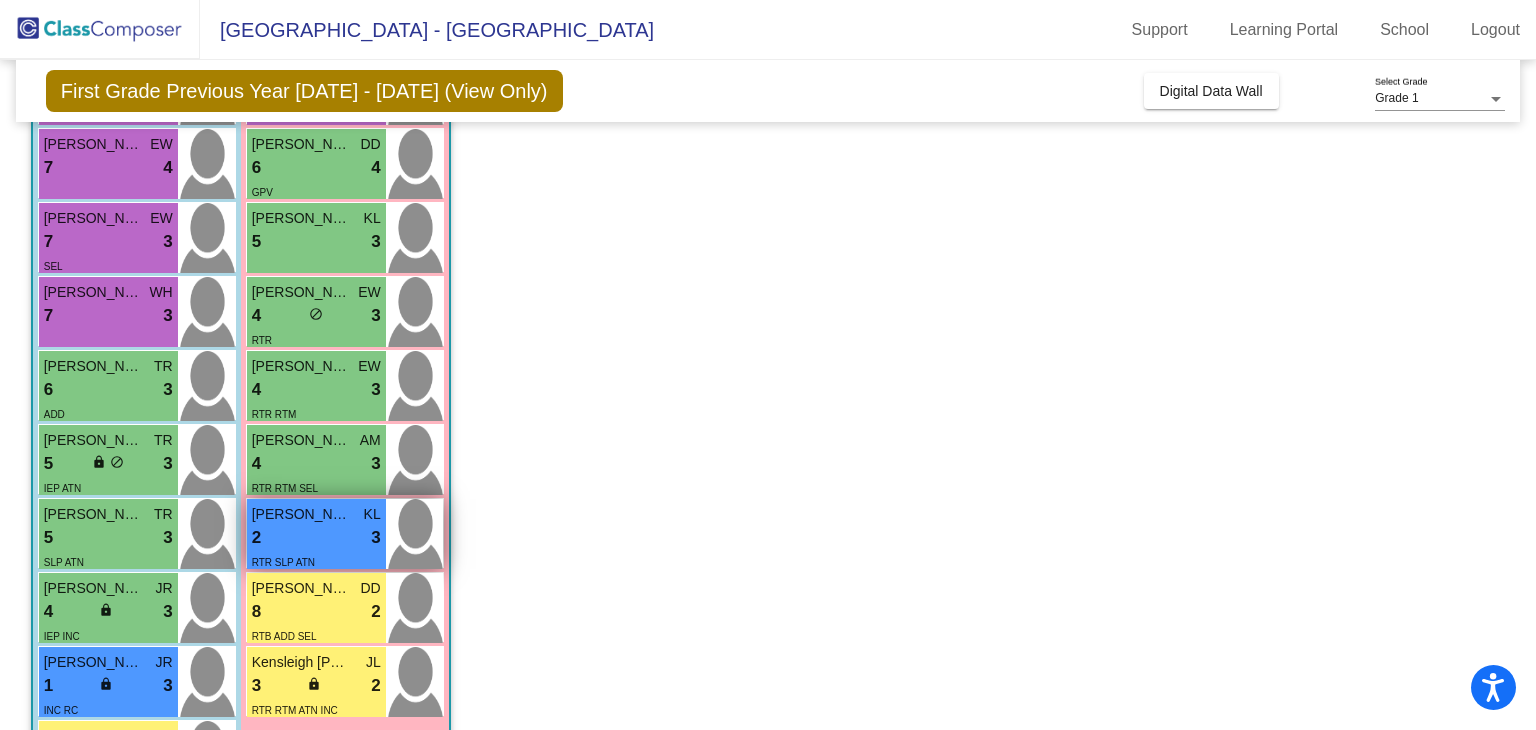 click on "2 lock do_not_disturb_alt 3" at bounding box center (316, 538) 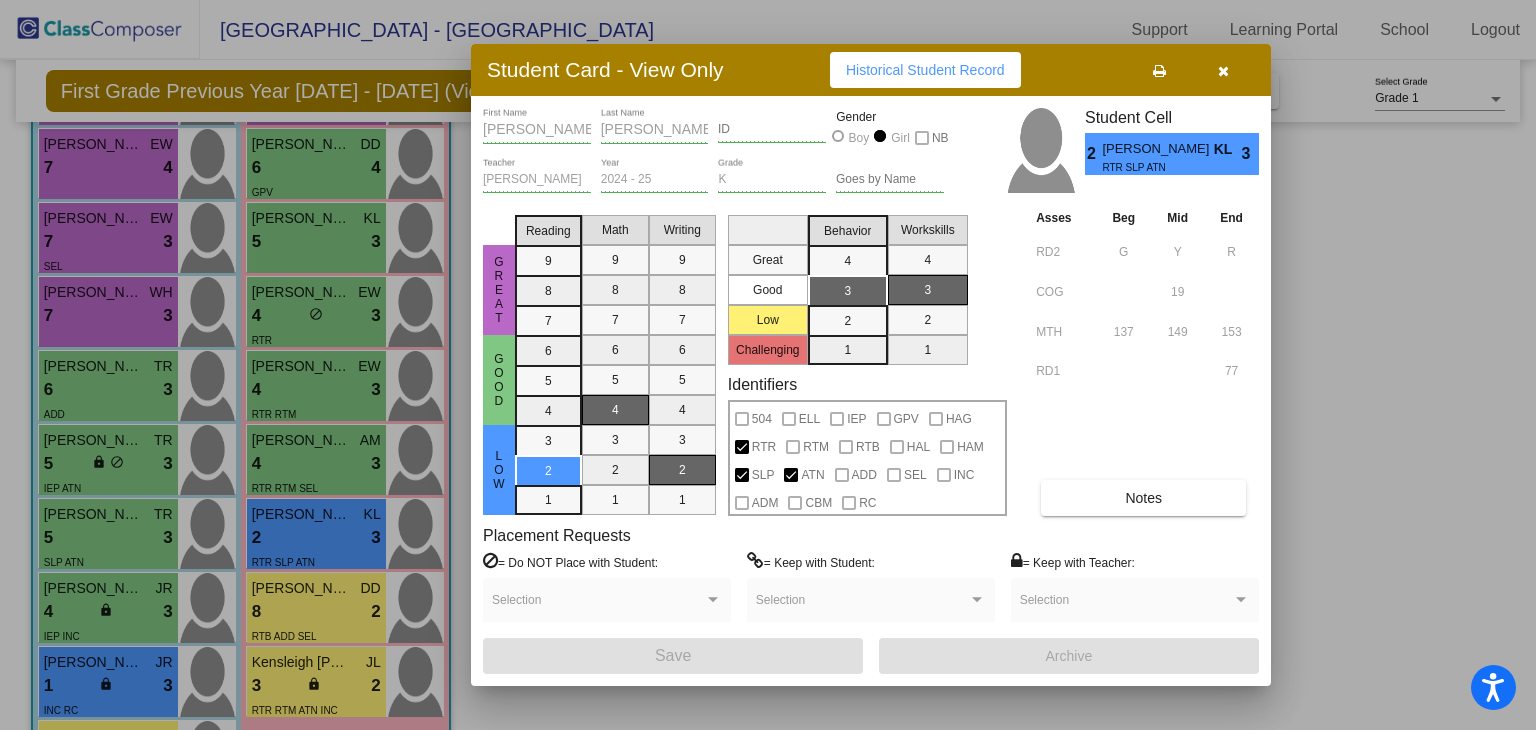click on "Notes" at bounding box center [1143, 498] 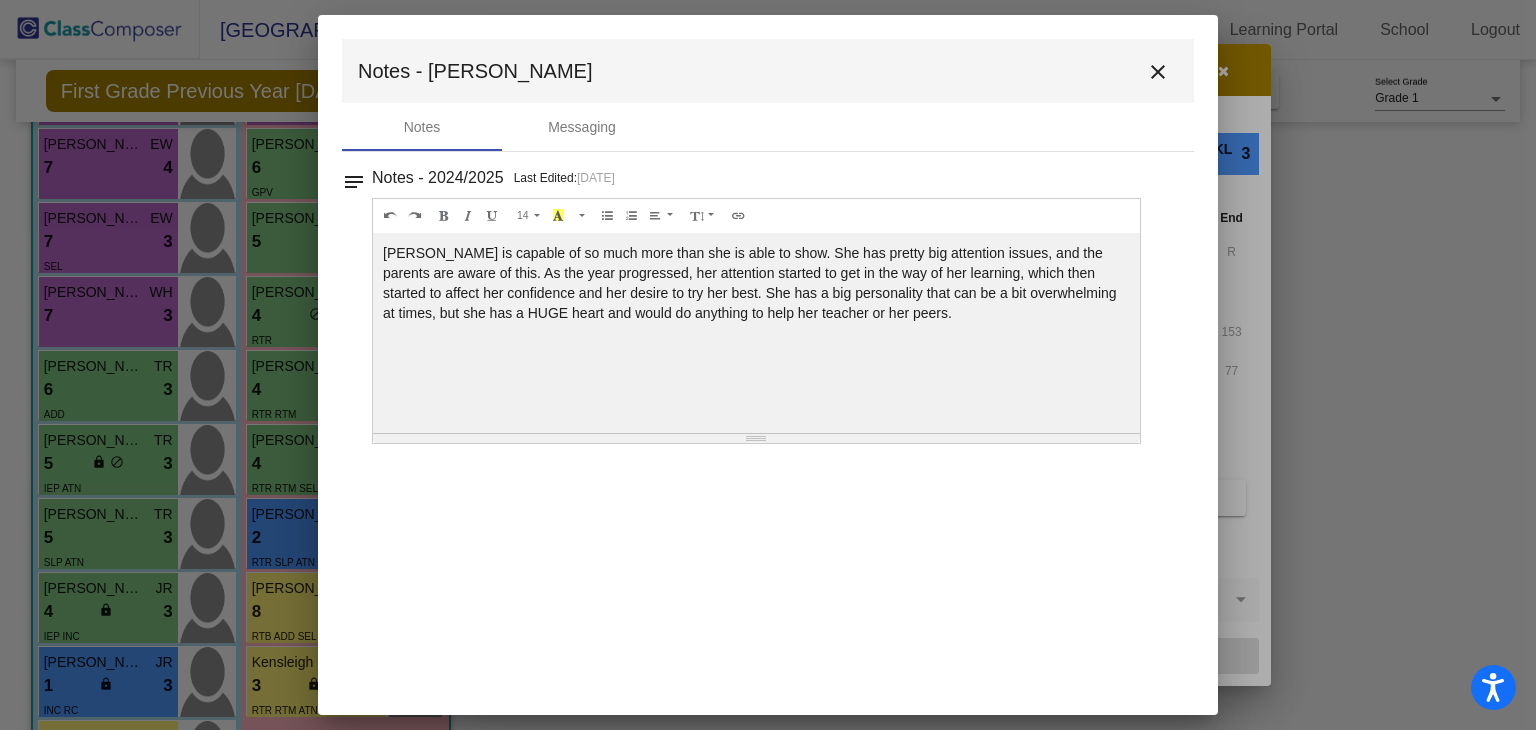 click on "close" at bounding box center (1158, 72) 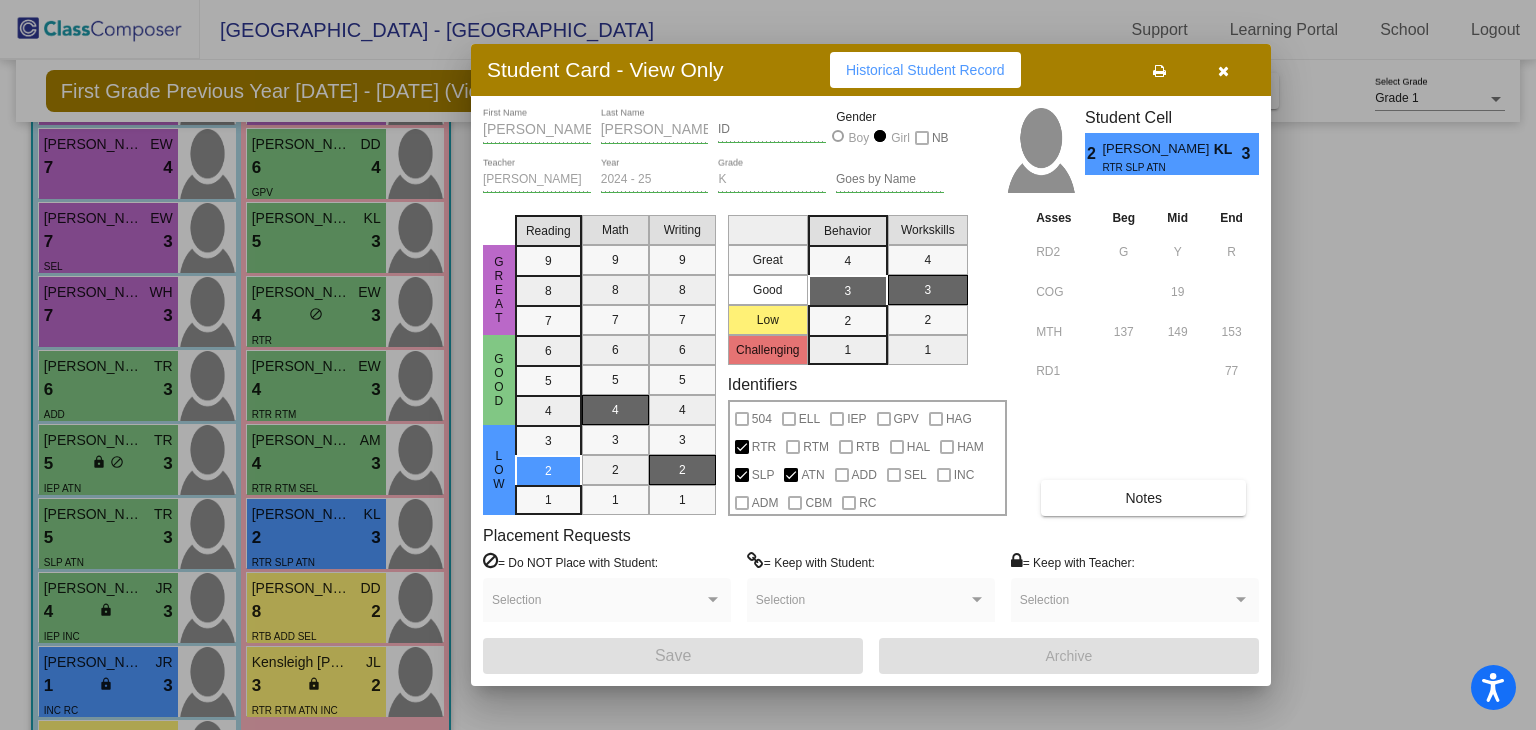 click at bounding box center (1223, 71) 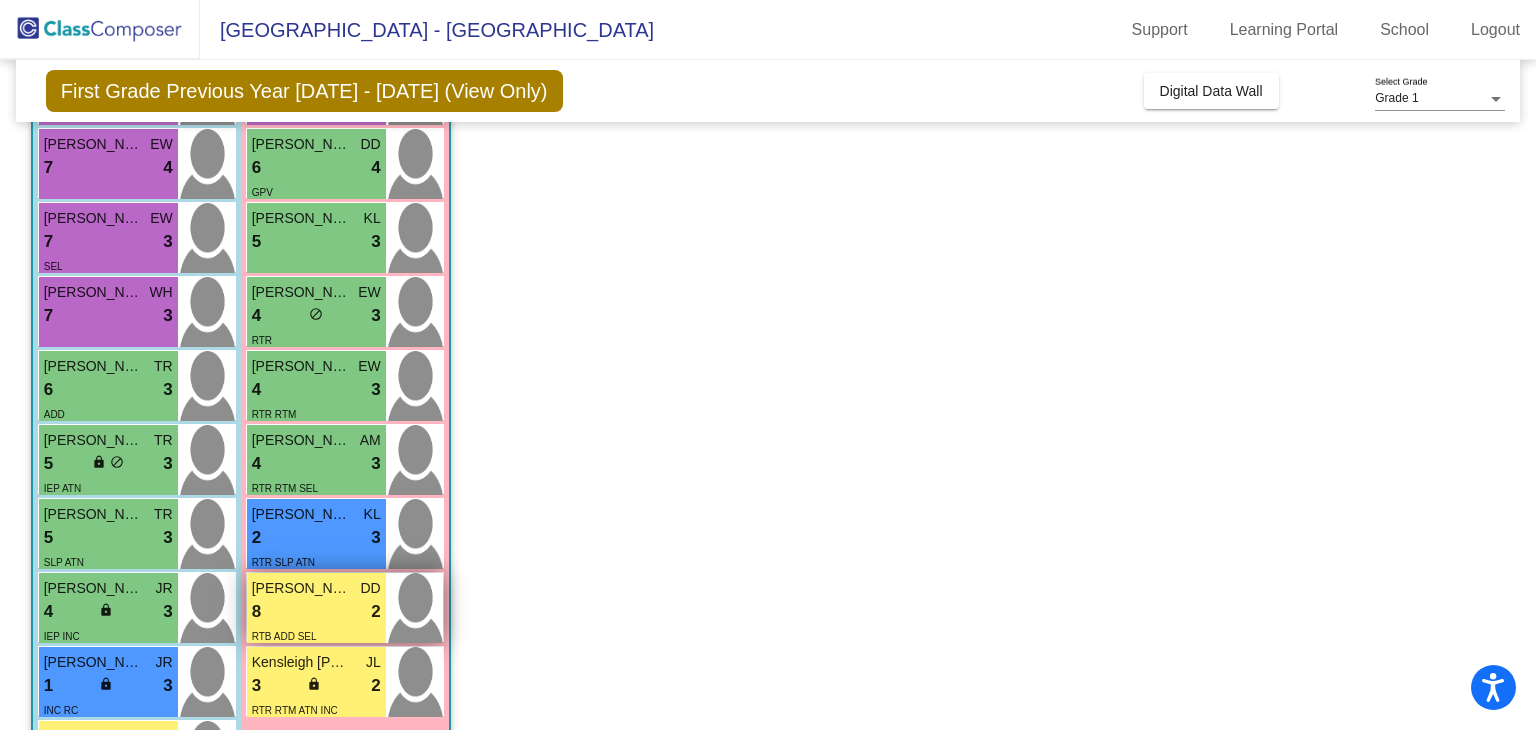 click on "8 lock do_not_disturb_alt 2" at bounding box center (316, 612) 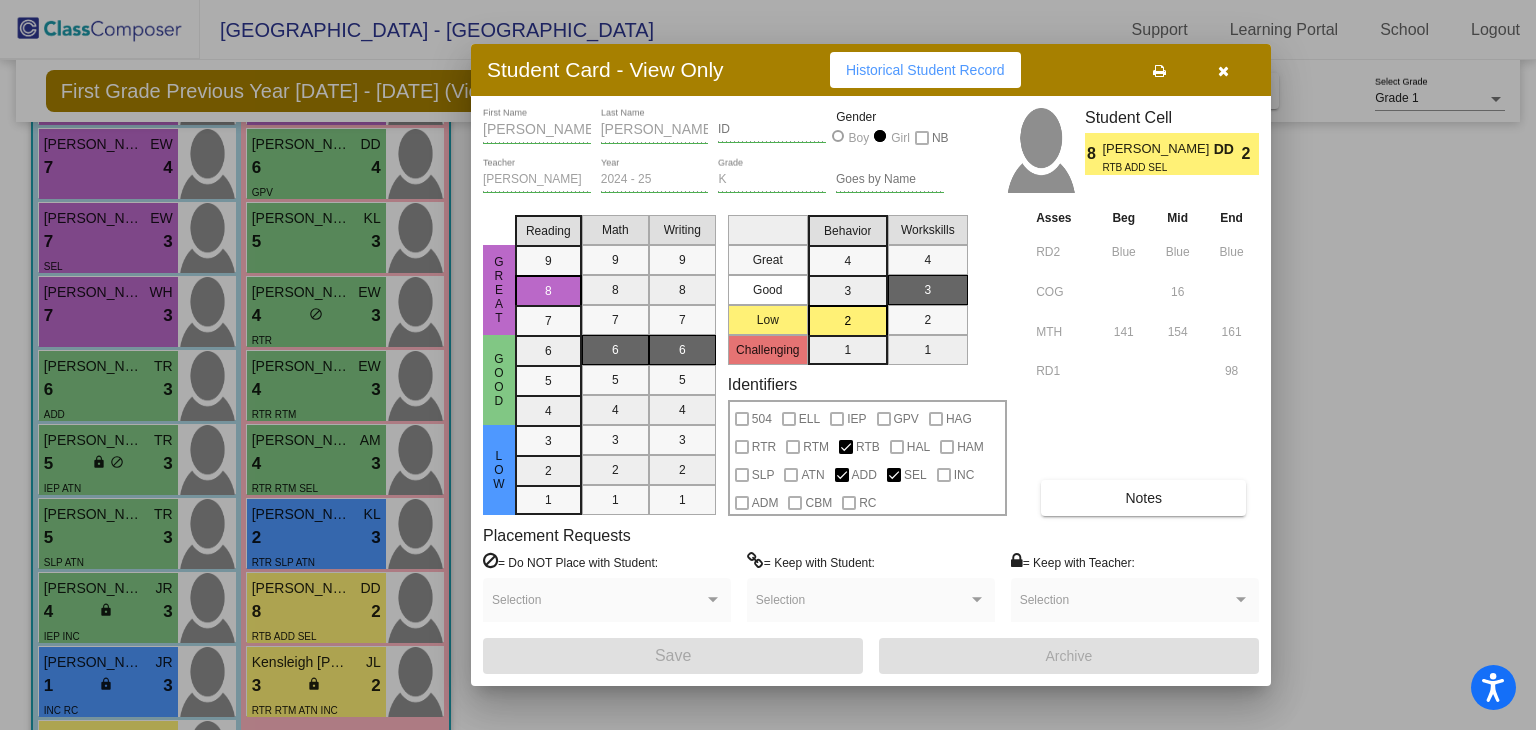 click on "Notes" at bounding box center (1143, 498) 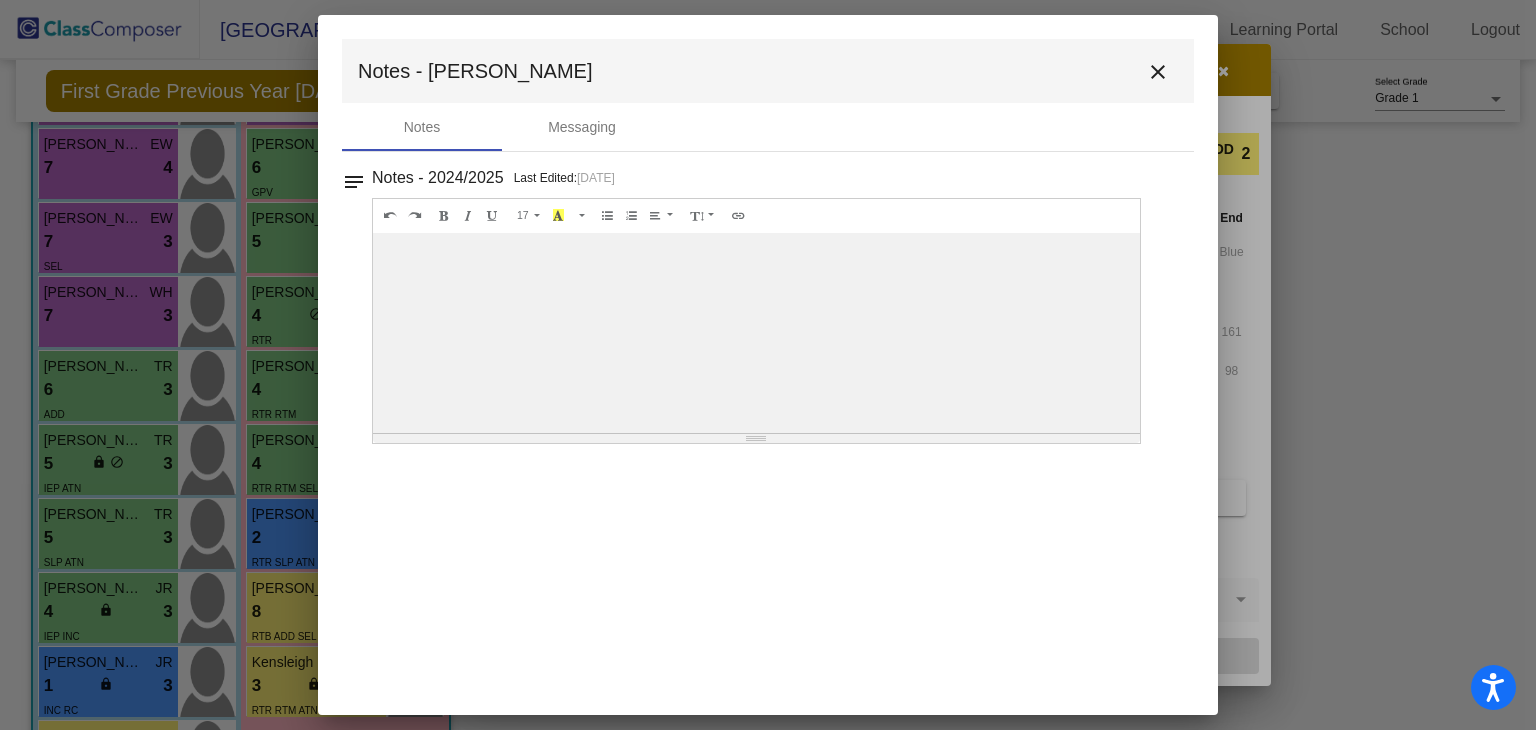 click on "close" at bounding box center [1158, 72] 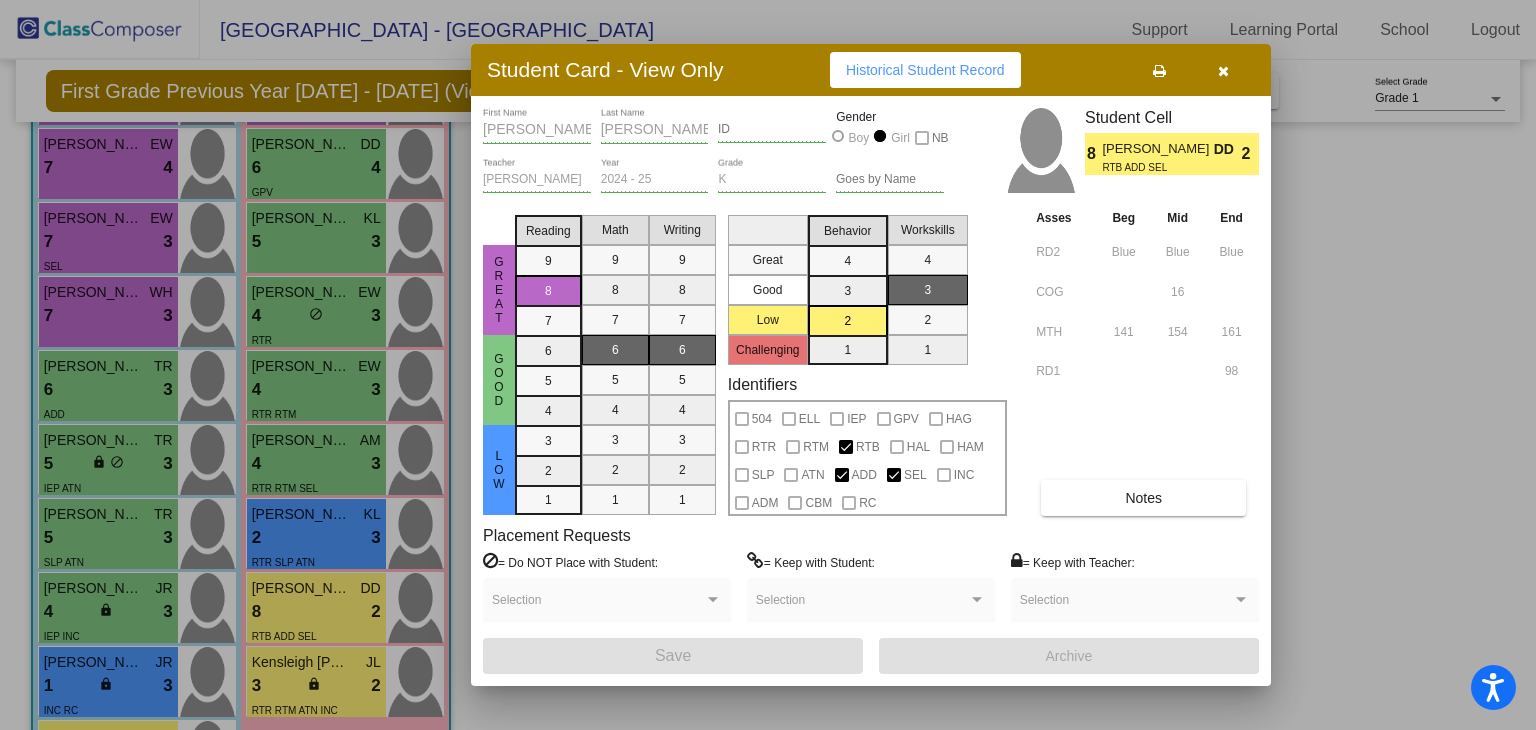 click at bounding box center [1223, 71] 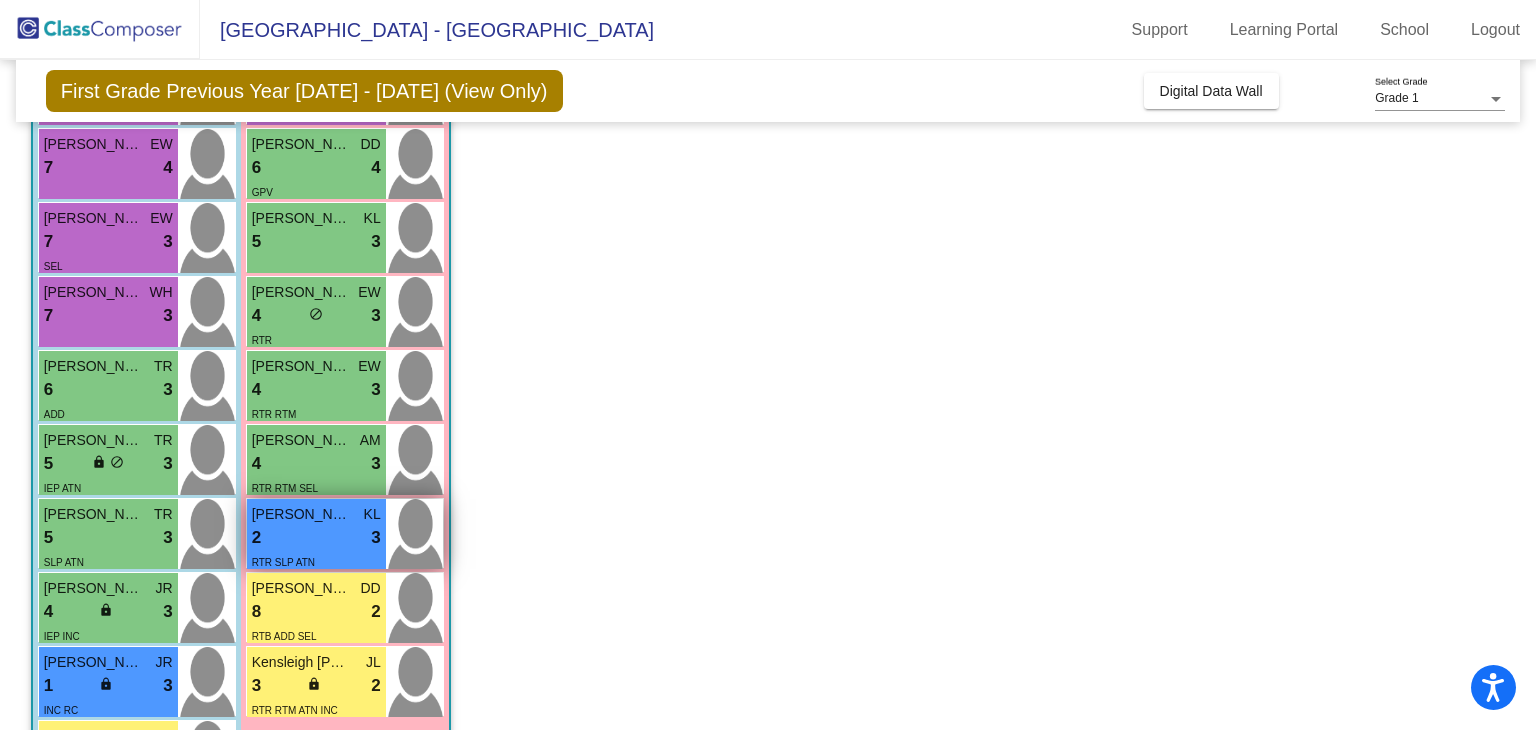 click on "[PERSON_NAME]" at bounding box center [302, 514] 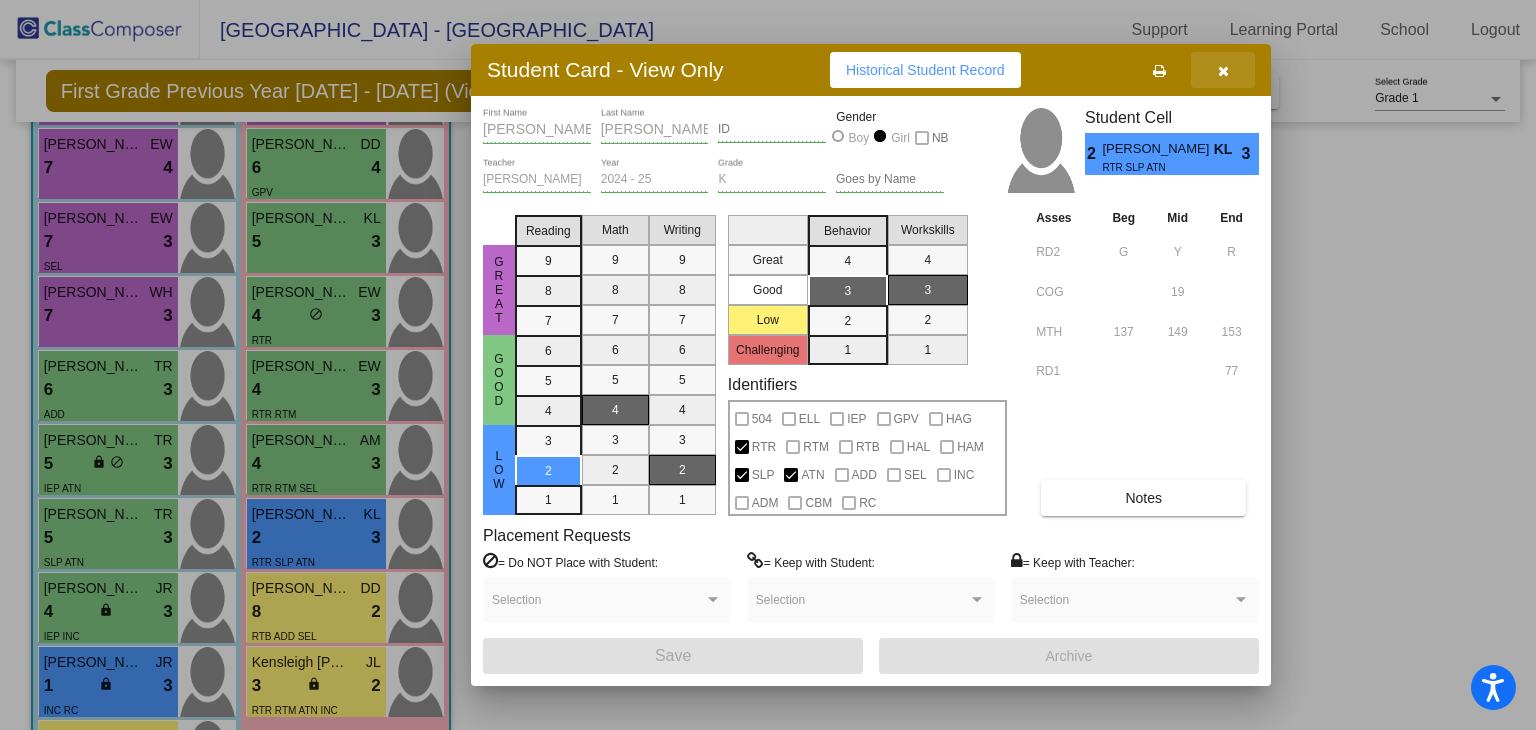 click at bounding box center (1223, 70) 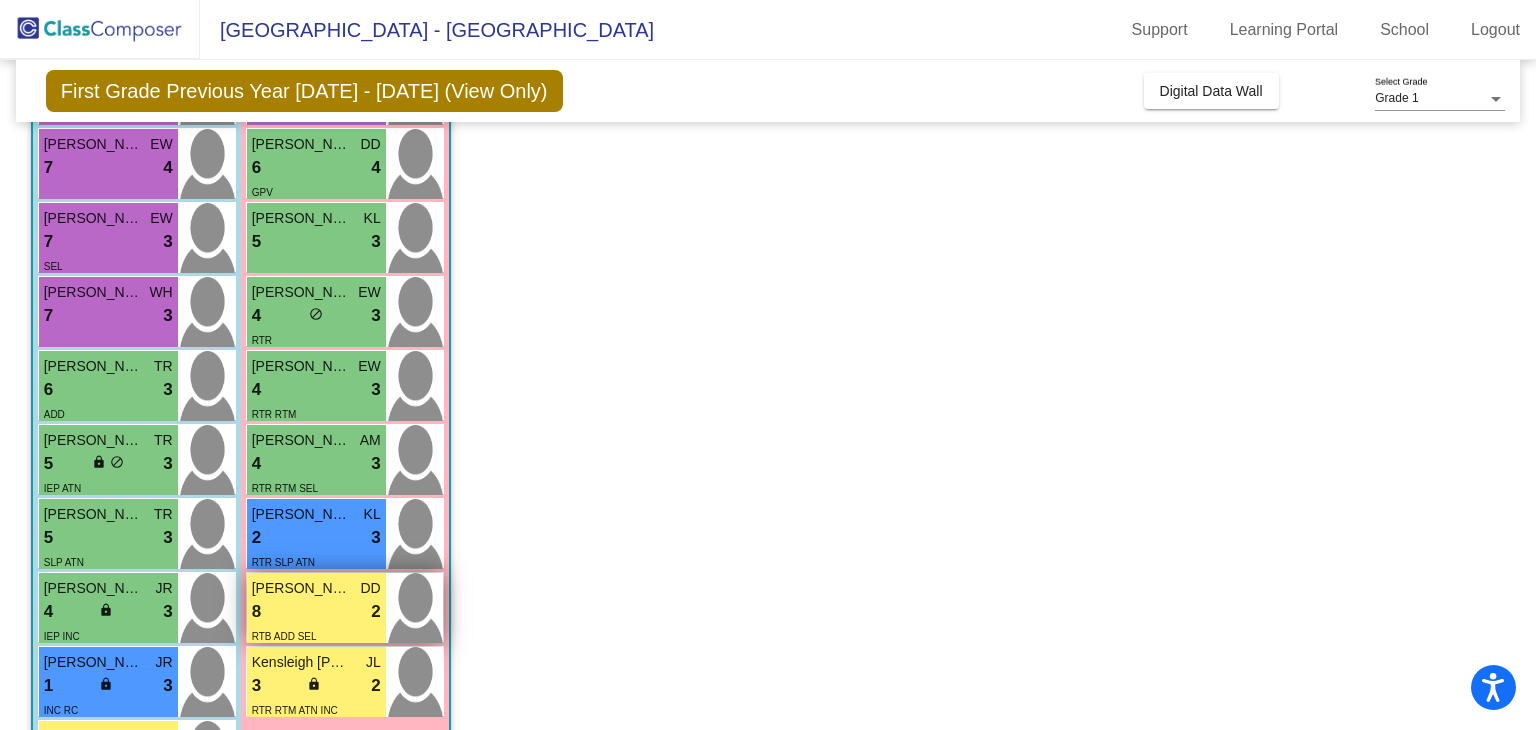 click on "8 lock do_not_disturb_alt 2" at bounding box center [316, 612] 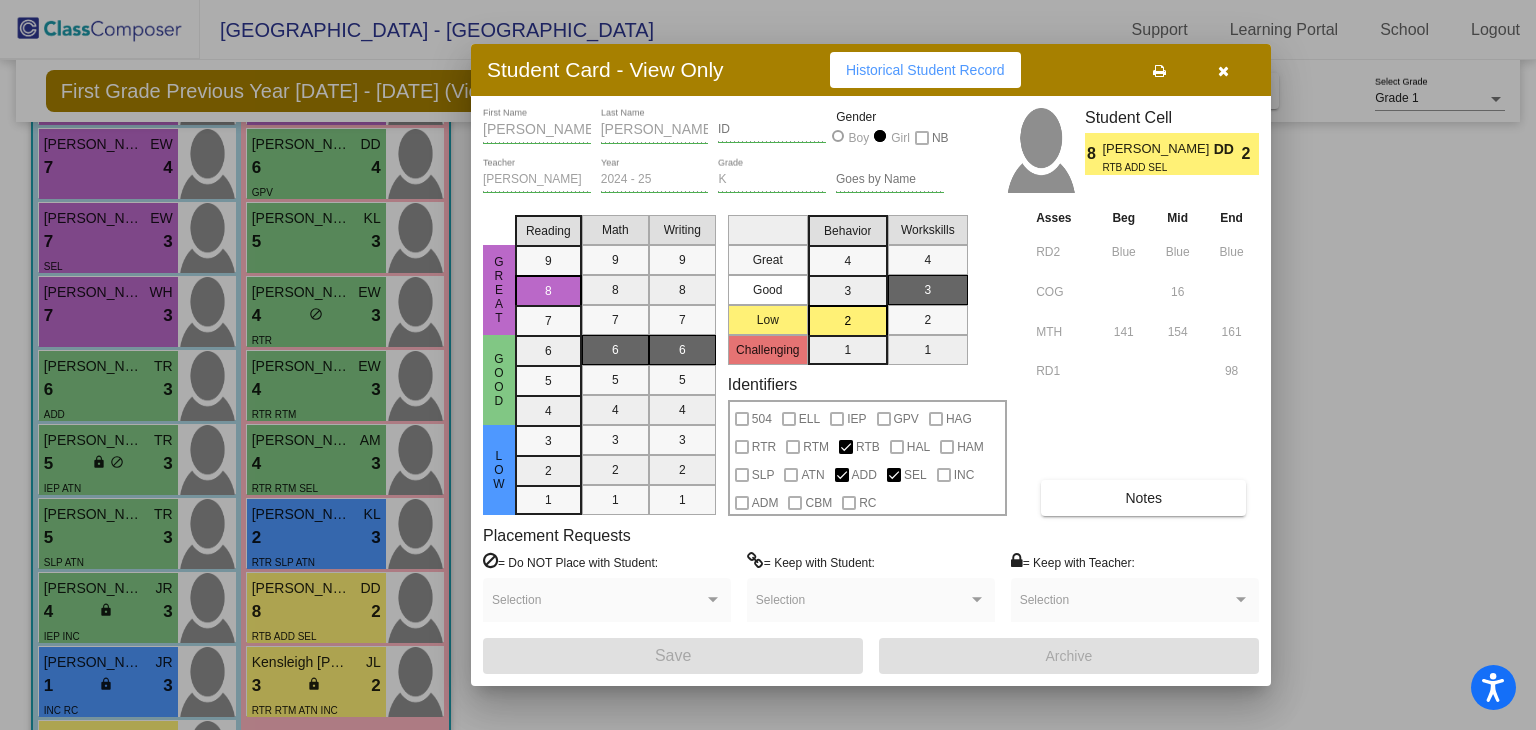 click on "Notes" at bounding box center (1143, 498) 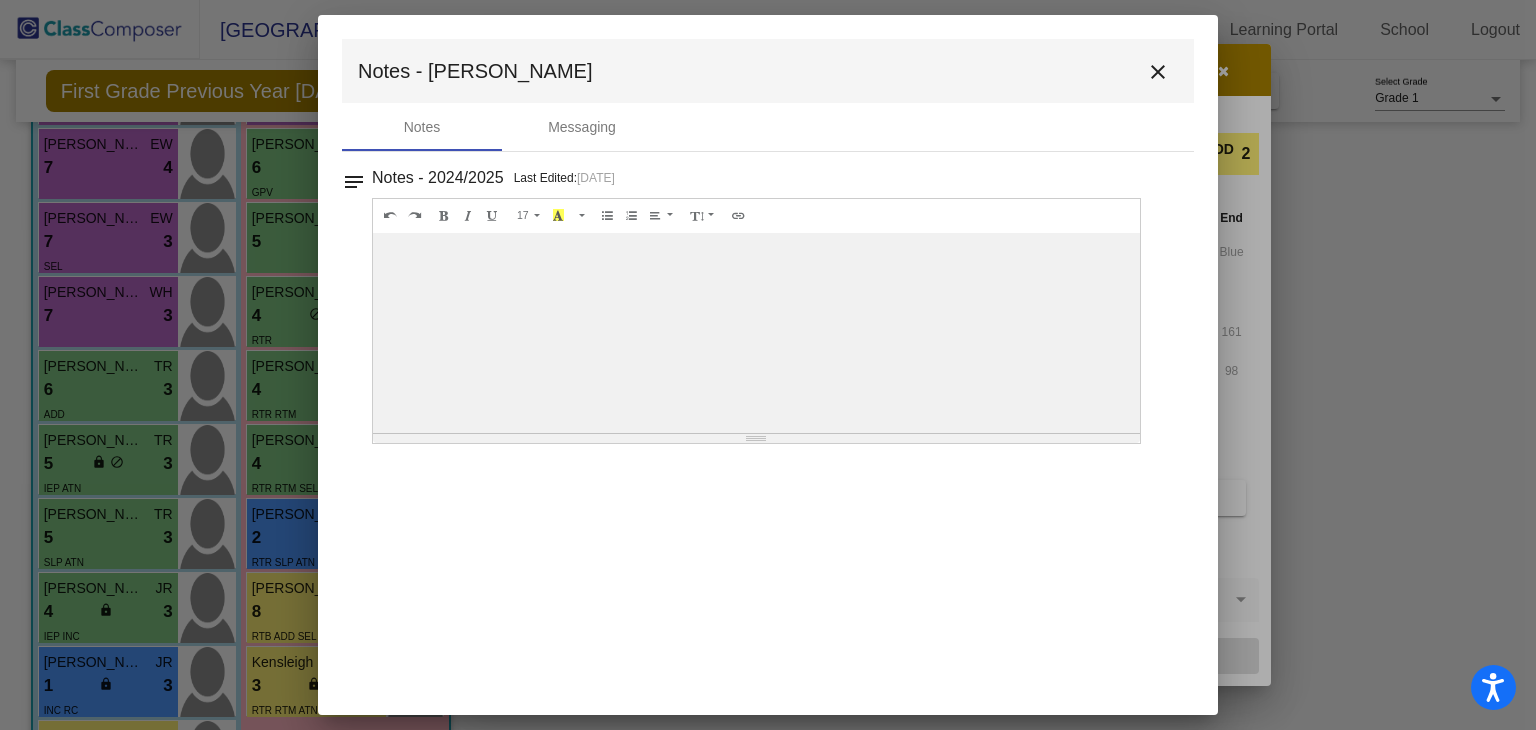 click on "close" at bounding box center [1158, 72] 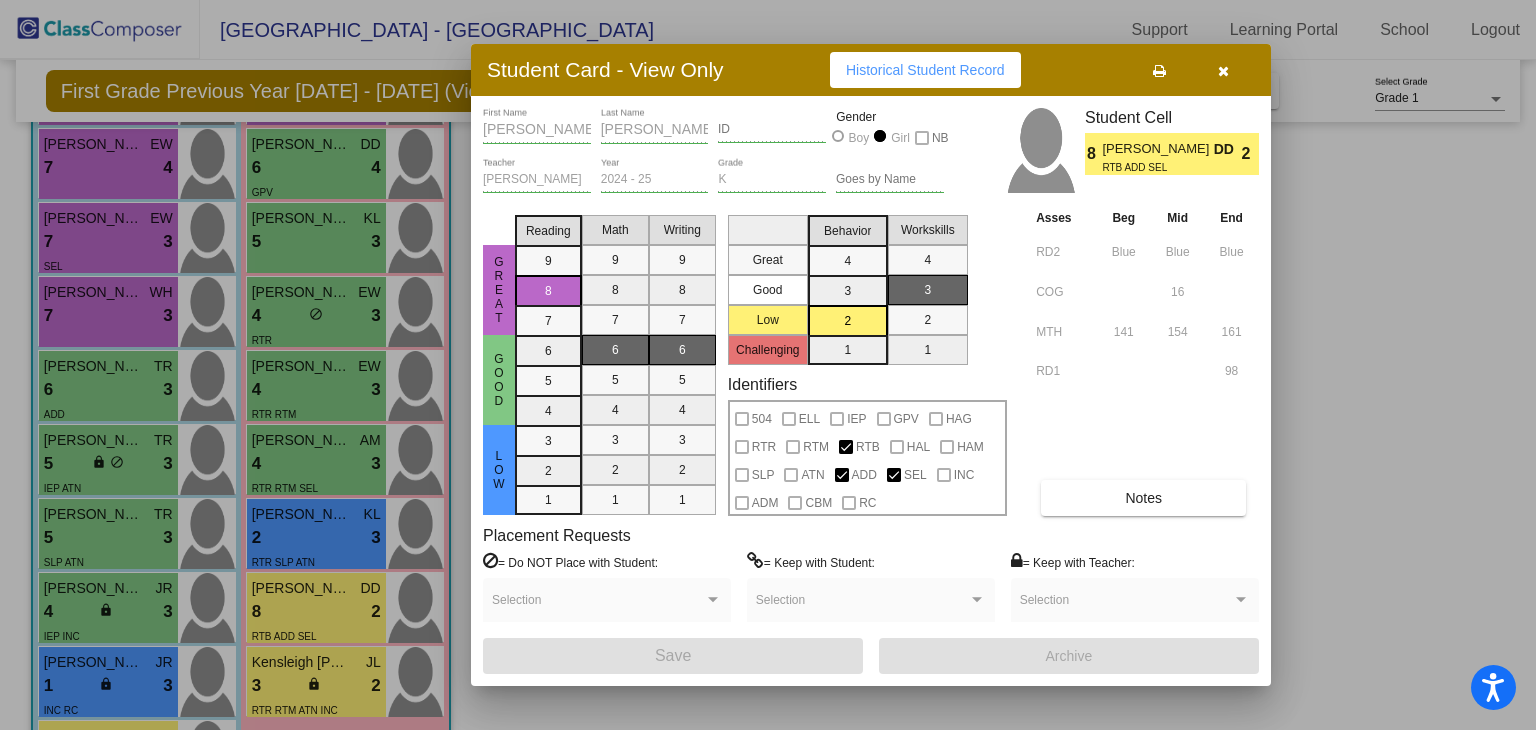 click at bounding box center (1223, 71) 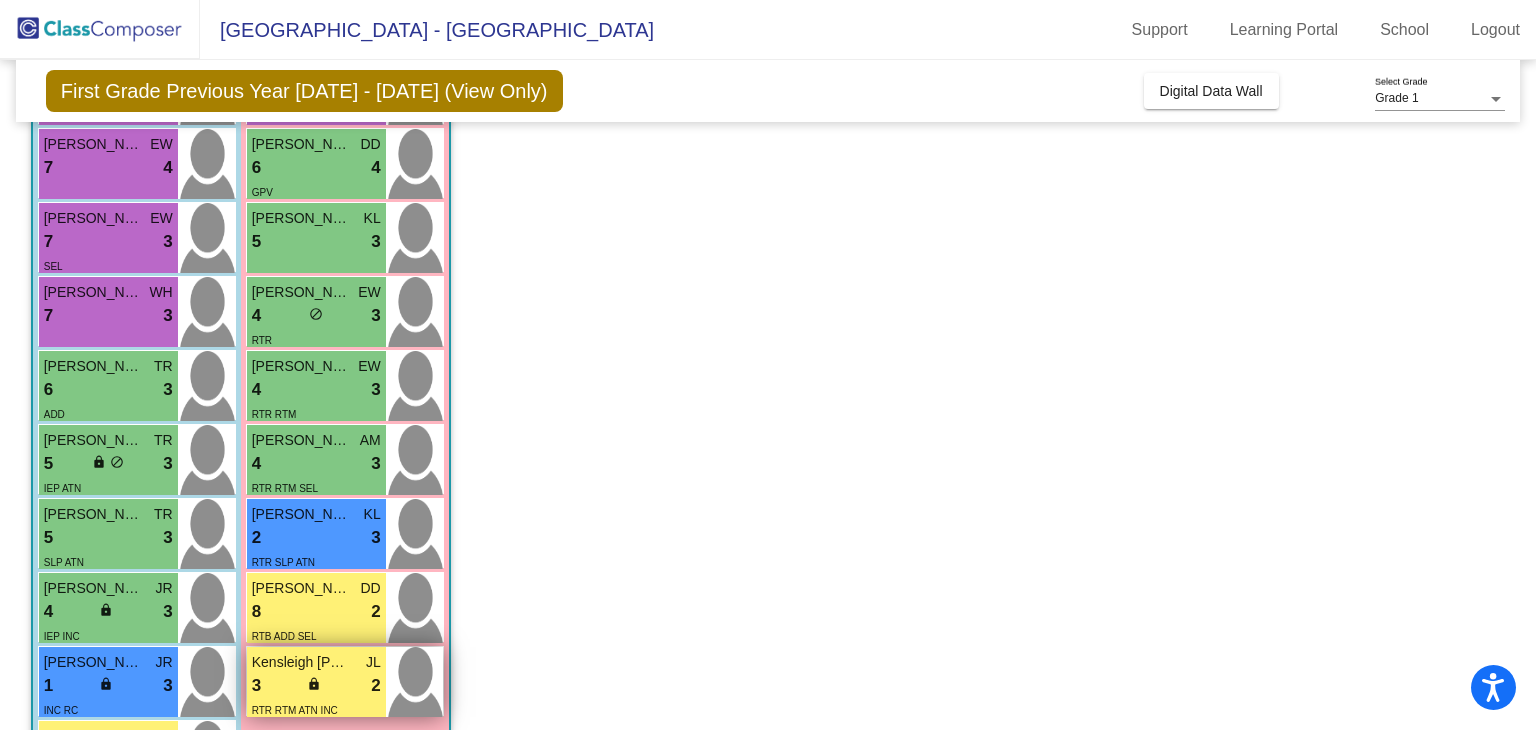 click on "Kensleigh [PERSON_NAME]" at bounding box center [302, 662] 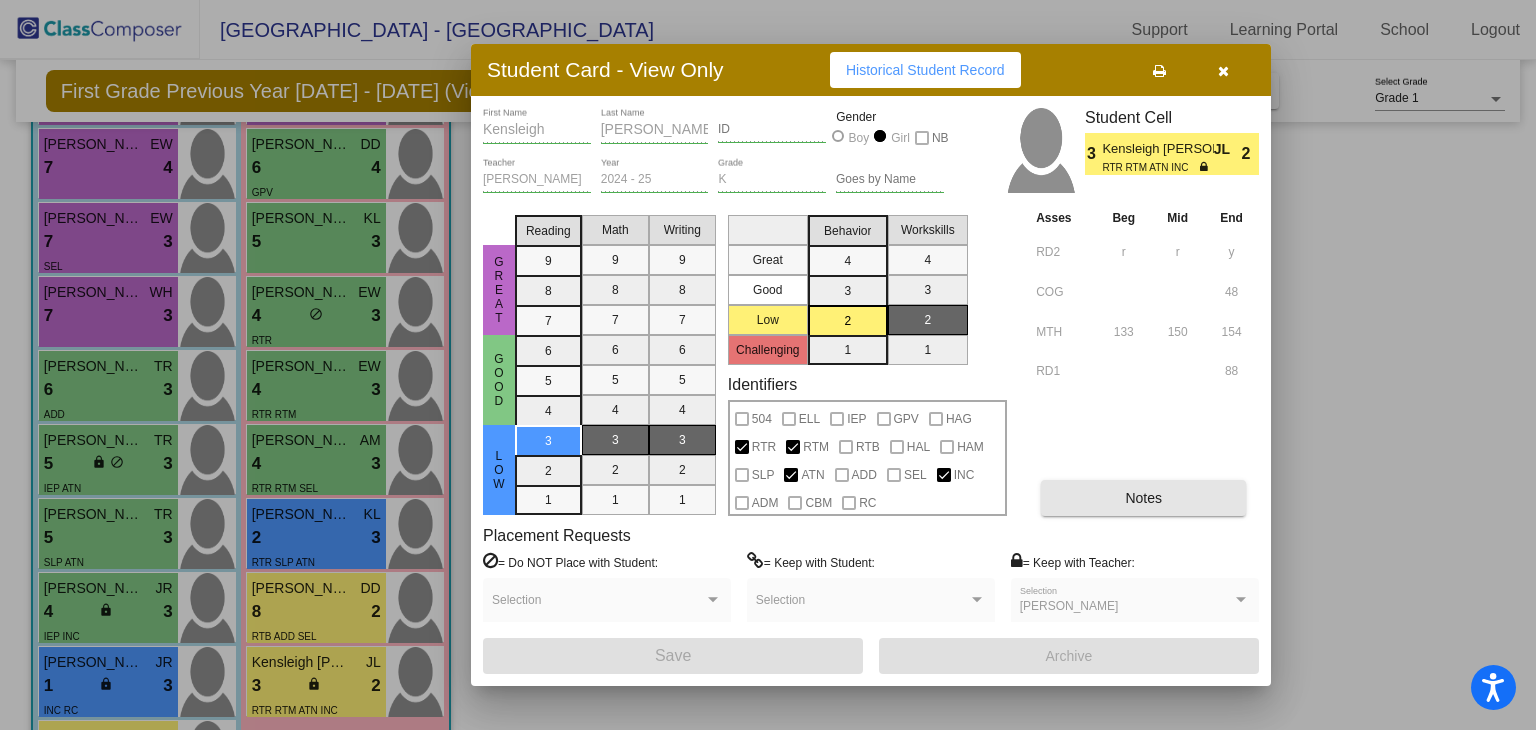 click on "Notes" at bounding box center (1143, 498) 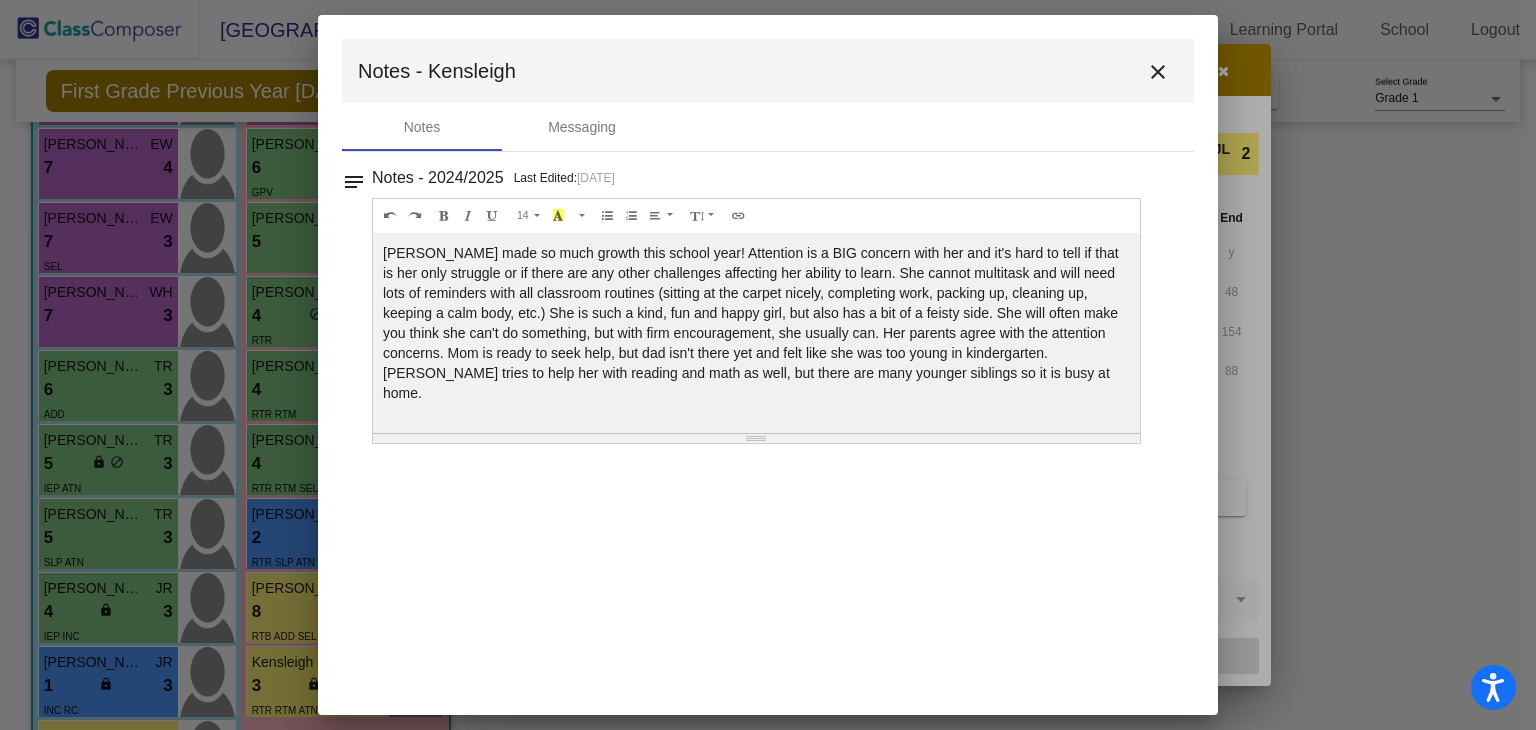 click on "close" at bounding box center [1158, 72] 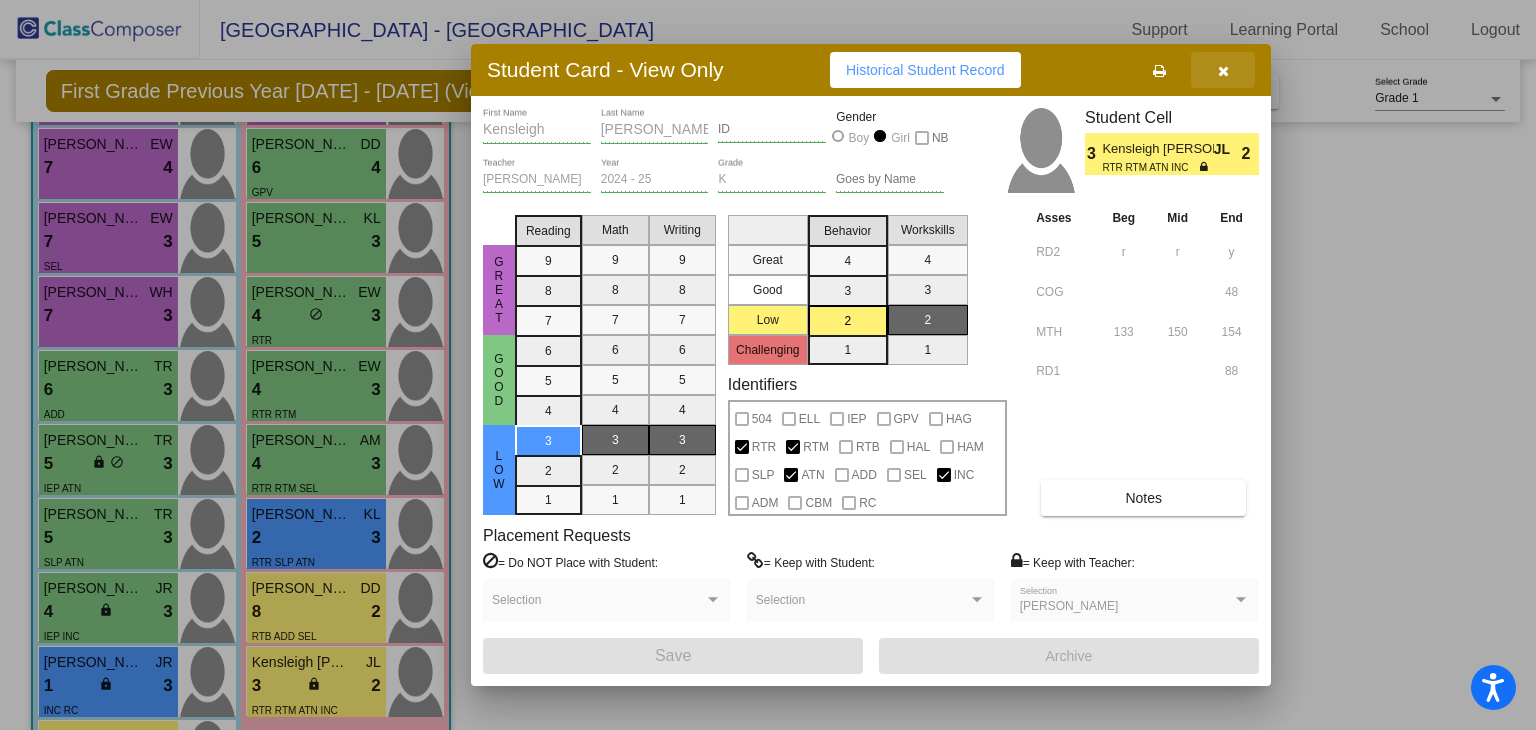 click at bounding box center (1223, 71) 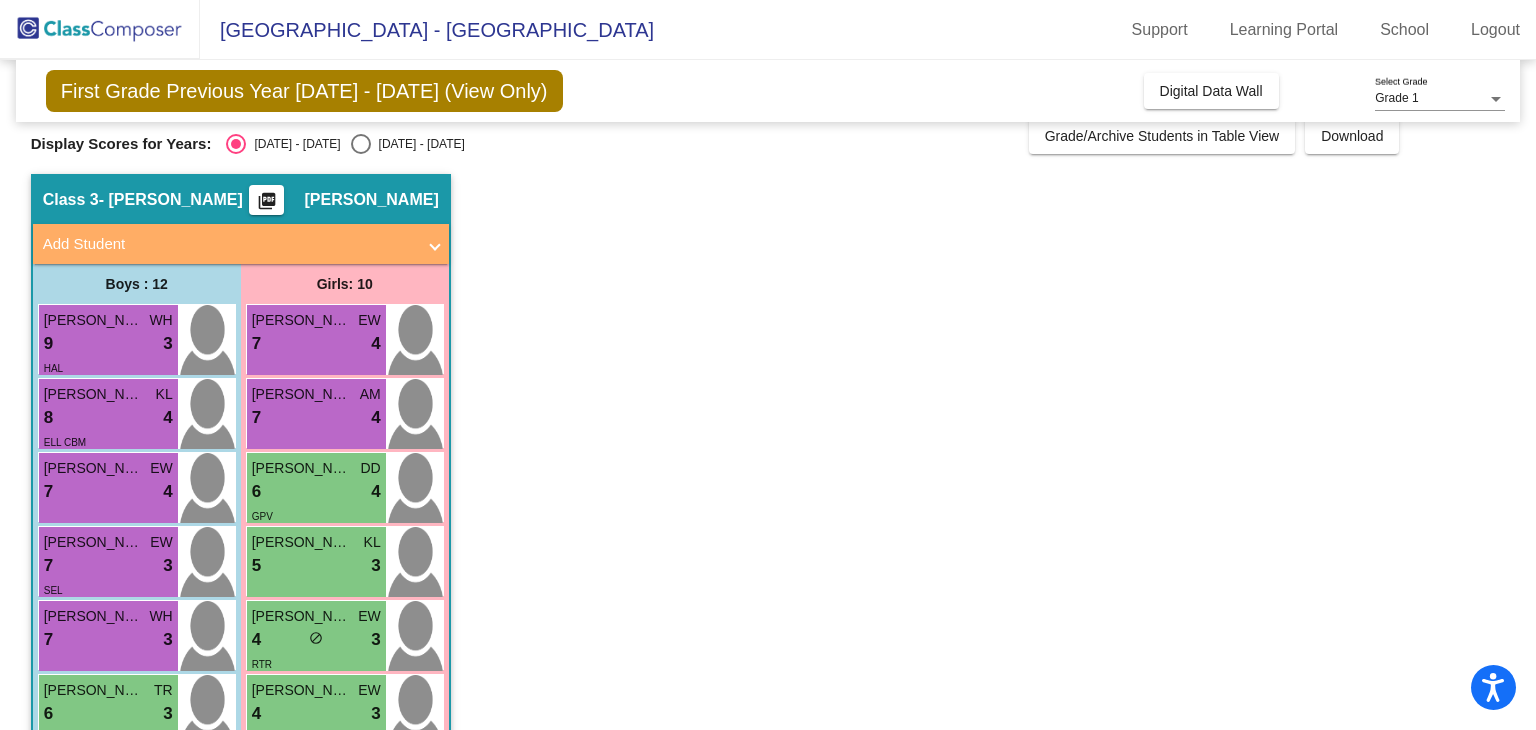scroll, scrollTop: 0, scrollLeft: 0, axis: both 